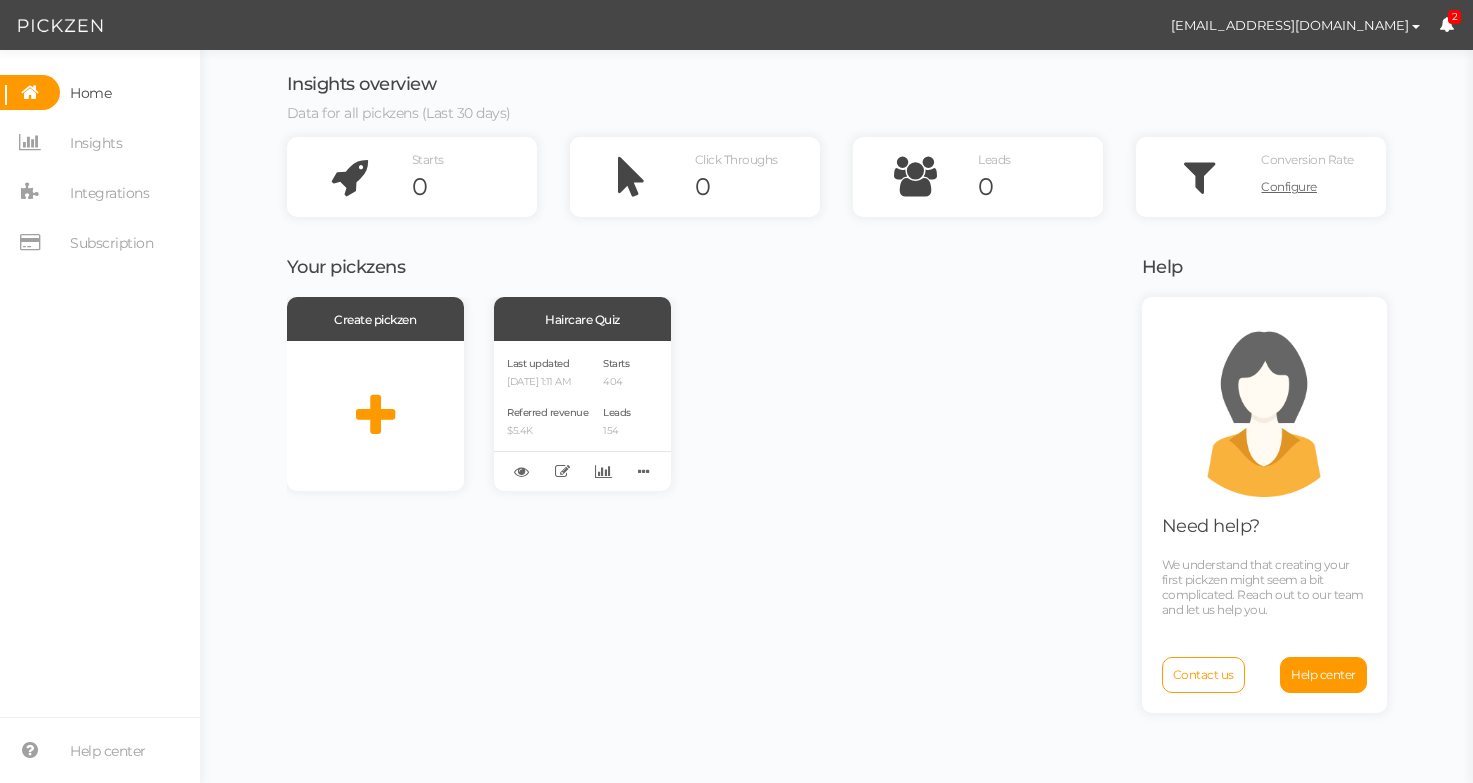 scroll, scrollTop: 0, scrollLeft: 0, axis: both 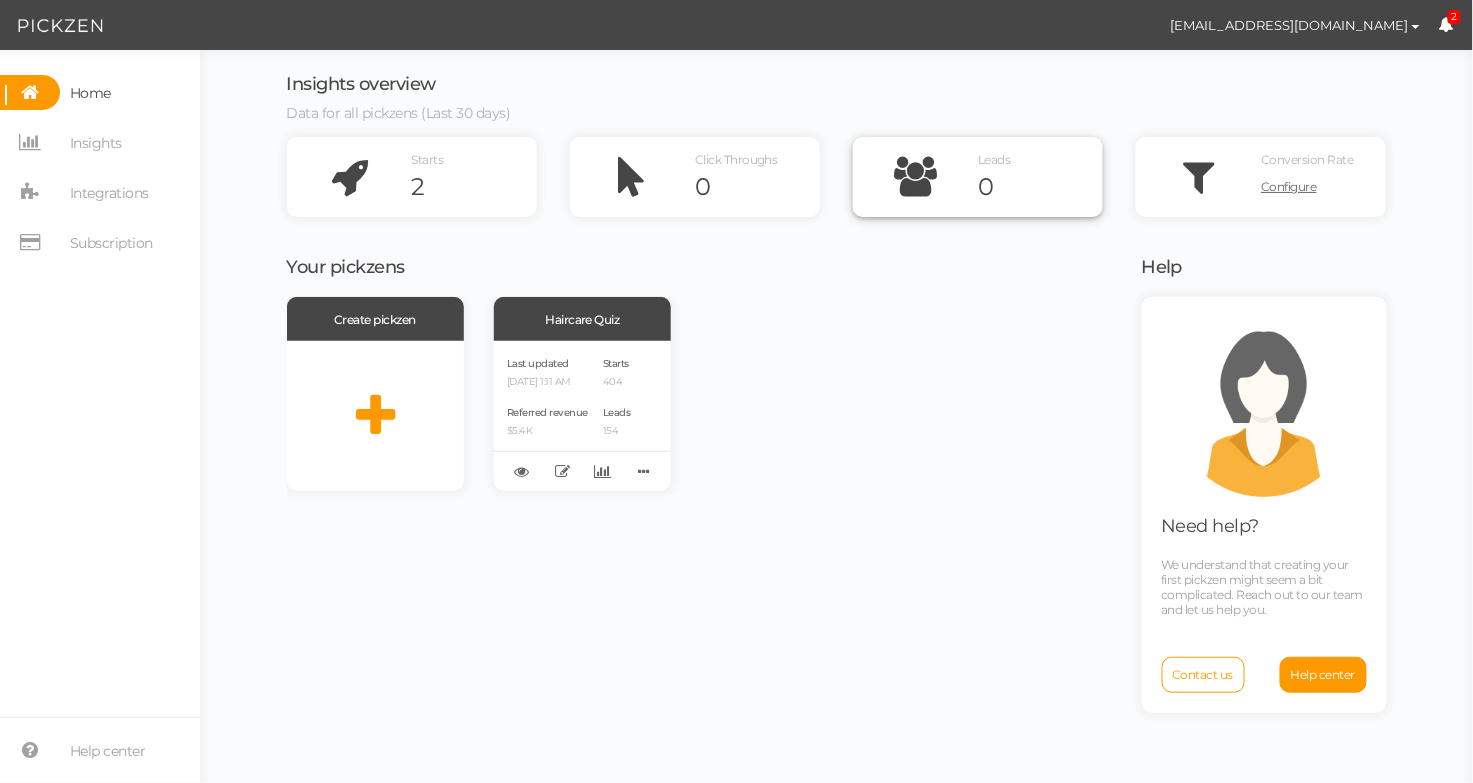 click on "0" at bounding box center [1040, 187] 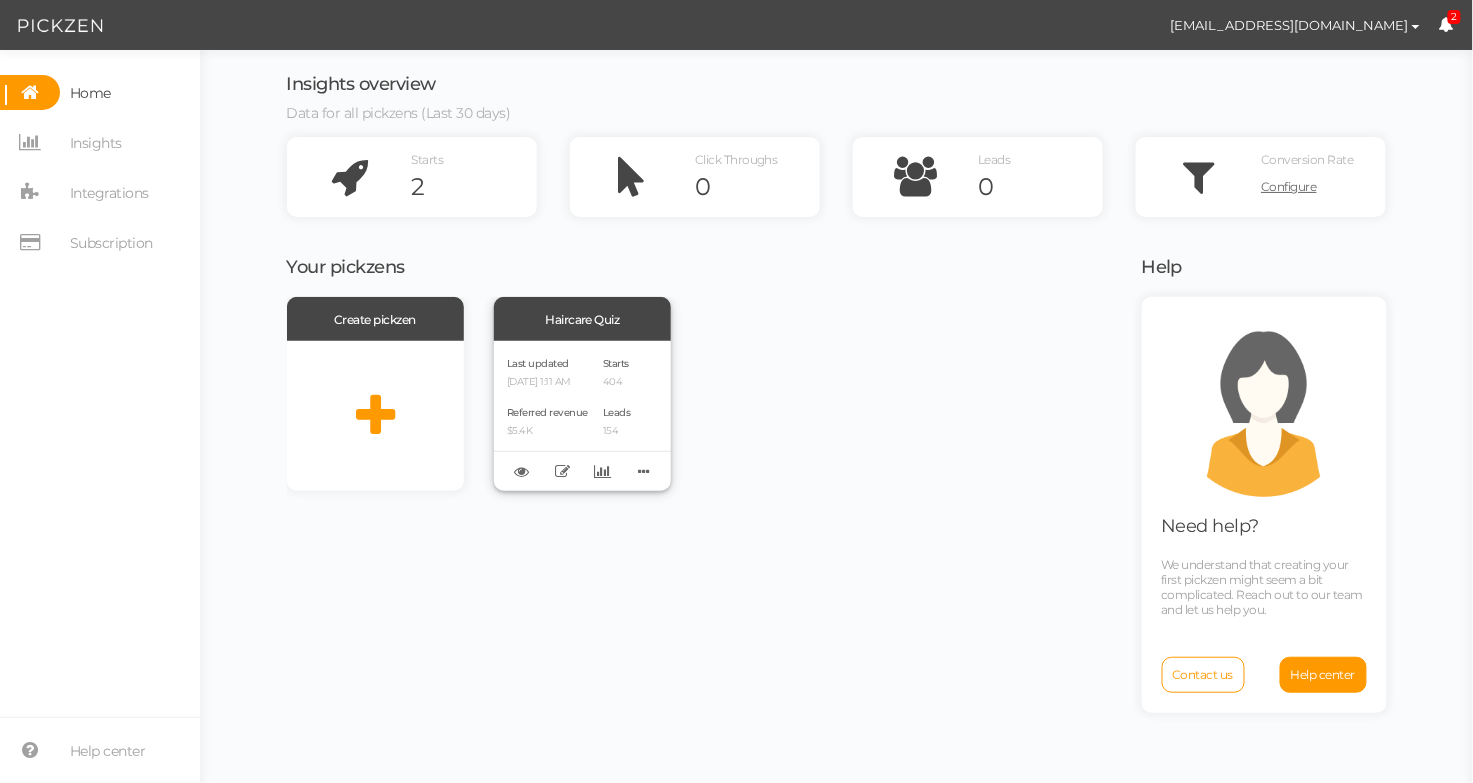 click on "Last updated   [DATE] 1:11 AM       Referred revenue   $5.4K             Starts   404       Leads   154" at bounding box center [582, 416] 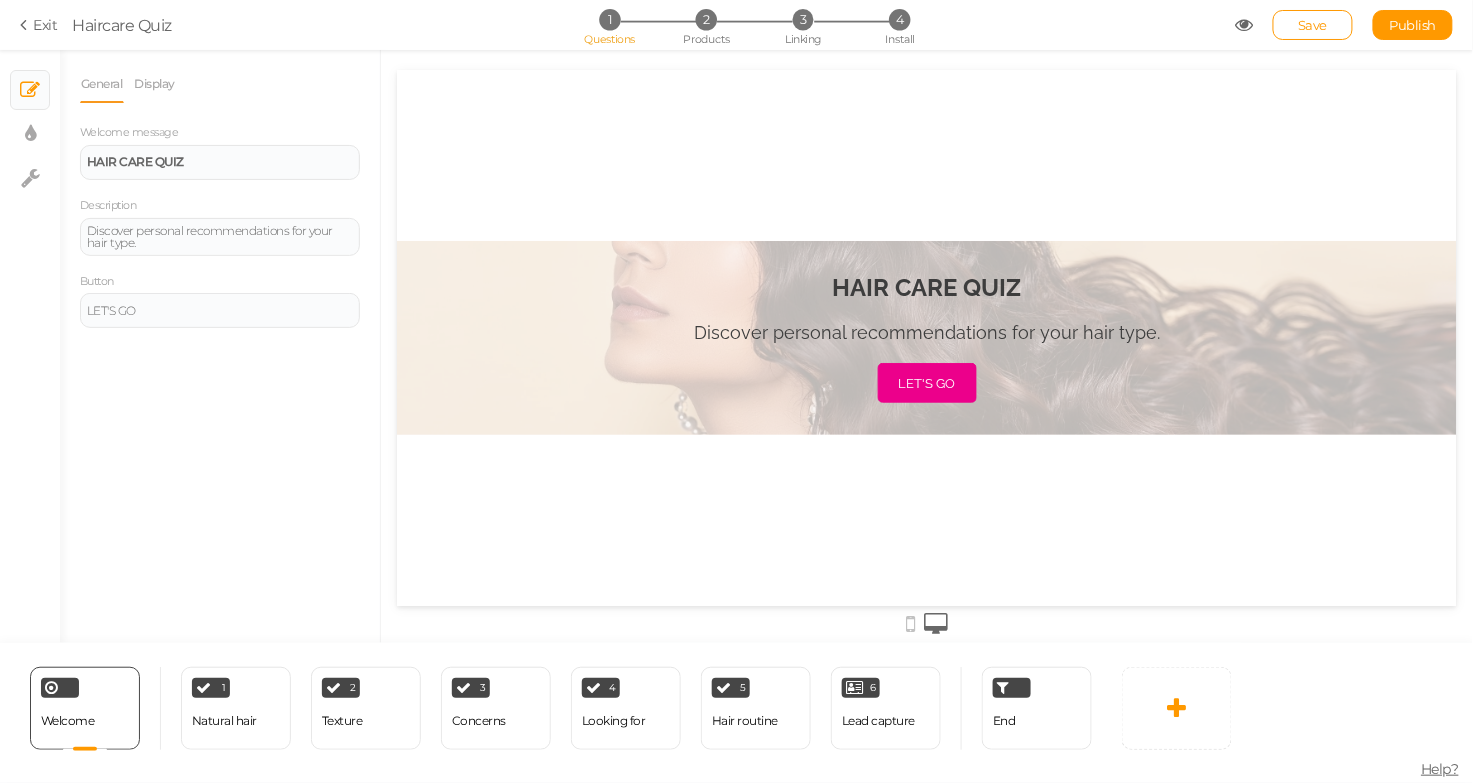scroll, scrollTop: 0, scrollLeft: 0, axis: both 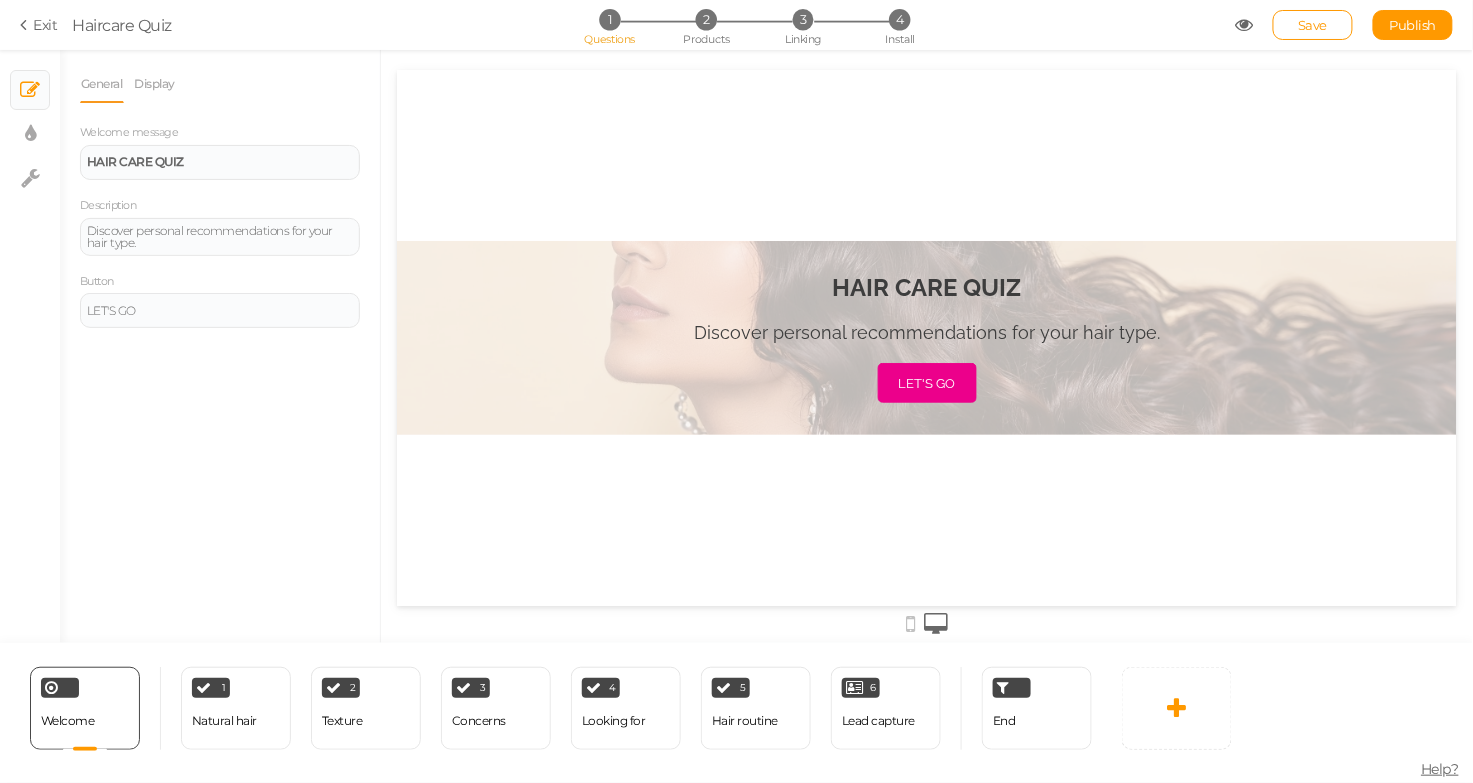 click on "Exit     Haircare Quiz           1   Questions       2   Products       3   Linking             4   Install                   Save       Publish     View published." at bounding box center [736, 25] 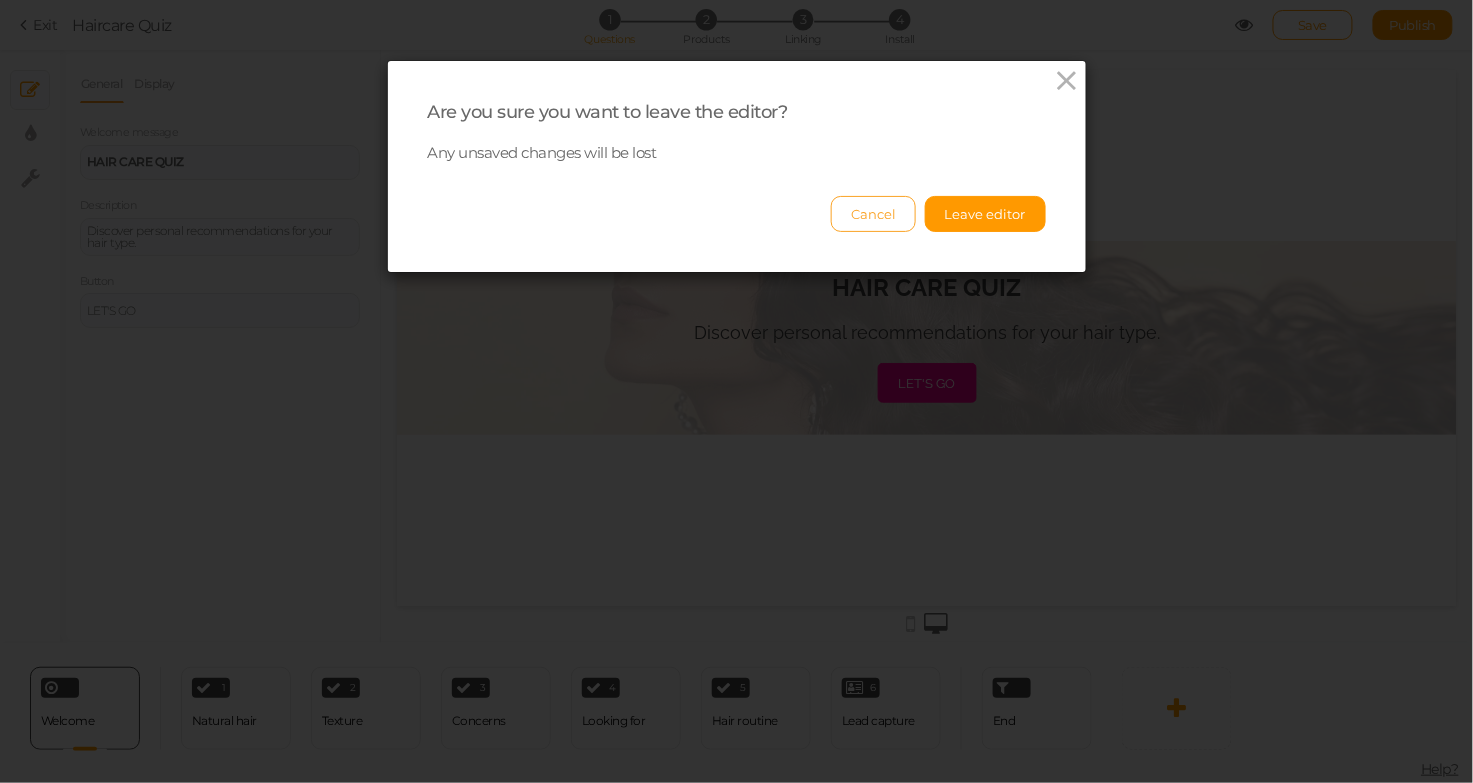 click on "Cancel" at bounding box center (873, 214) 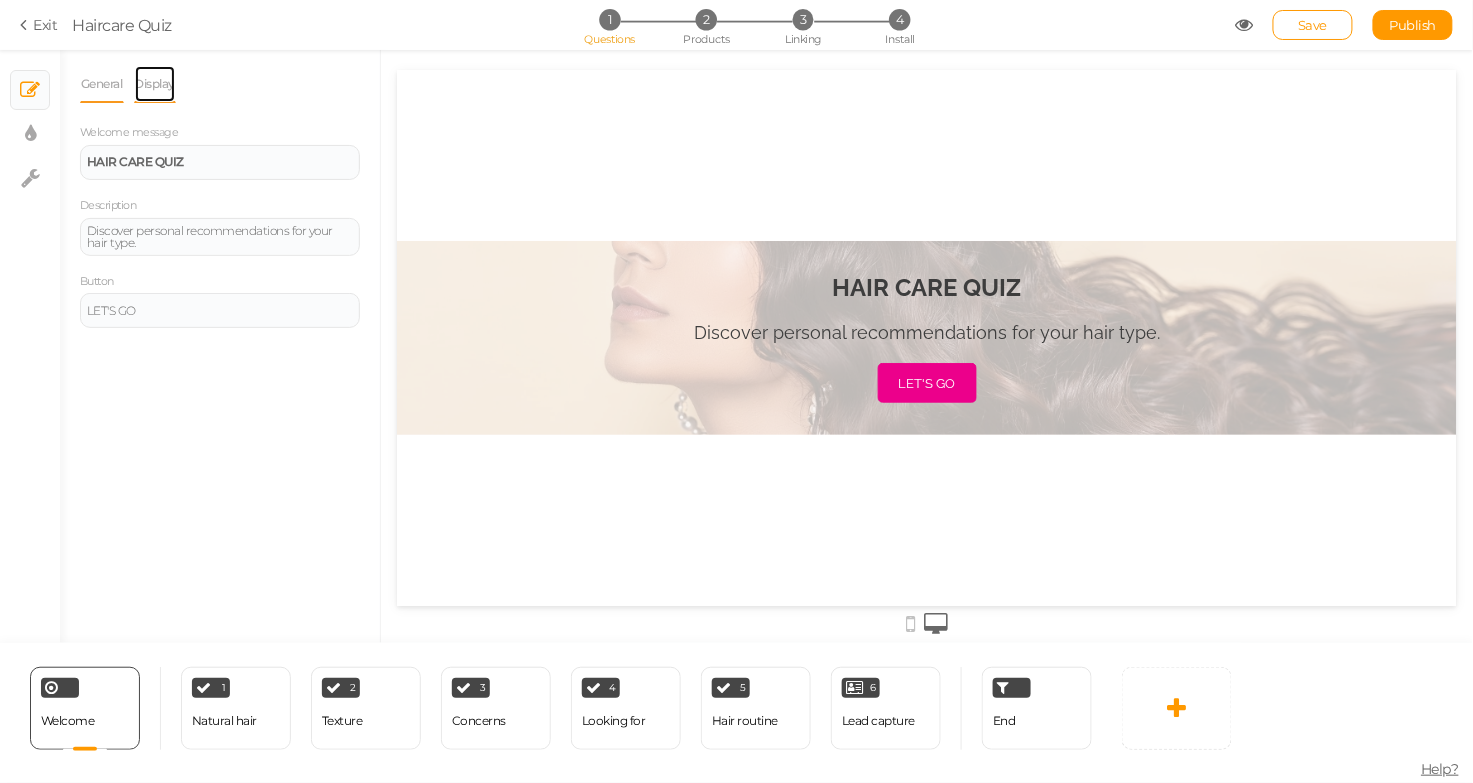 click on "Display" at bounding box center [155, 84] 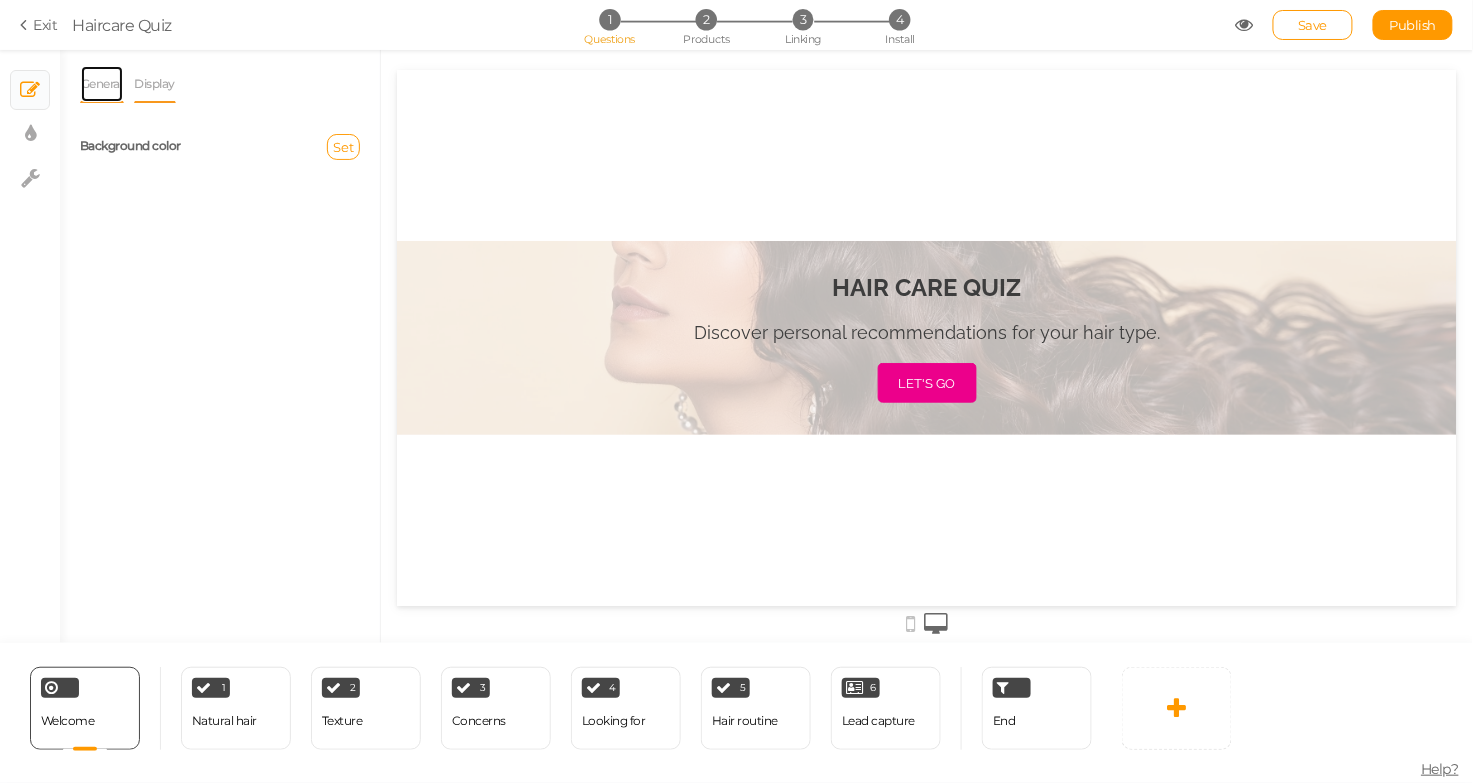 click on "General" at bounding box center [102, 84] 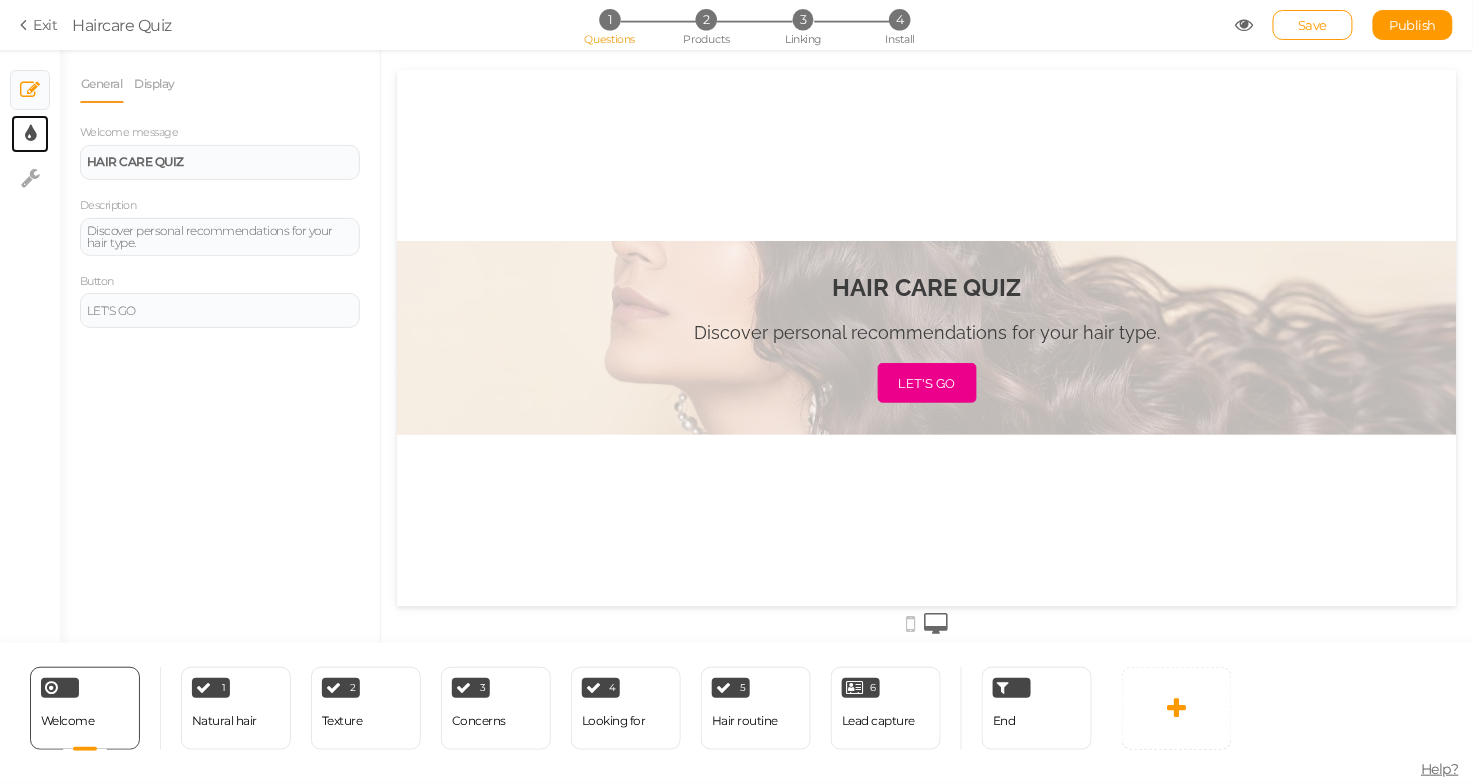 click on "× Display settings" at bounding box center [30, 134] 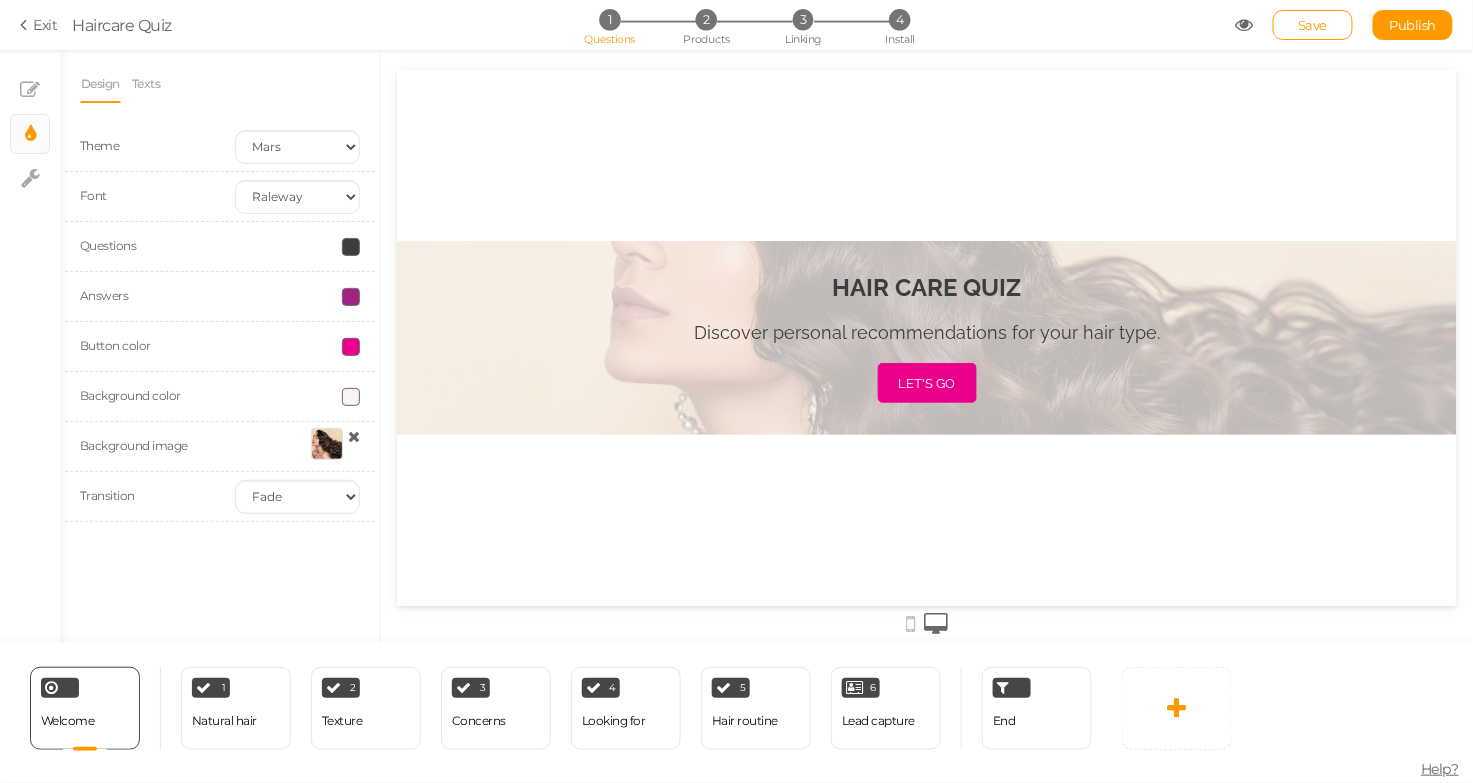 click at bounding box center (351, 347) 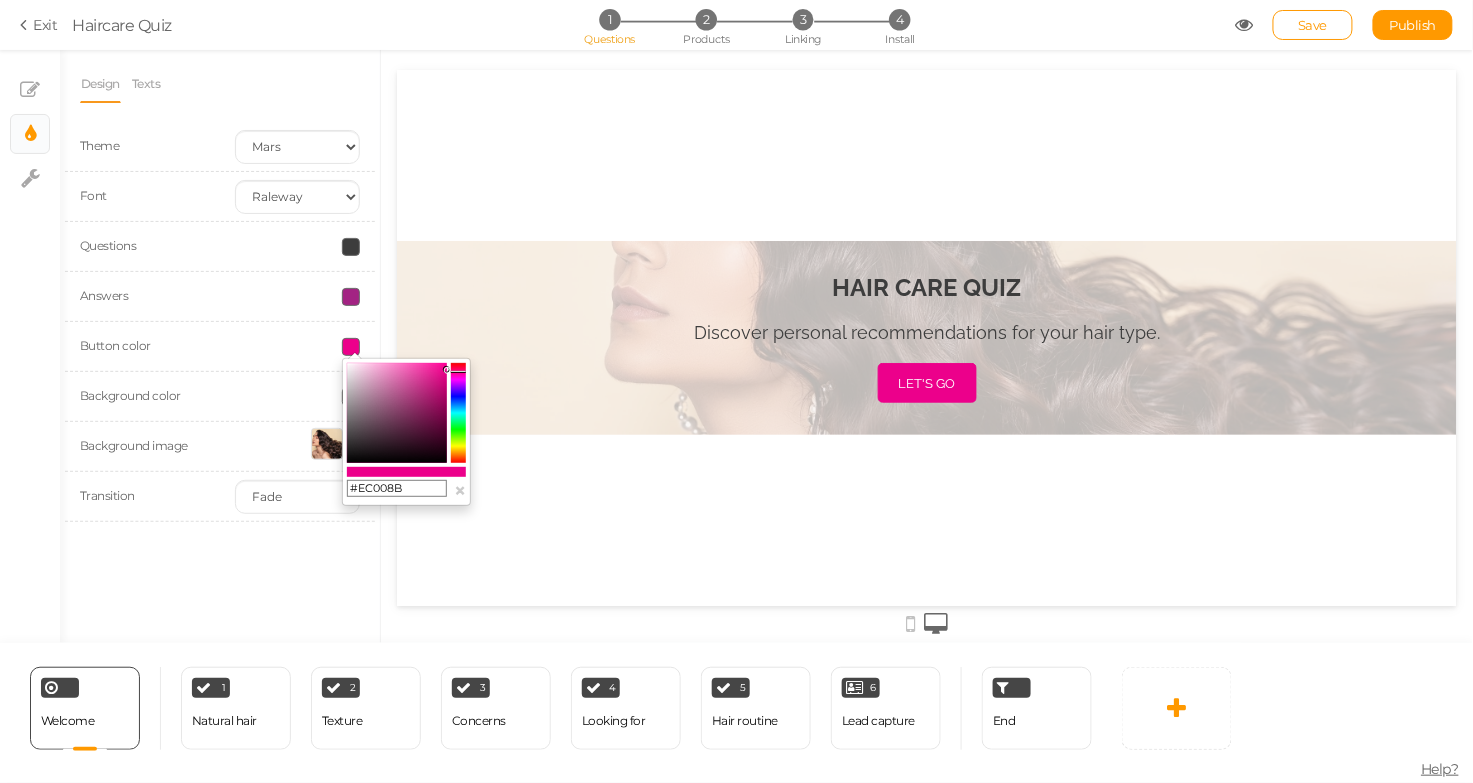 click on "#EC008B" at bounding box center (397, 489) 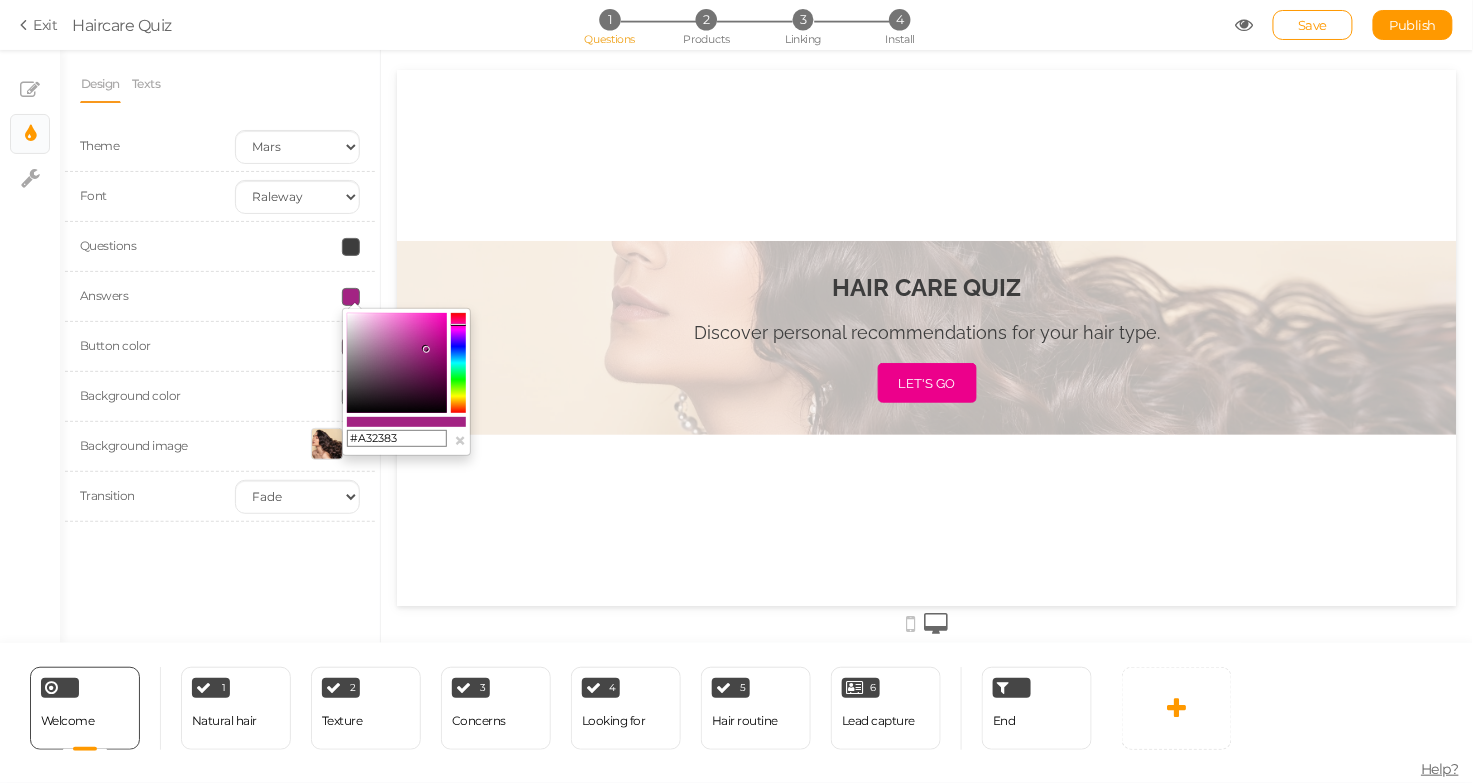 drag, startPoint x: 411, startPoint y: 433, endPoint x: 327, endPoint y: 438, distance: 84.14868 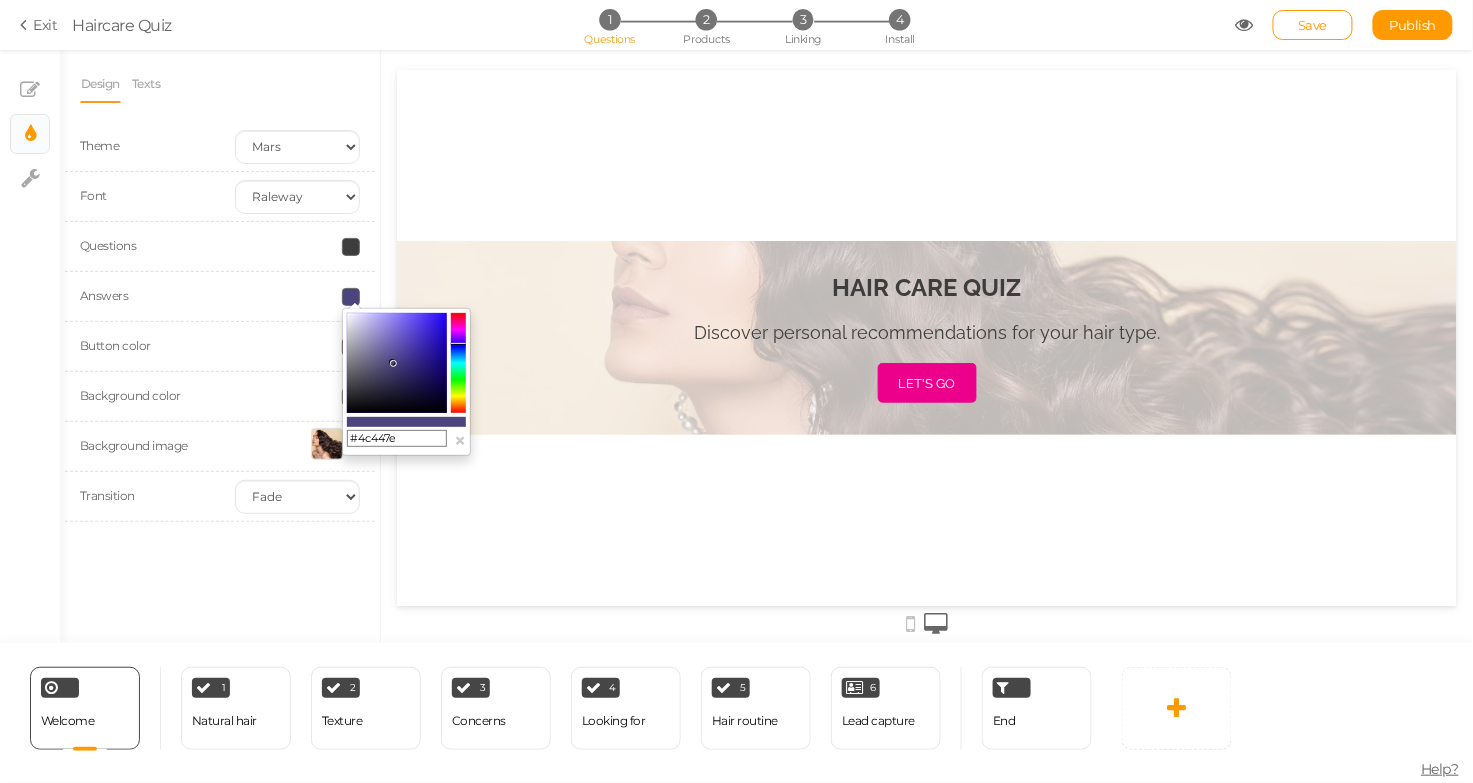 type on "#4c447e" 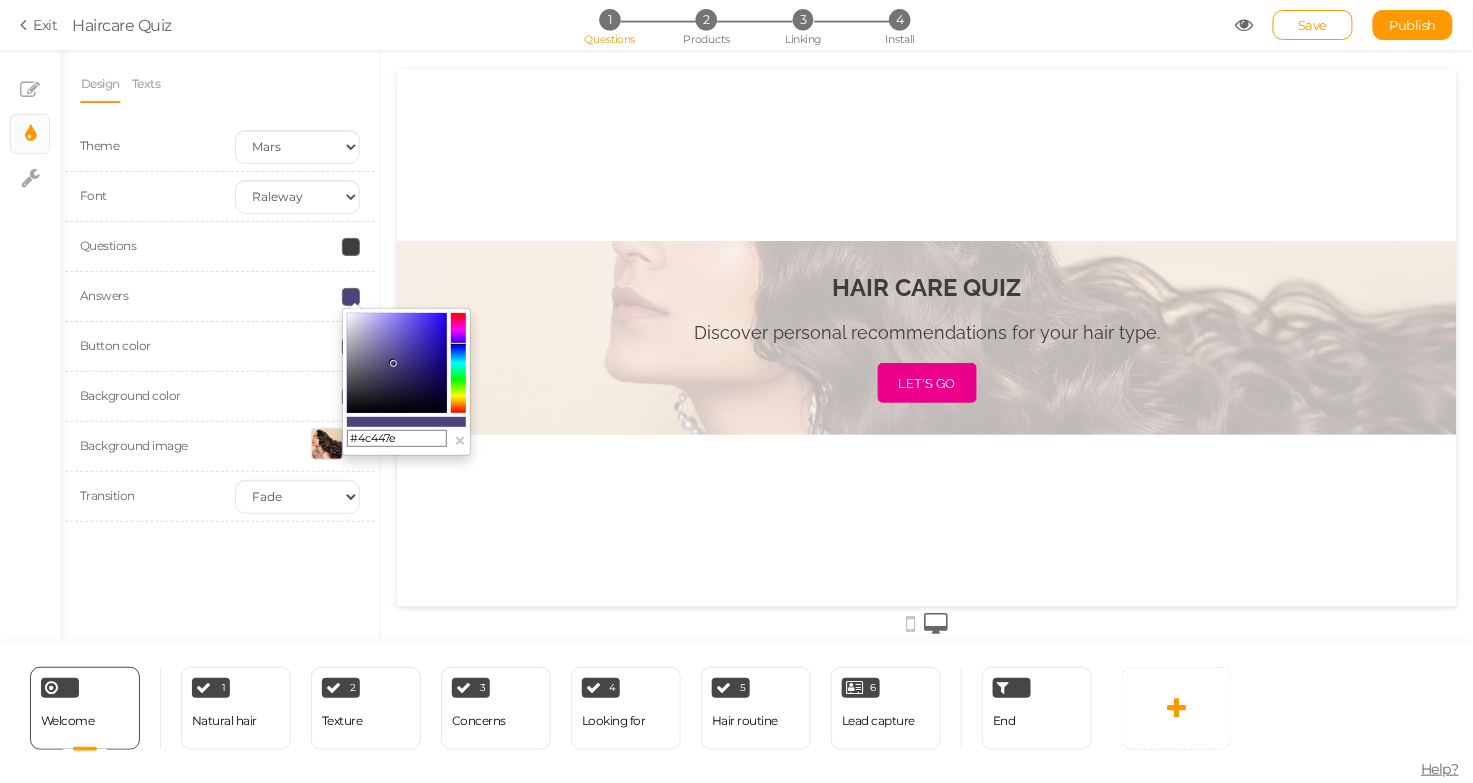 click on "HAIR CARE QUIZ Discover personal recommendations for your hair type. LET'S GO" at bounding box center (926, 337) 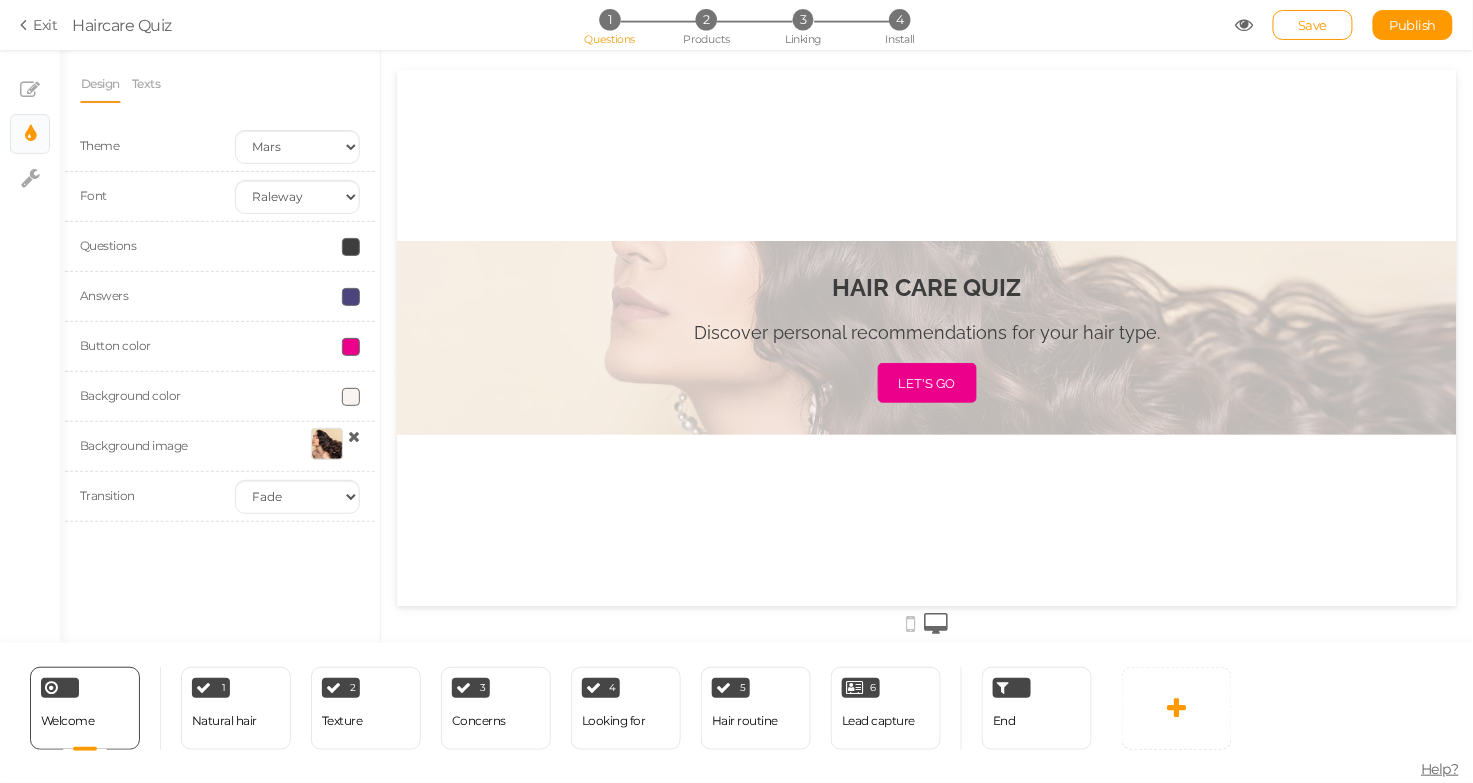 click on "Button color" at bounding box center [220, 347] 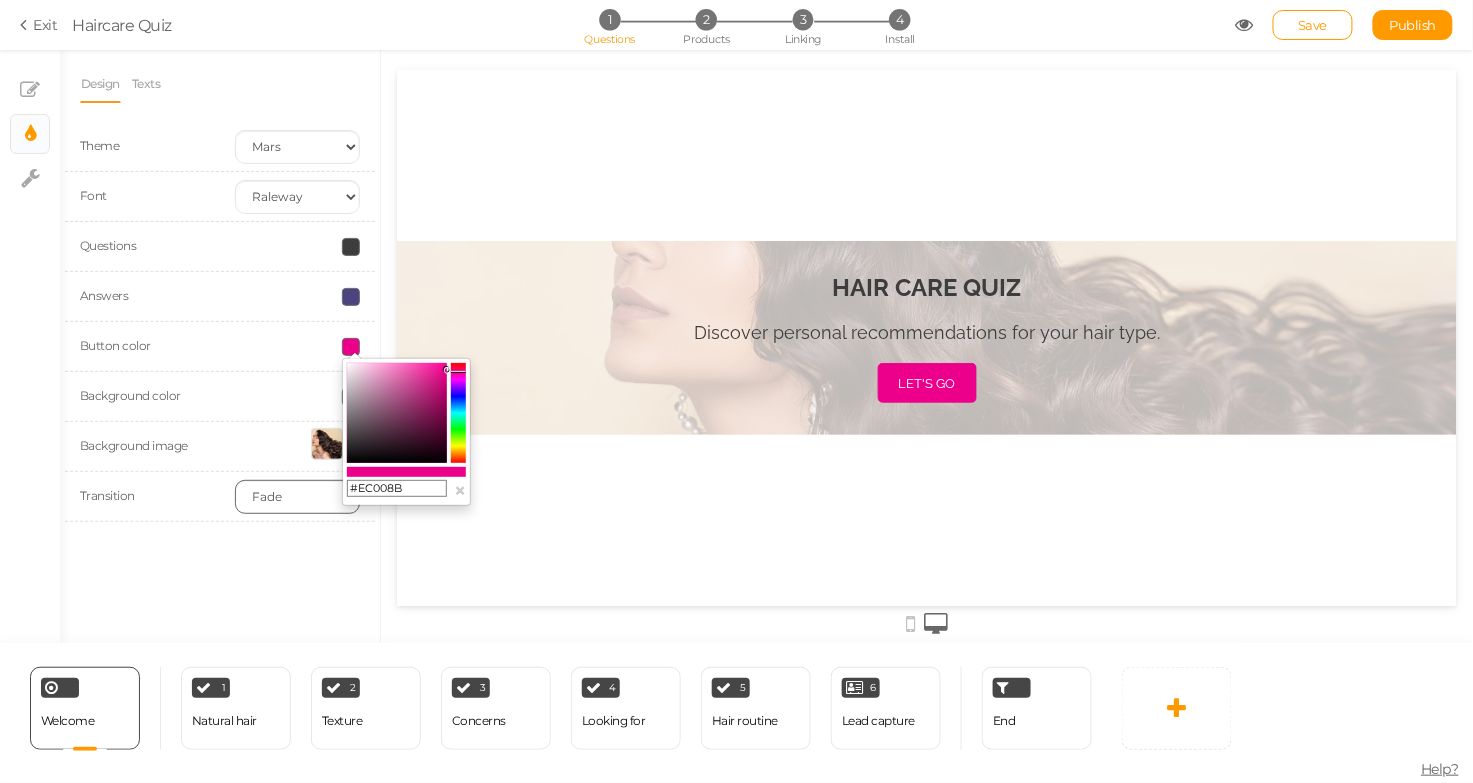 drag, startPoint x: 415, startPoint y: 494, endPoint x: 330, endPoint y: 493, distance: 85.00588 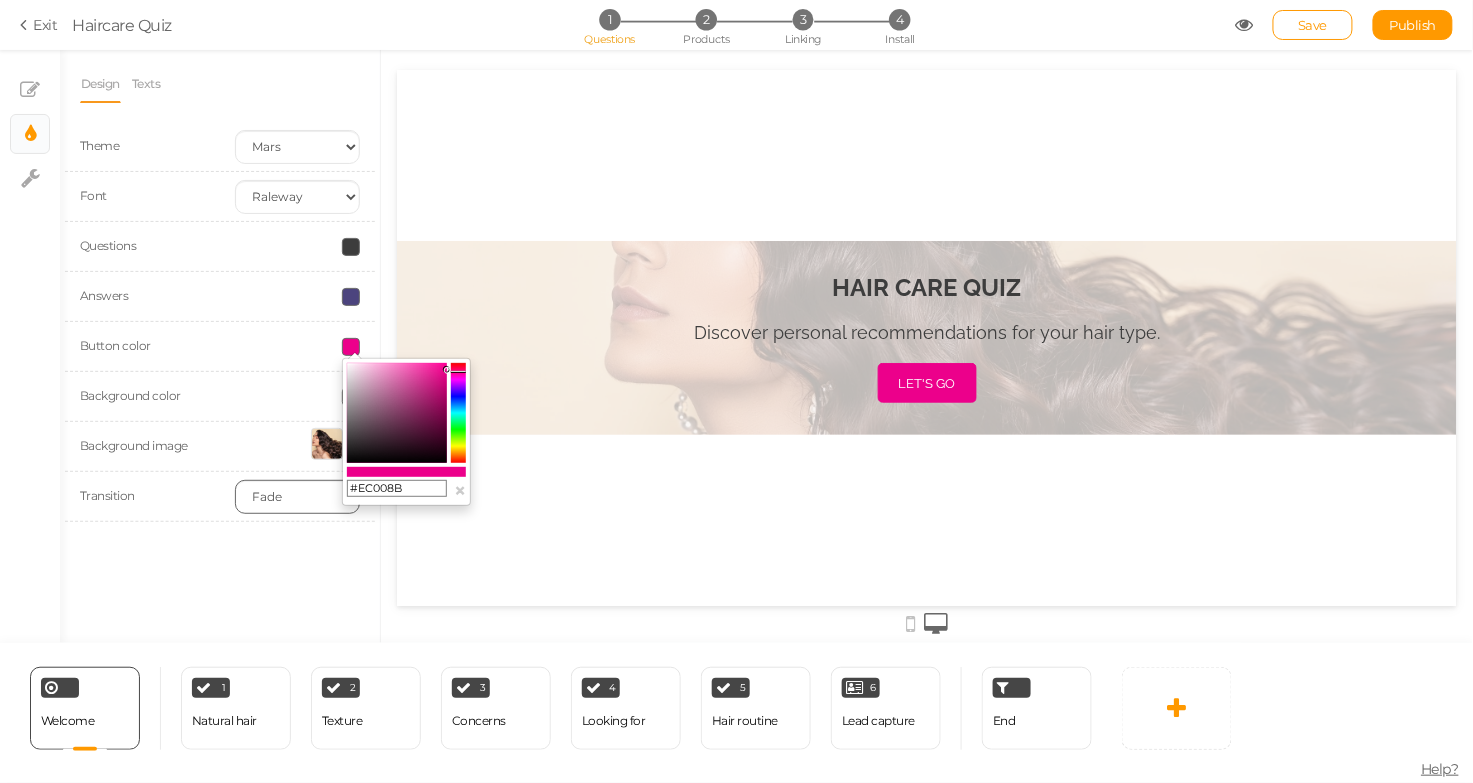 click on "×
Close
A wider screen is needed to use the Pickzen builder
Exit     Haircare Quiz           1   Questions       2   Products       3   Linking             4   Install                   Save       Publish     View published.
× Slides
× Display settings
× Settings
Design
Texts
Theme         Earth Mars                 Font         Custom Default [PERSON_NAME] Montserrat Open Sans [PERSON_NAME] PT Sans Raleway Roboto Source Sans Pro                             Questions                                     Answers                                     Button color                                     Background color                                       Background image                                   Transition         None   Fade   Switch" at bounding box center [736, 391] 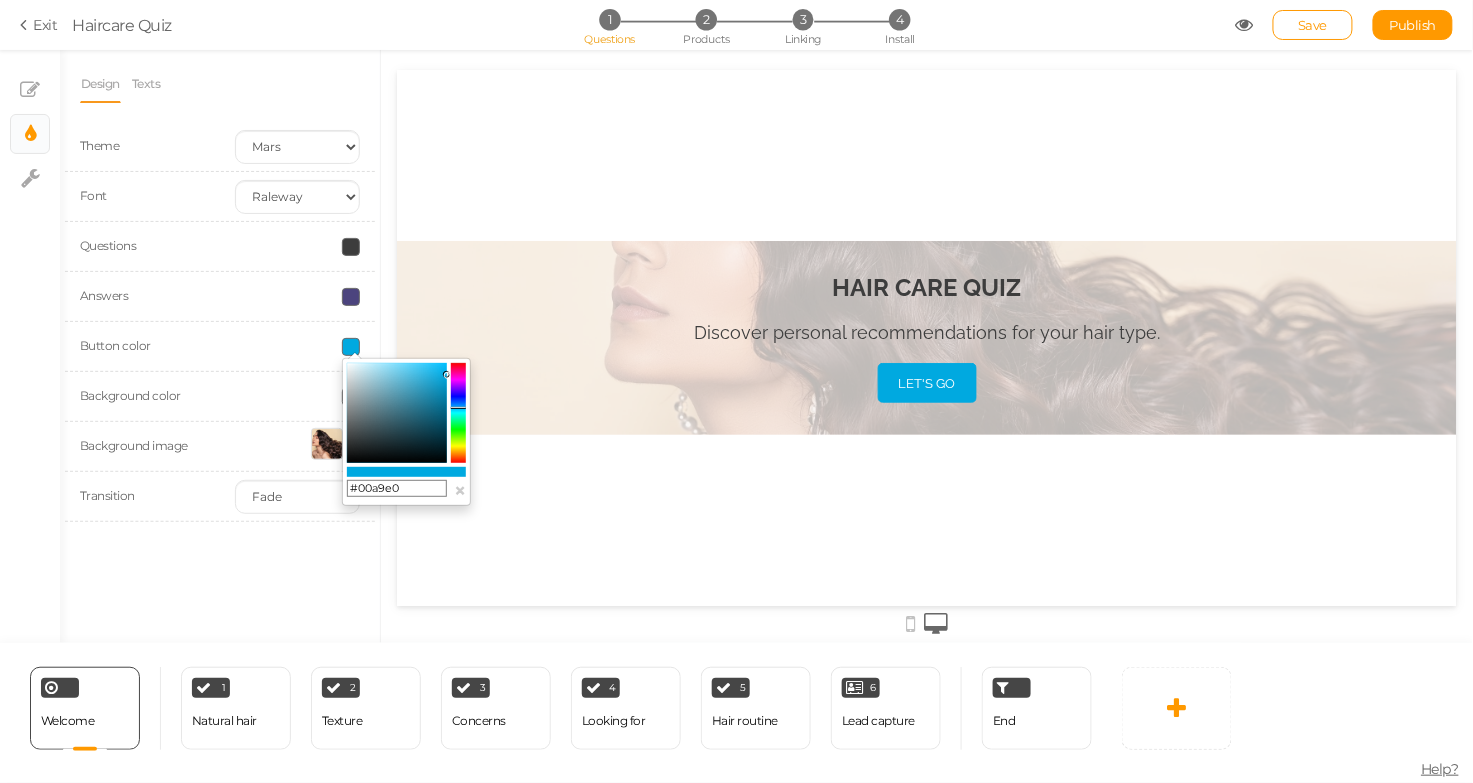 type on "#00a9e0" 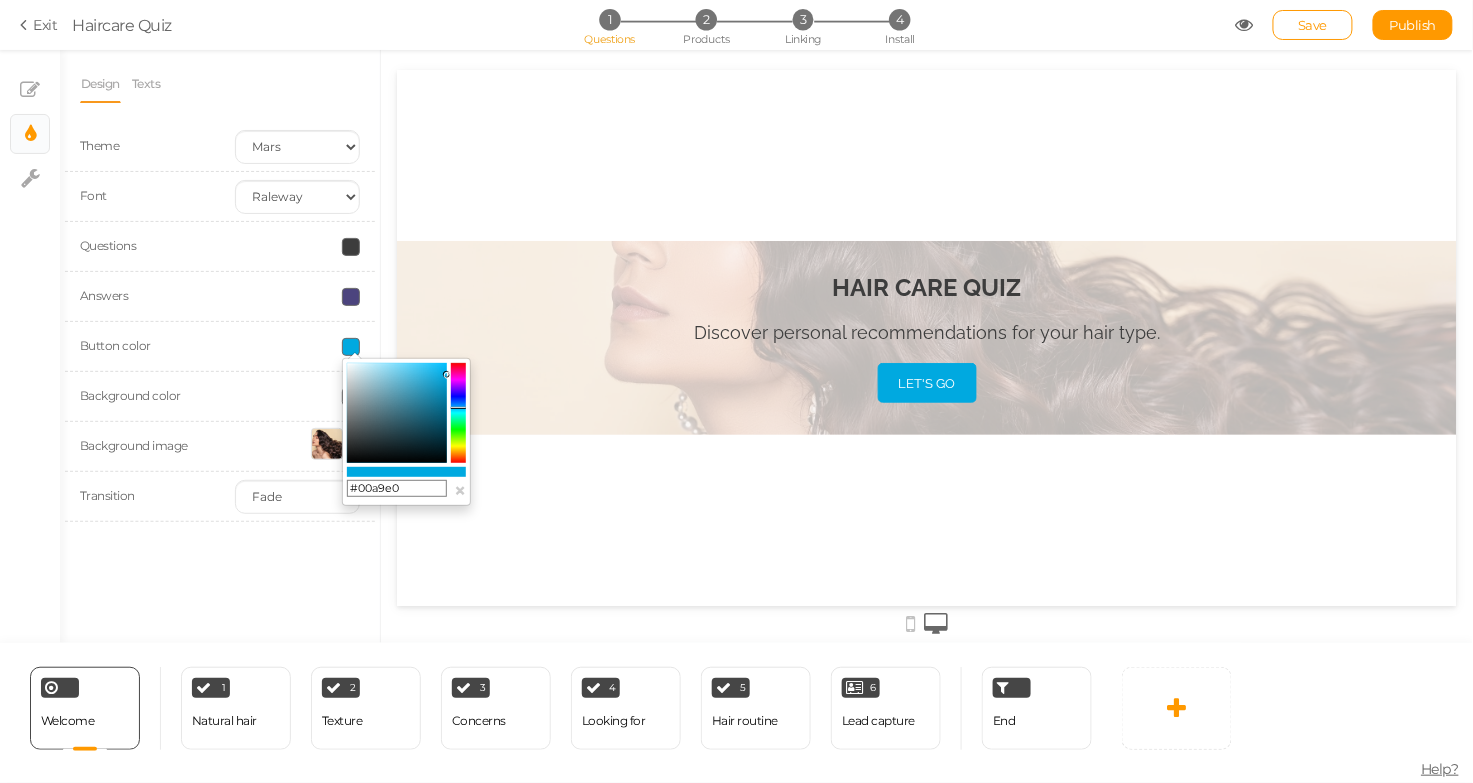 click on "HAIR CARE QUIZ Discover personal recommendations for your hair type. LET'S GO" at bounding box center (926, 337) 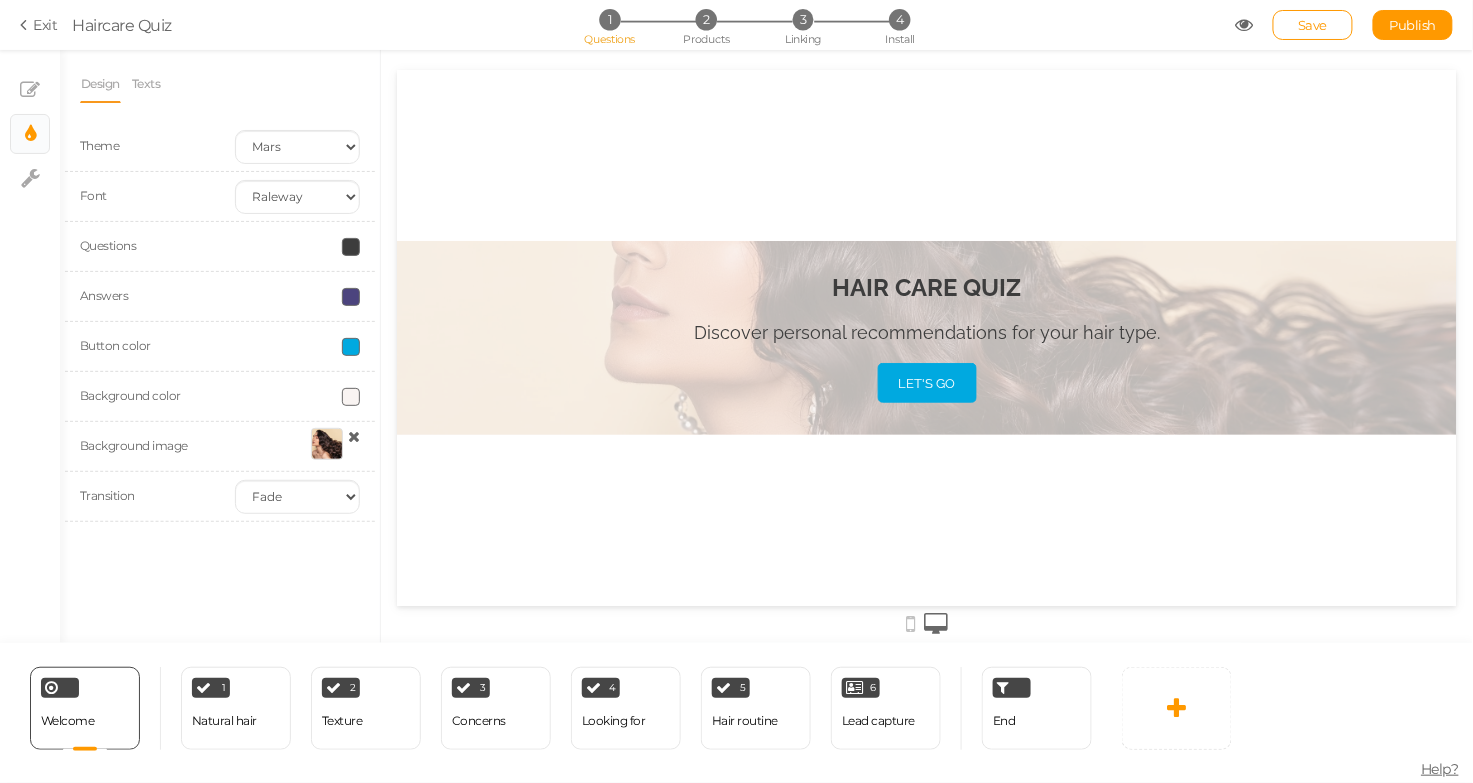 click at bounding box center [351, 247] 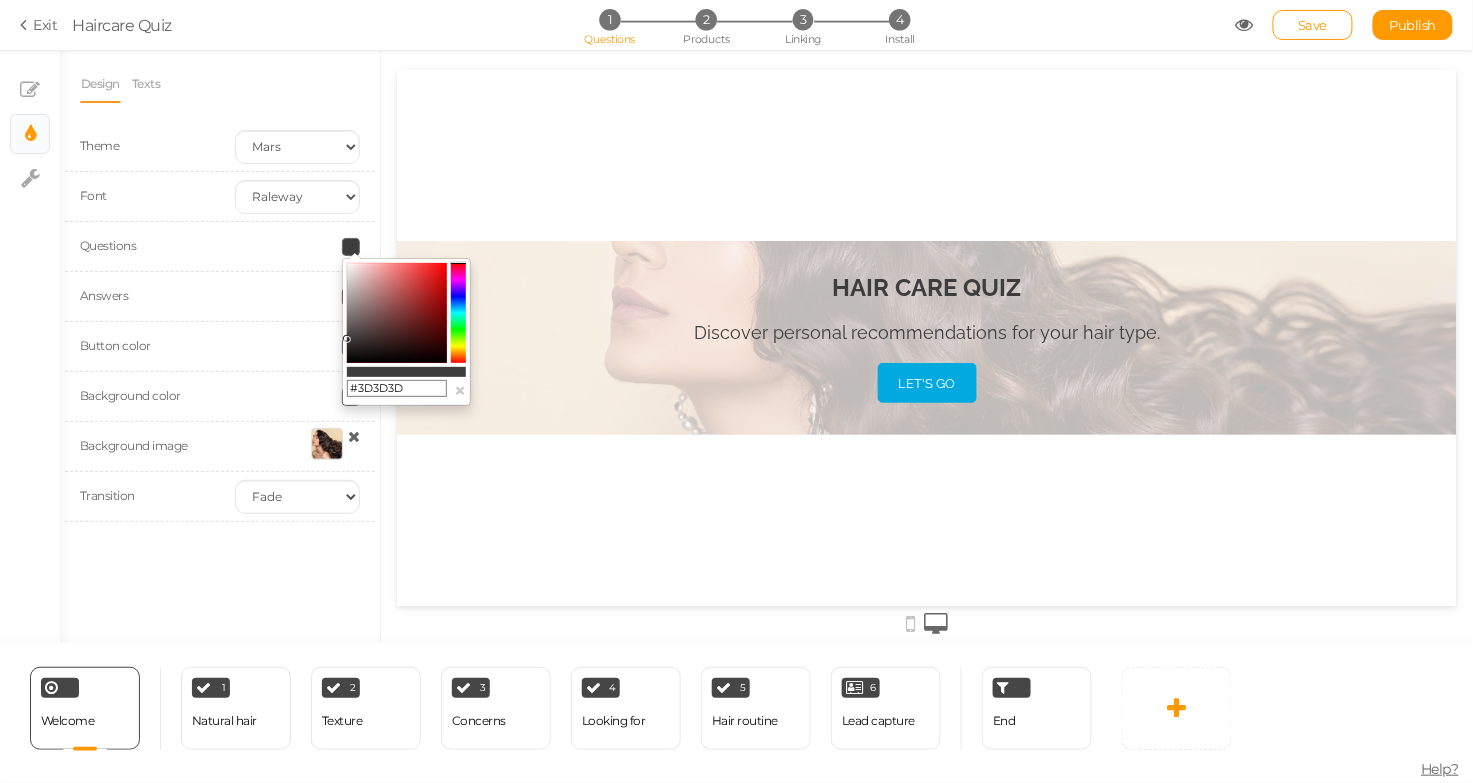 click on "HAIR CARE QUIZ Discover personal recommendations for your hair type. LET'S GO" at bounding box center [926, 337] 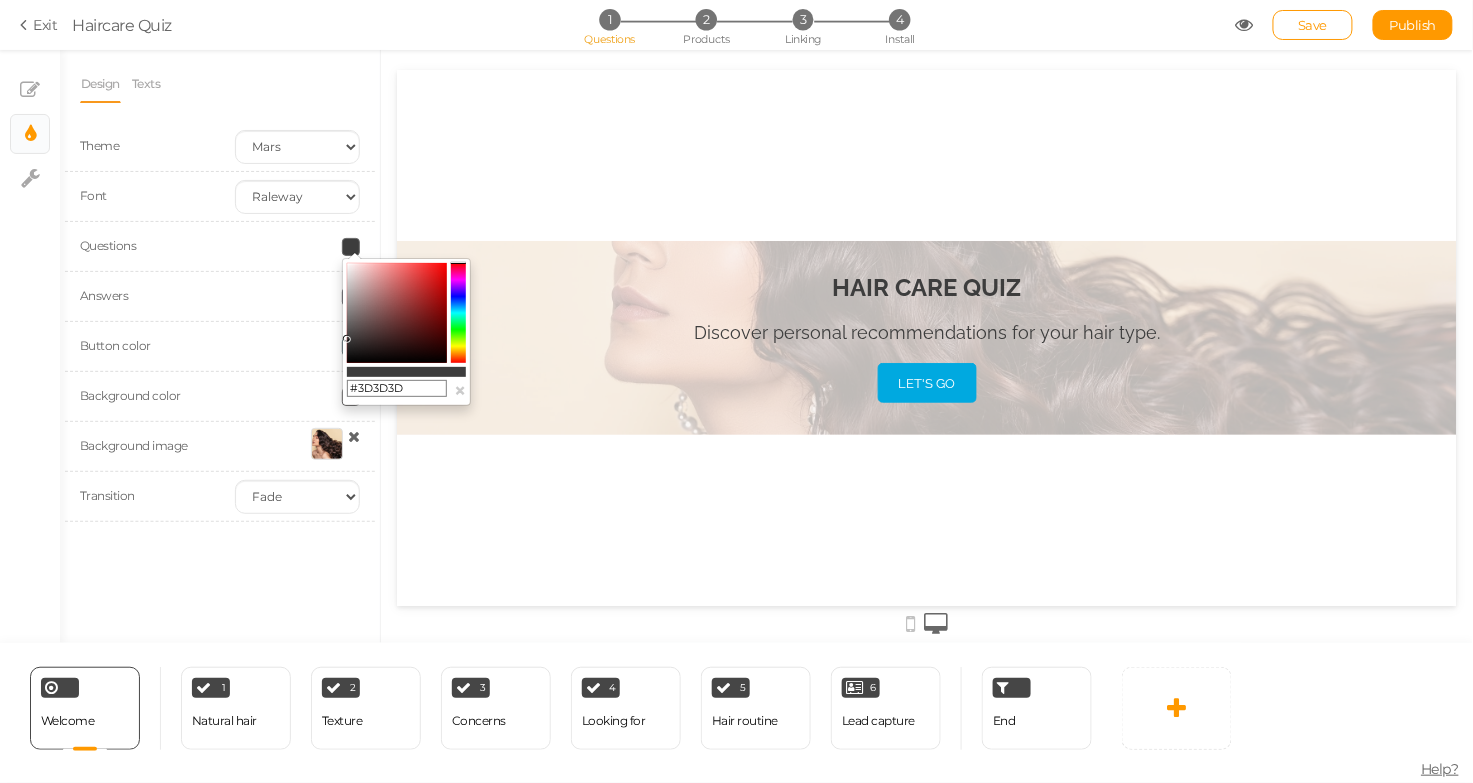 click on "HAIR CARE QUIZ Discover personal recommendations for your hair type. LET'S GO" at bounding box center (926, 337) 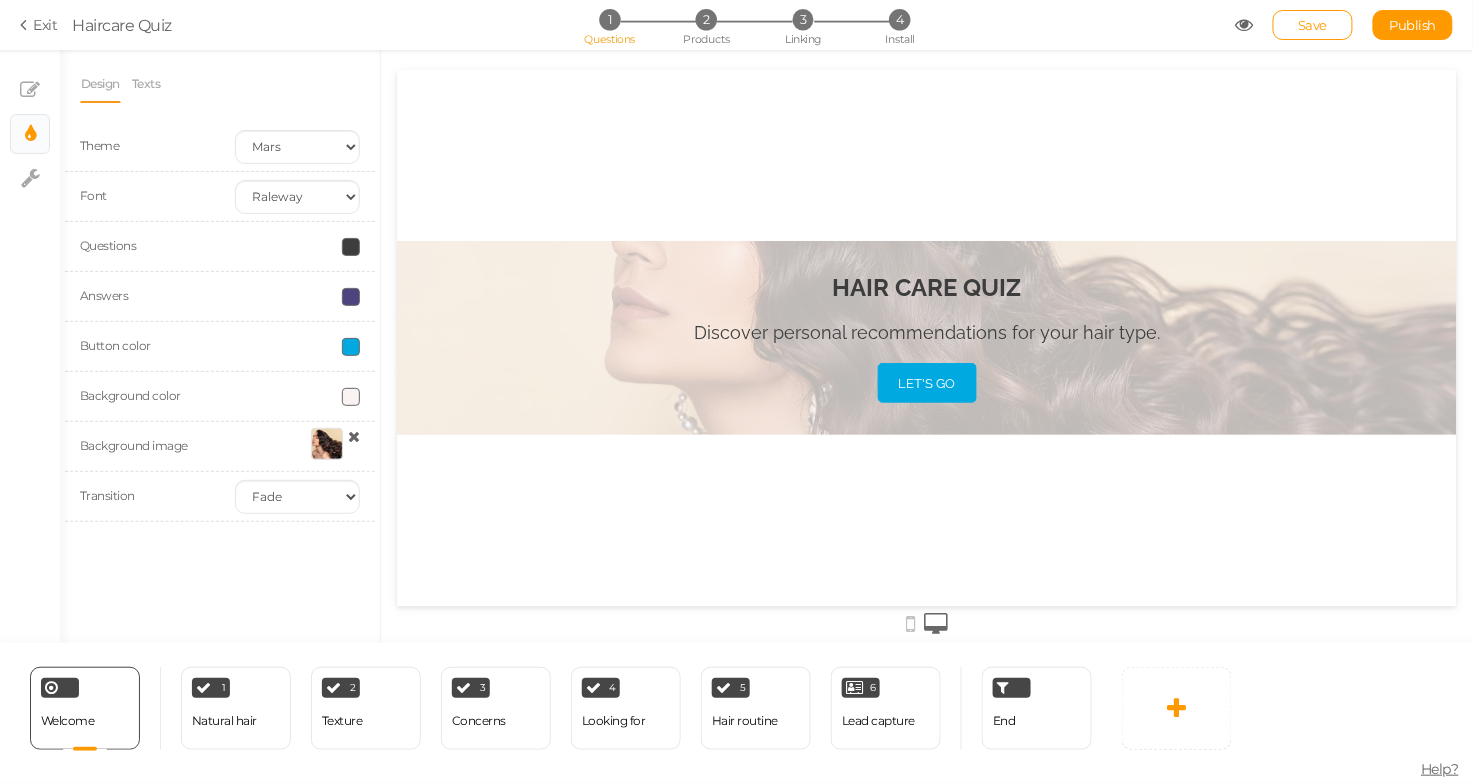 click on "Design
Texts
Theme         Earth Mars                 Font         Custom Default [PERSON_NAME] Montserrat Open Sans [PERSON_NAME] PT Sans Raleway Roboto Source Sans Pro                             Questions                                     Answers                                     Button color                                     Background color                                       Background image                                   Transition         None   Fade   Switch" at bounding box center (220, 346) 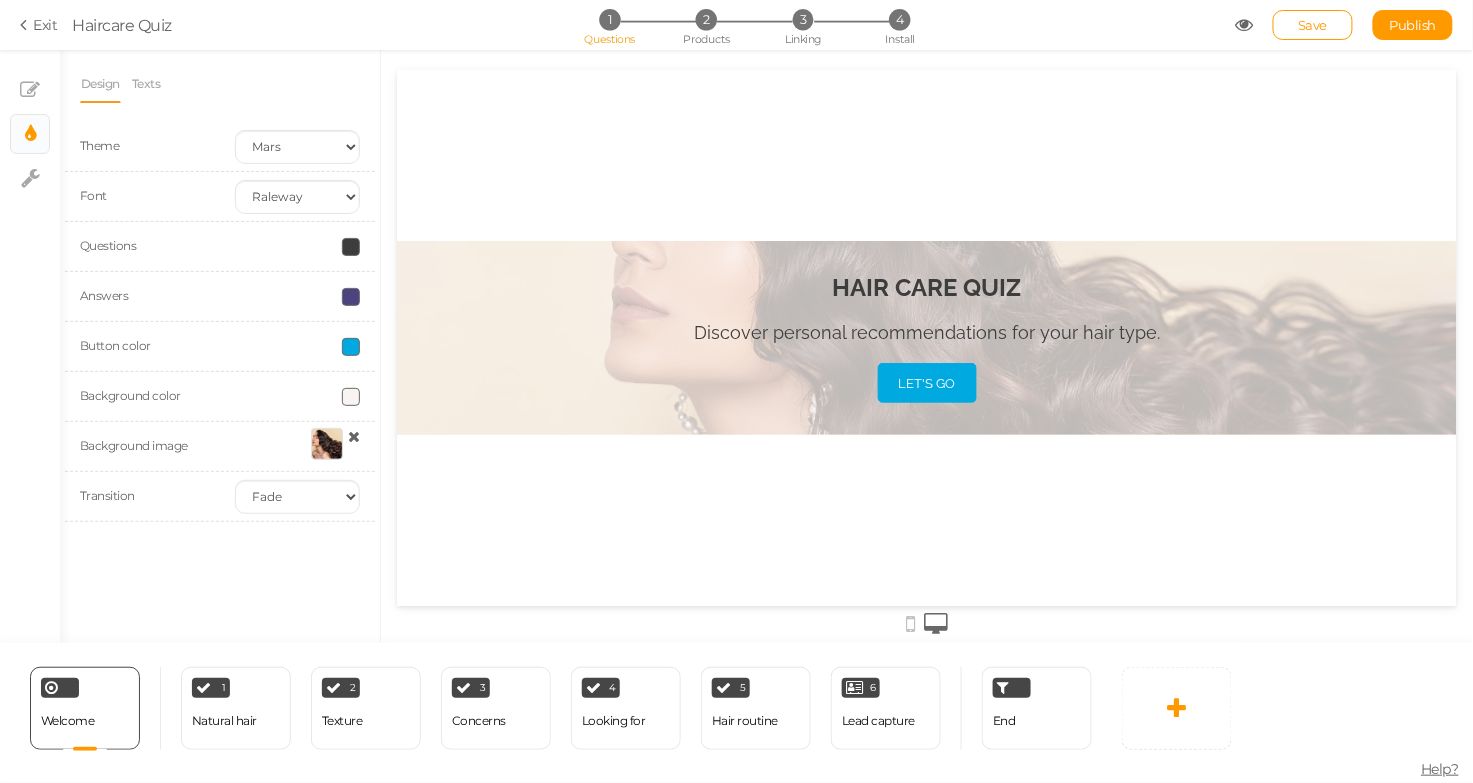click at bounding box center [351, 397] 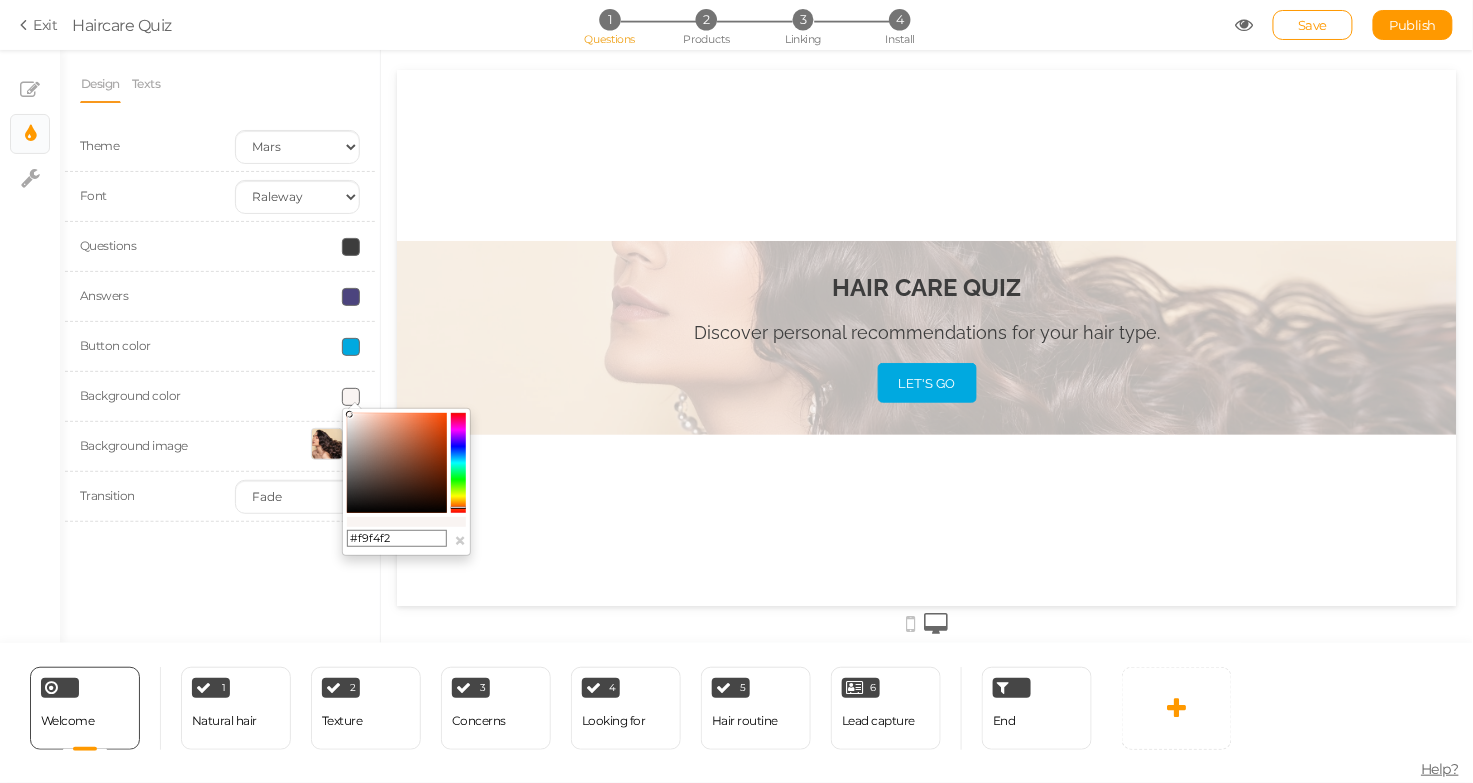 click on "HAIR CARE QUIZ Discover personal recommendations for your hair type. LET'S GO" at bounding box center [926, 337] 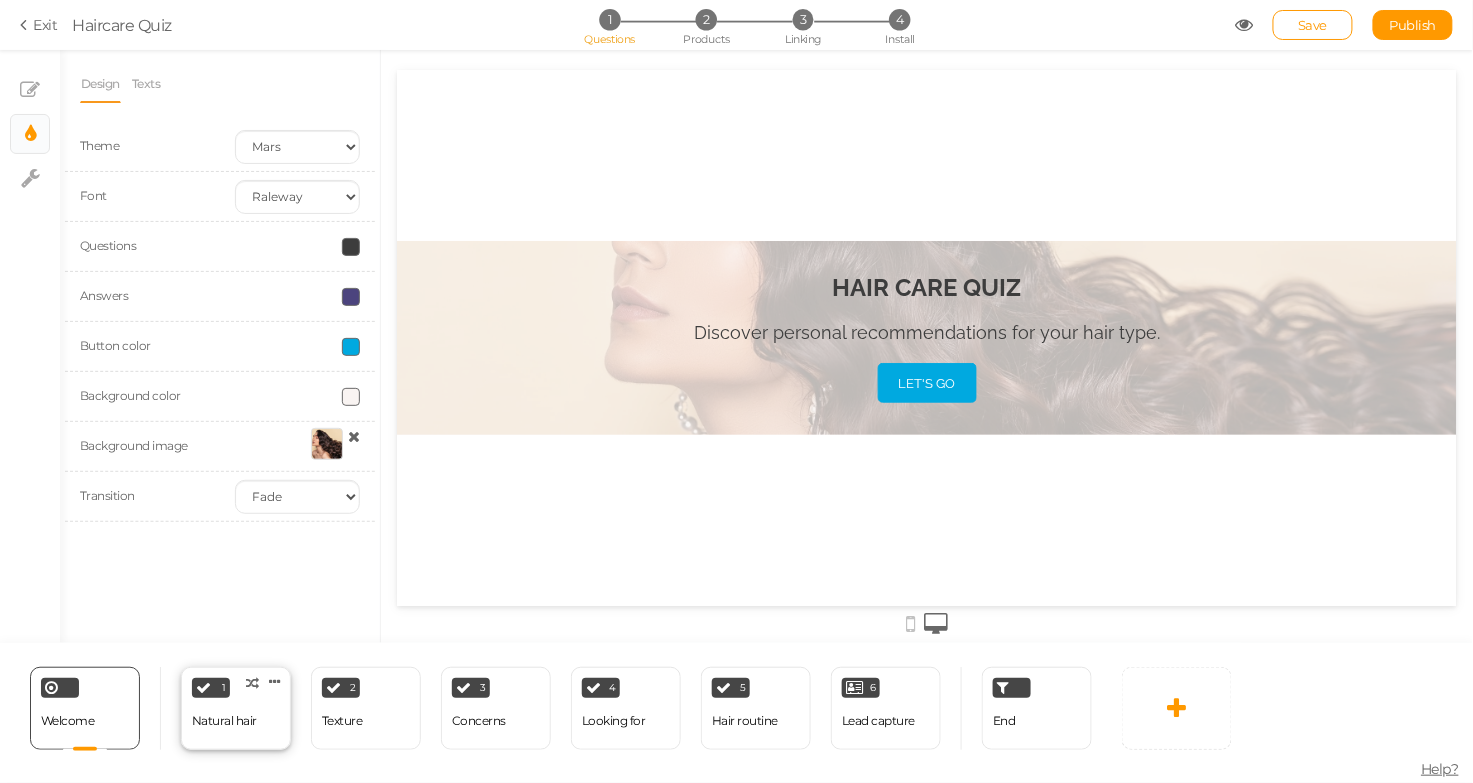 click on "Natural hair" at bounding box center [224, 721] 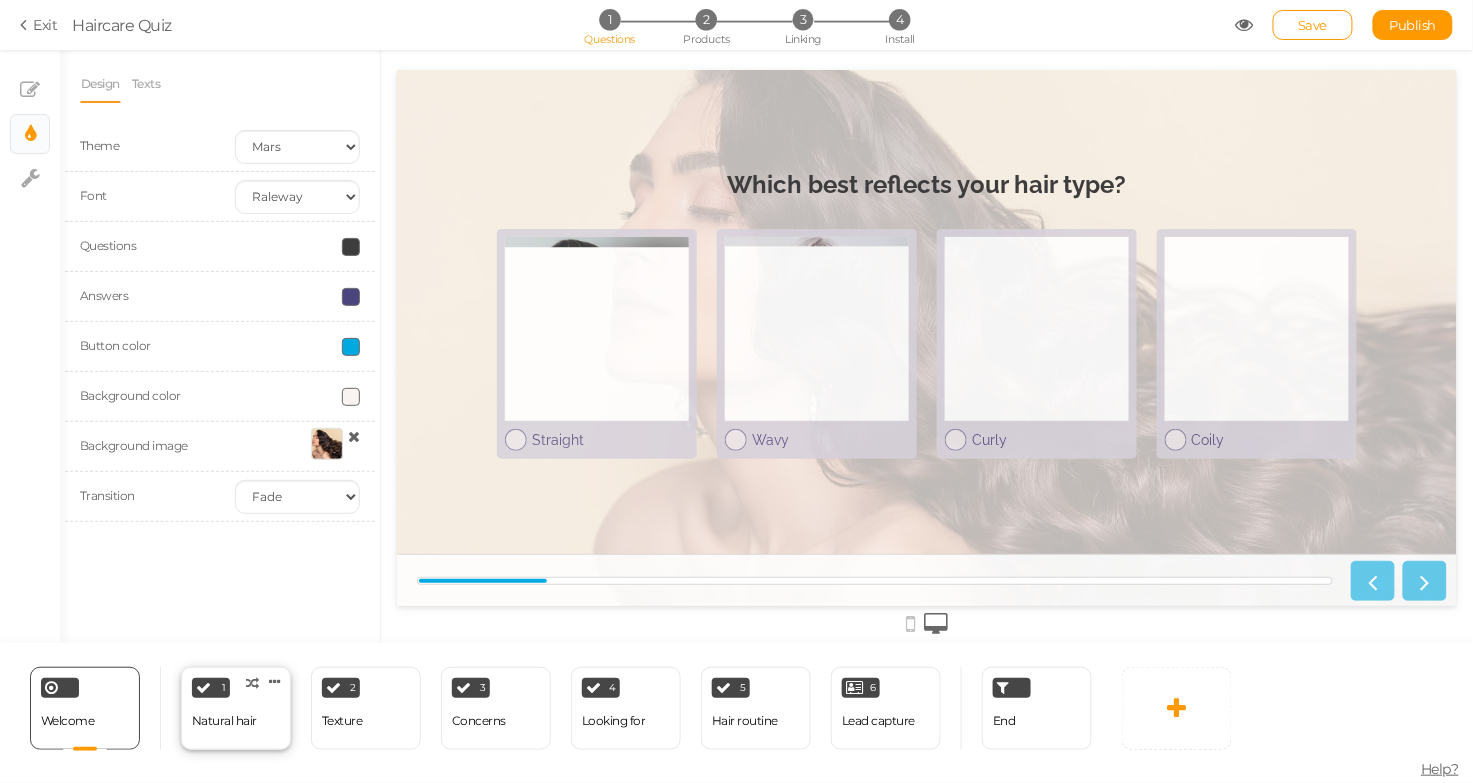select on "2" 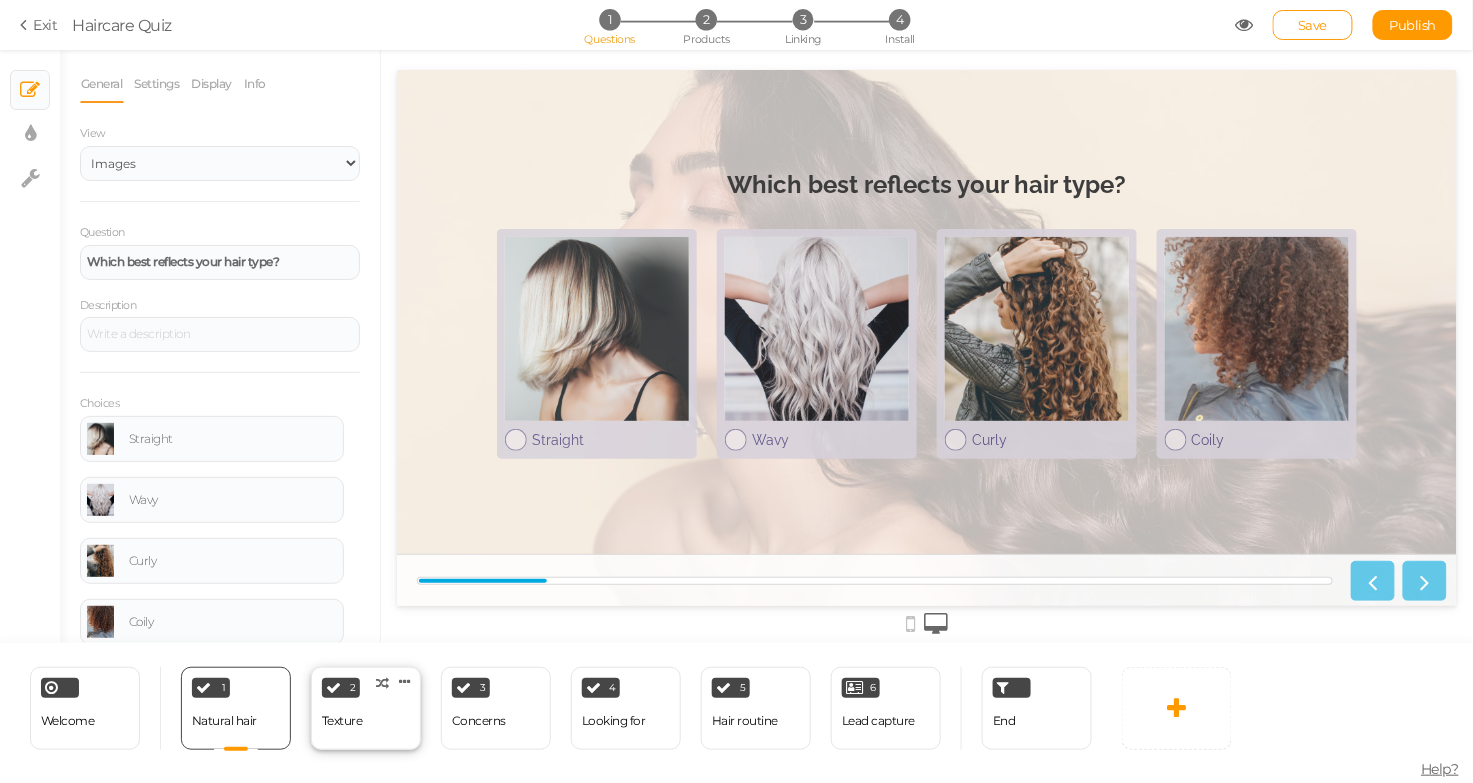 scroll, scrollTop: 0, scrollLeft: 0, axis: both 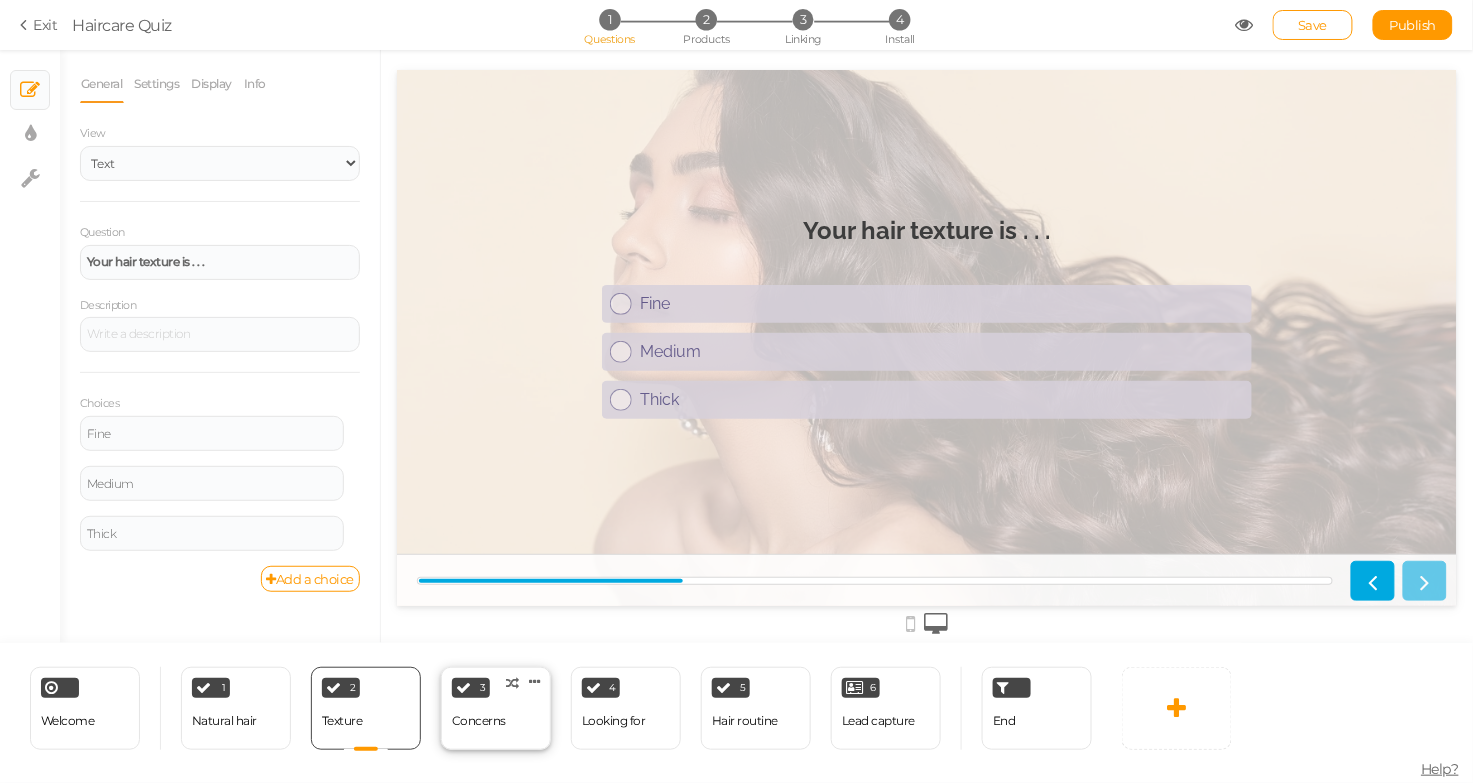 click on "Concerns" at bounding box center (479, 721) 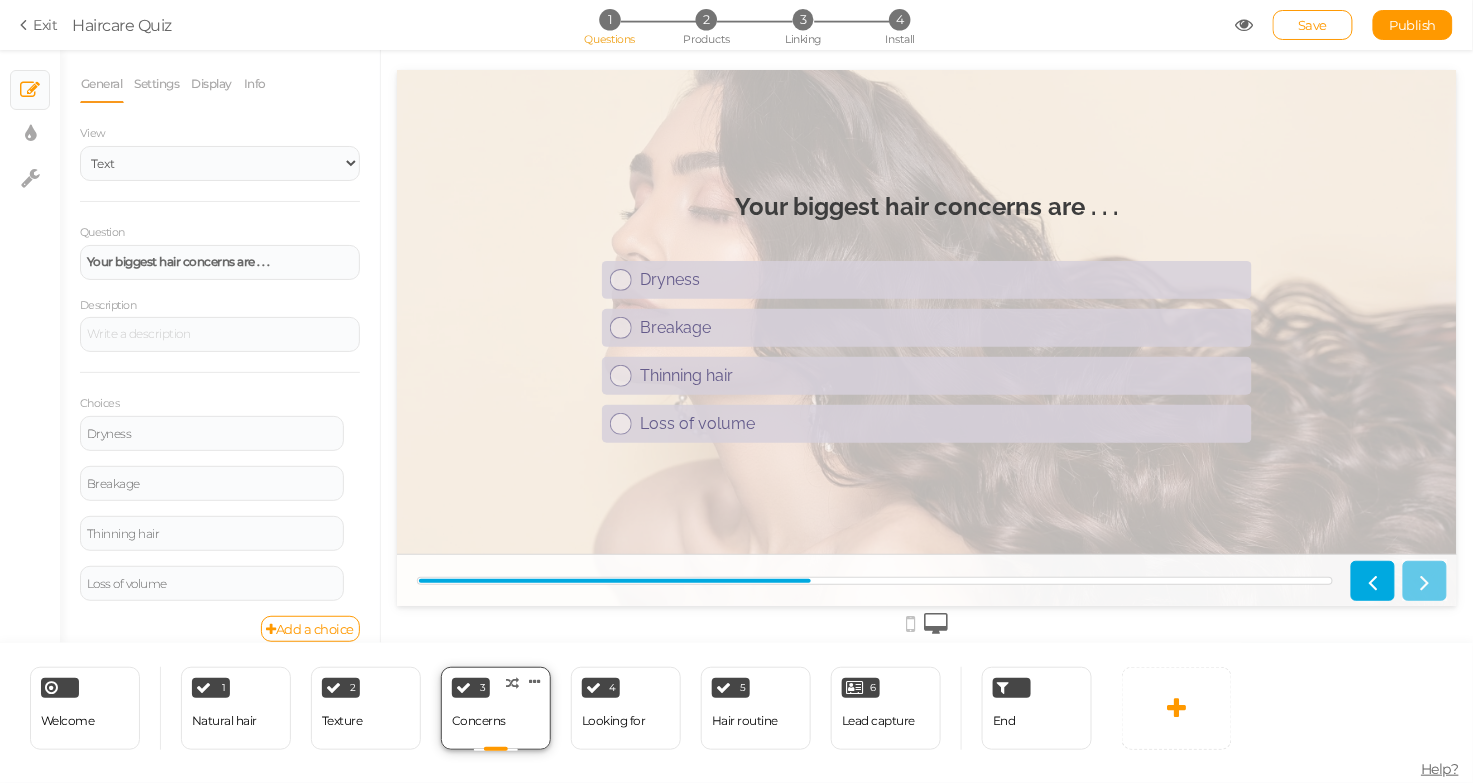 scroll, scrollTop: 0, scrollLeft: 0, axis: both 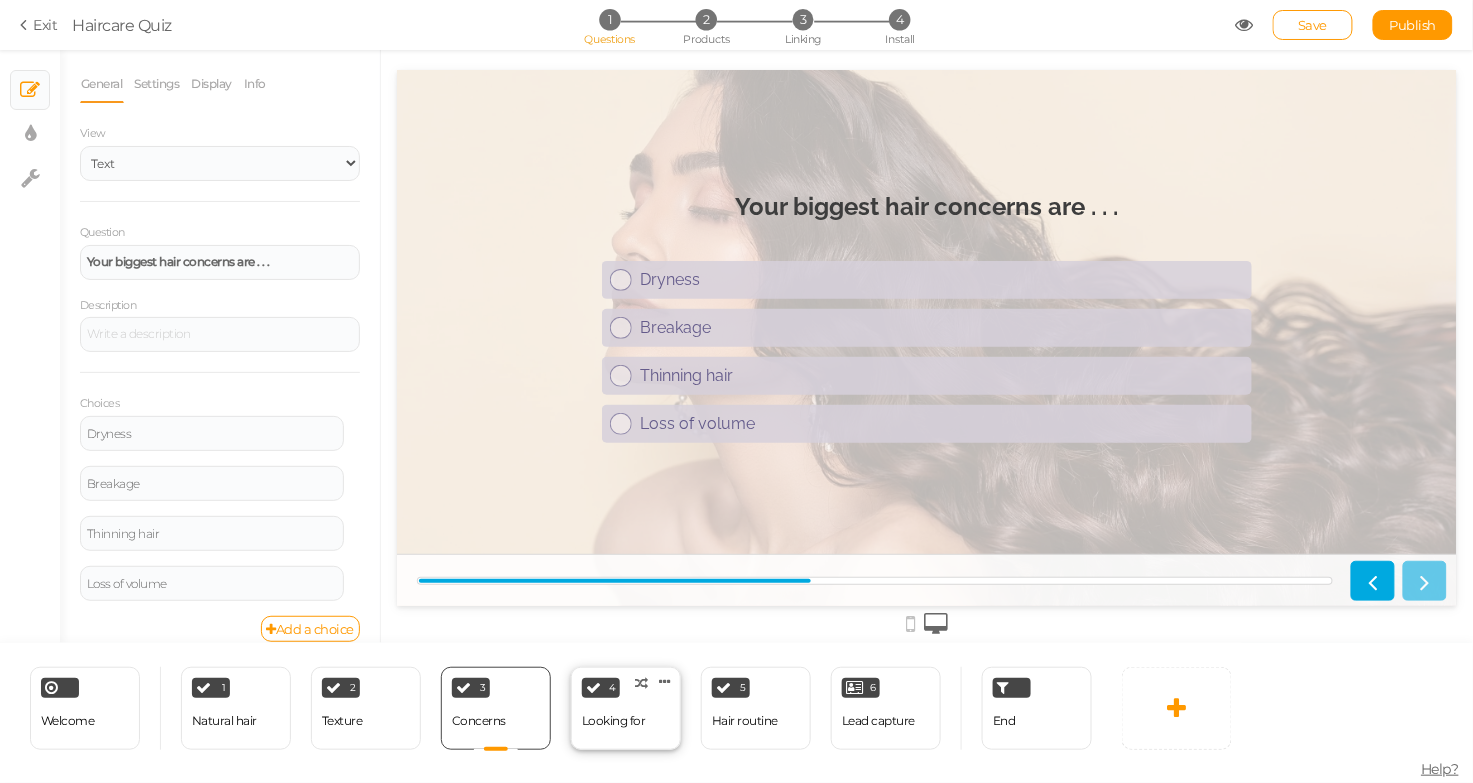 click on "4         Looking for         × Define the conditions to show this slide.                     Clone             Change type             Delete" at bounding box center (626, 708) 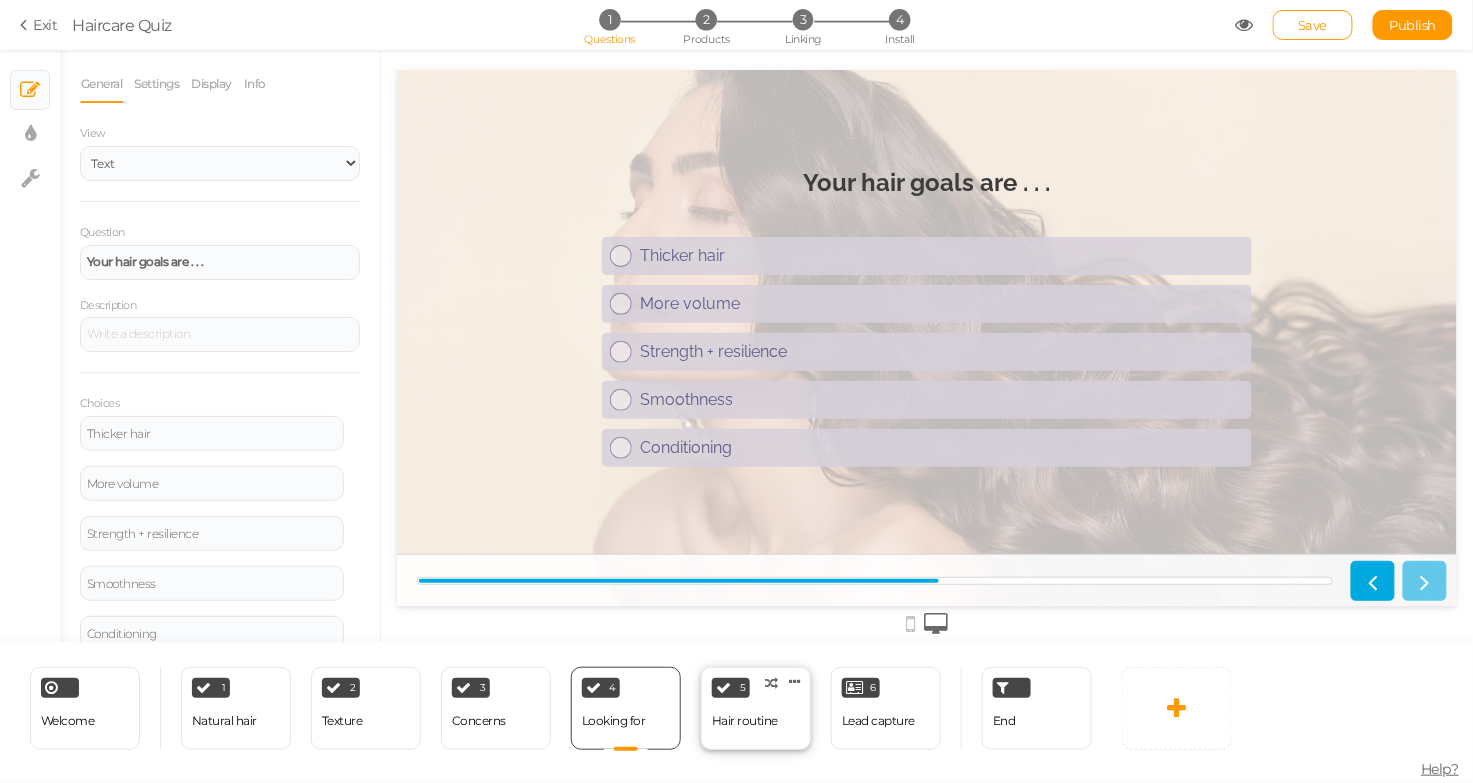 scroll, scrollTop: 0, scrollLeft: 0, axis: both 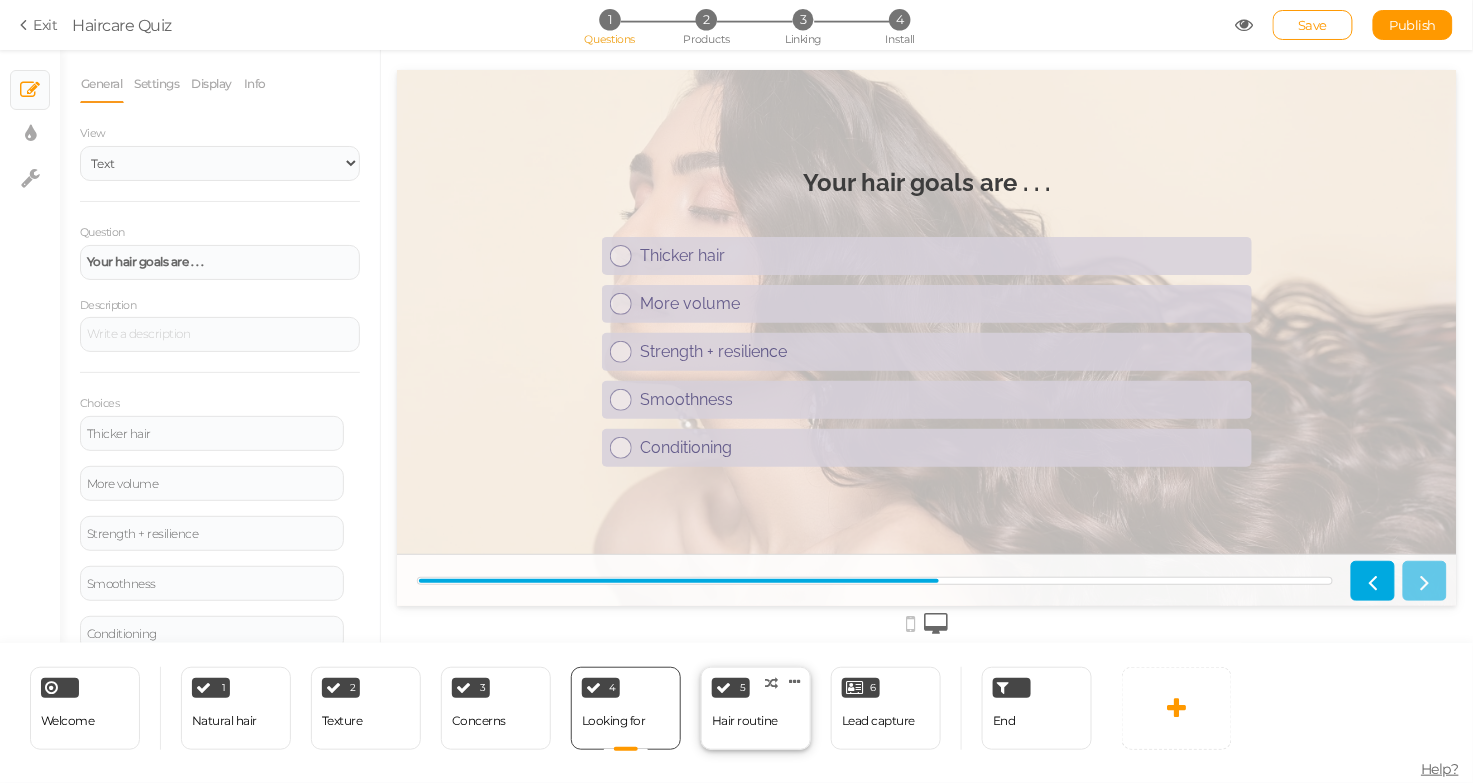 click on "Hair routine" at bounding box center (745, 721) 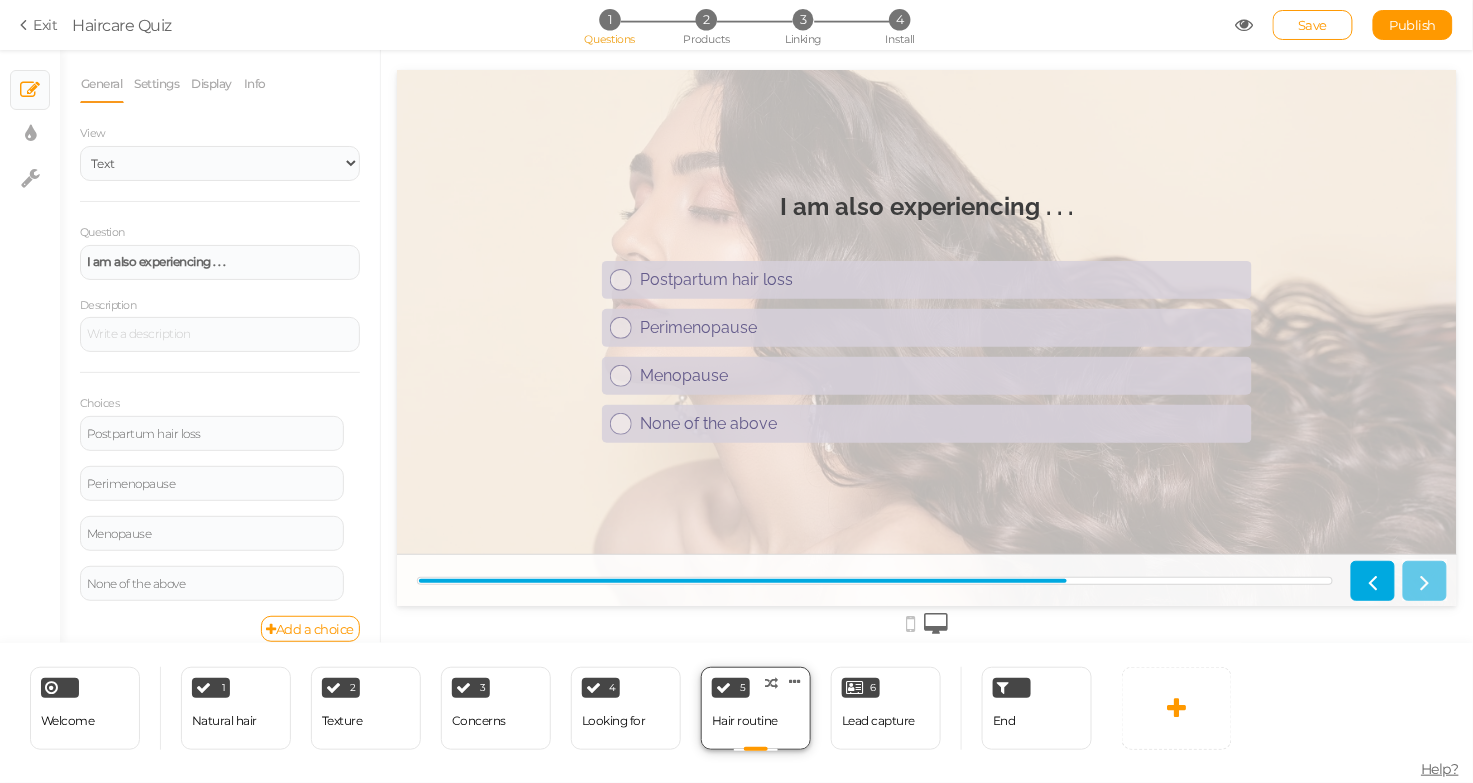 scroll, scrollTop: 0, scrollLeft: 0, axis: both 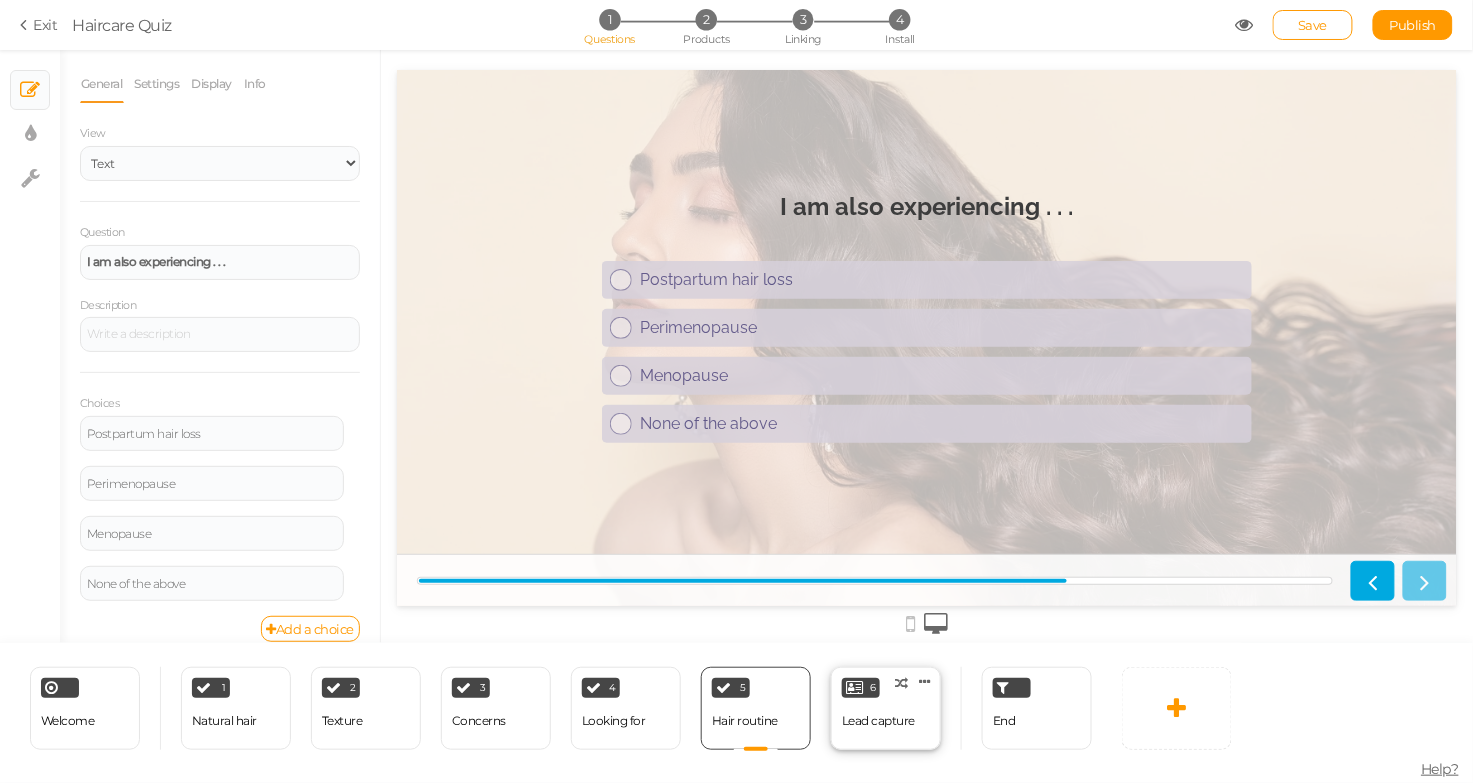 click on "Lead capture" at bounding box center (878, 721) 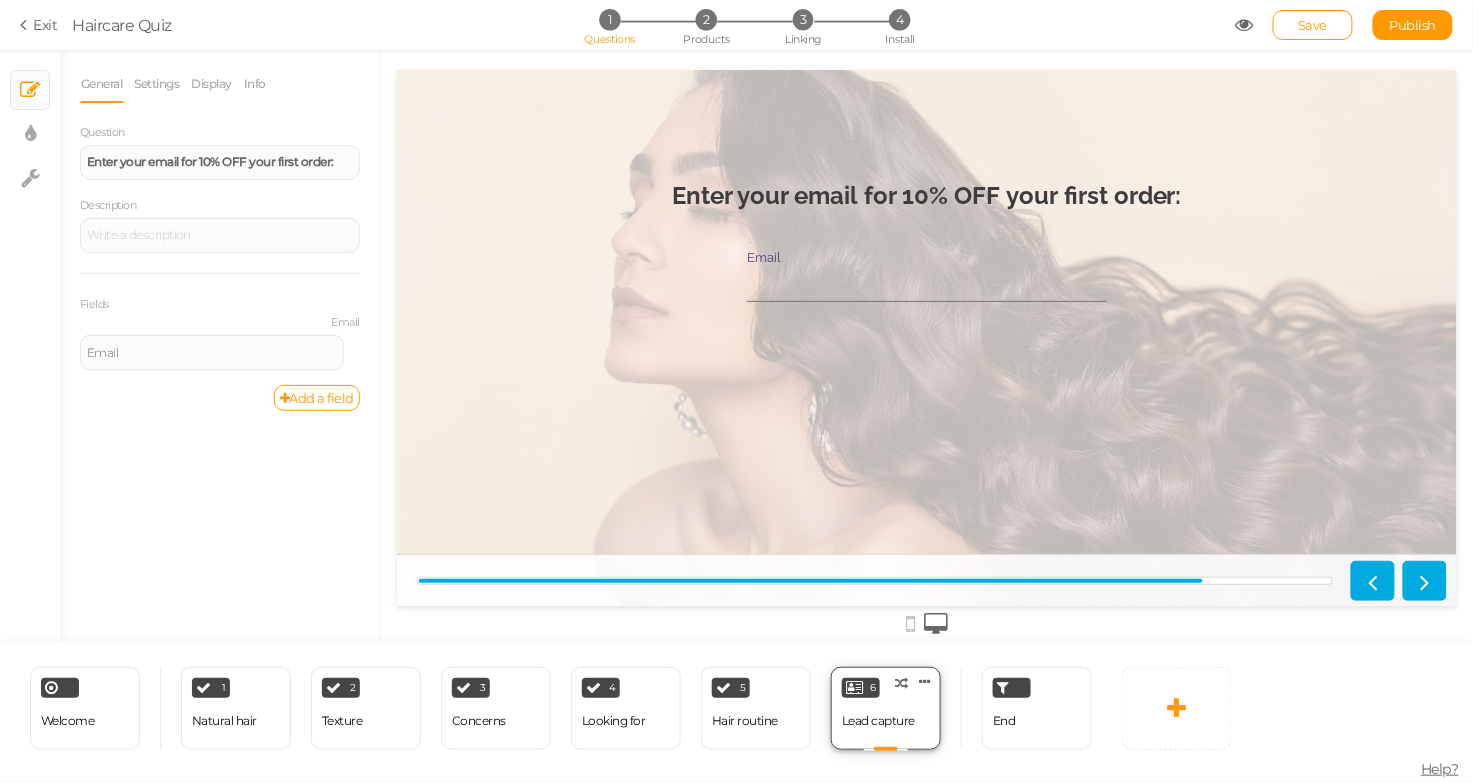 scroll, scrollTop: 0, scrollLeft: 0, axis: both 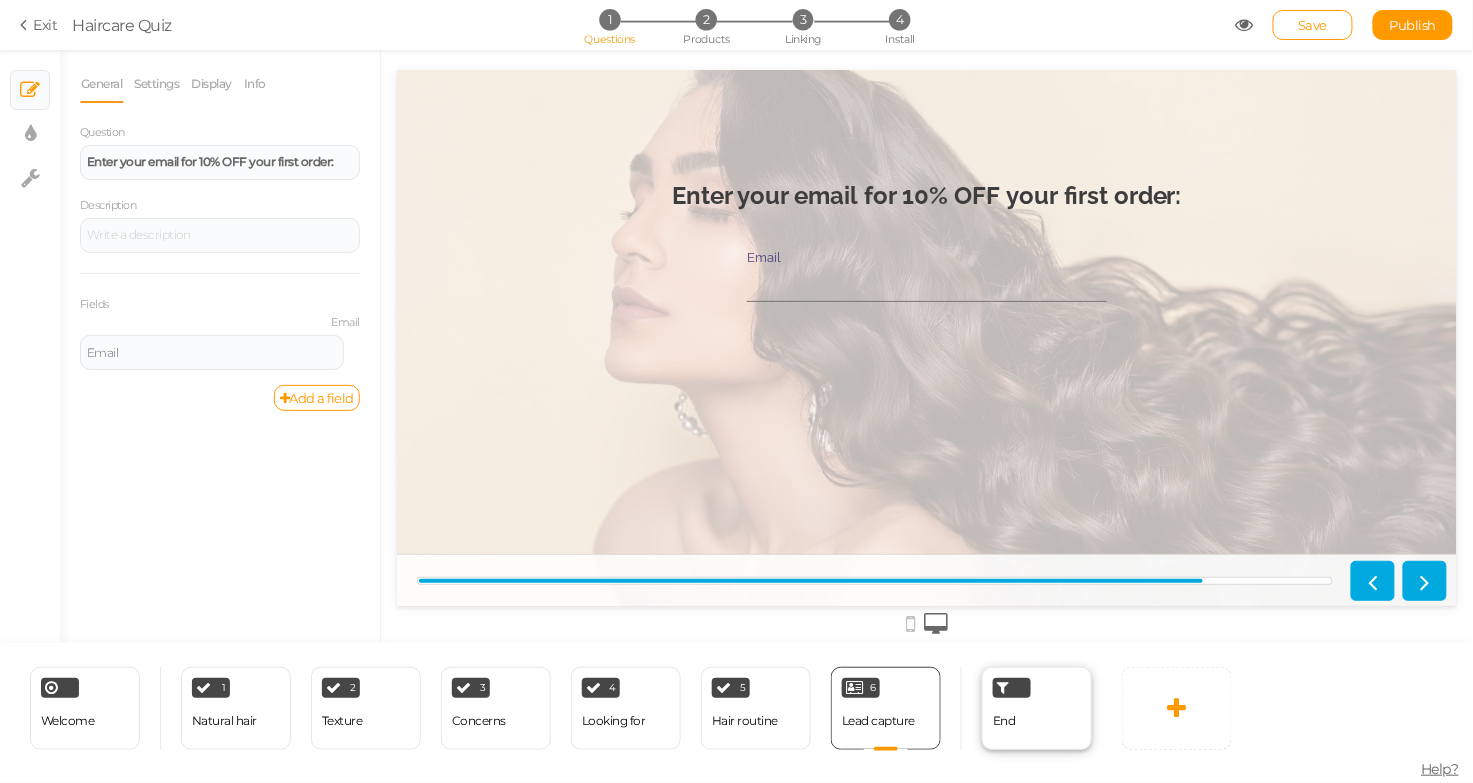 click on "End" at bounding box center [1037, 708] 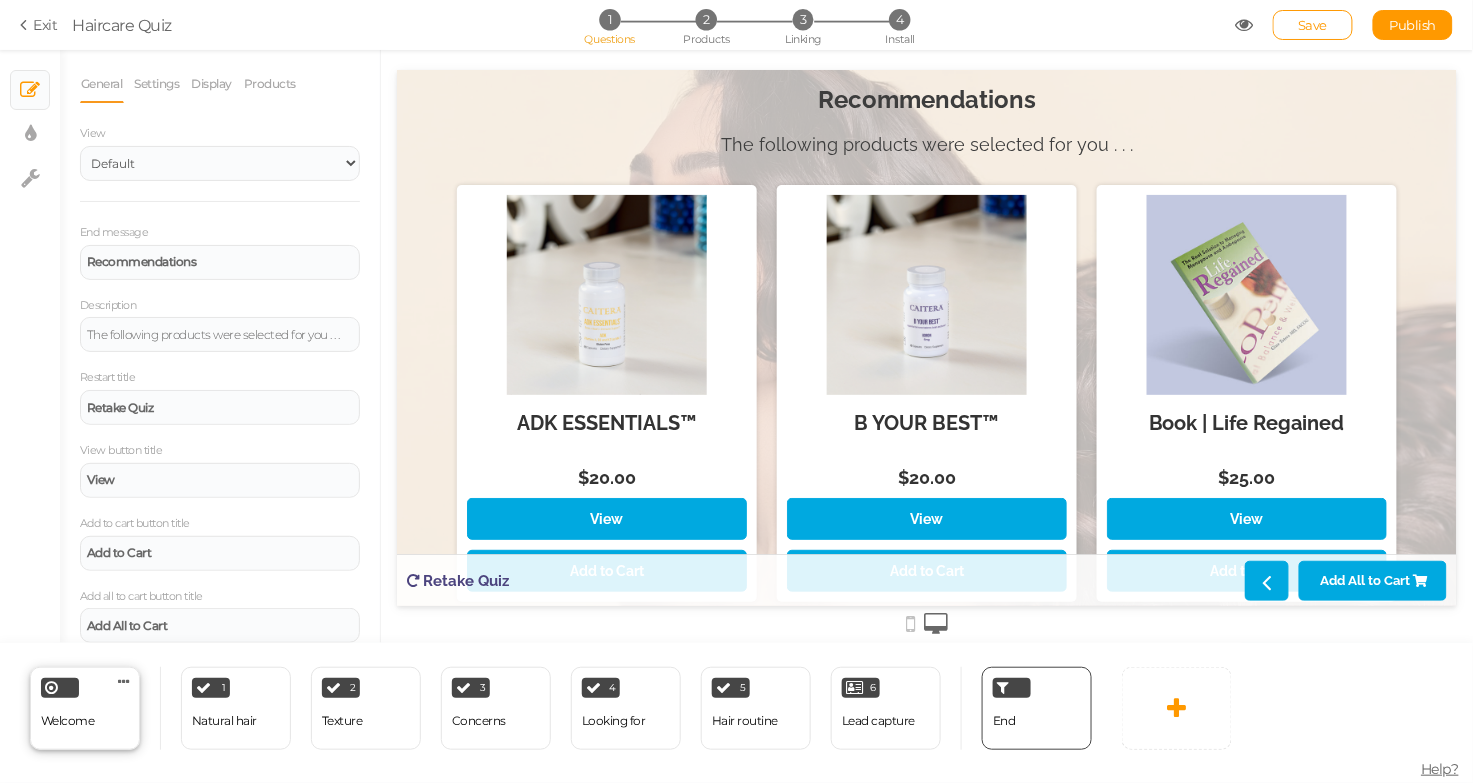 click on "Welcome                       Delete" at bounding box center [85, 708] 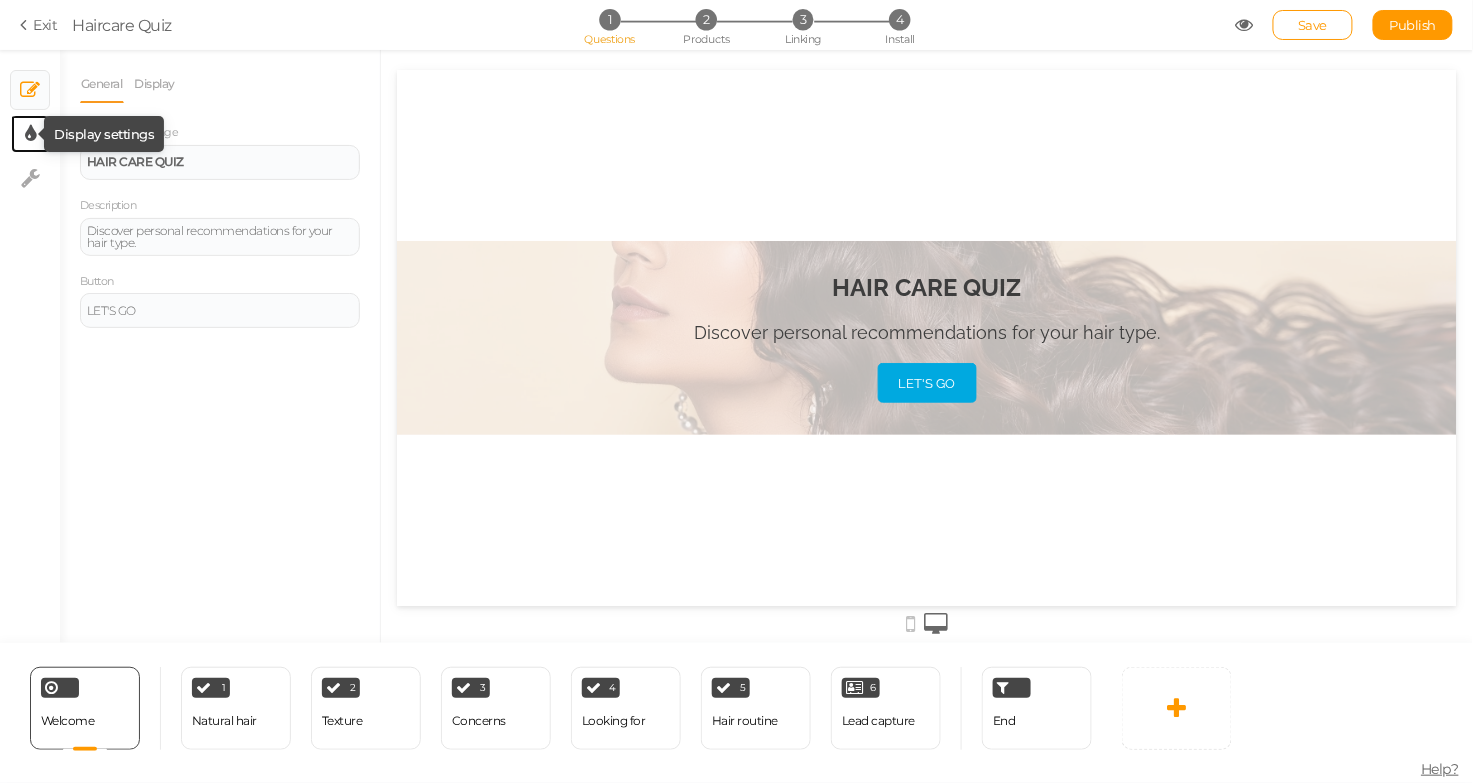 click at bounding box center [30, 134] 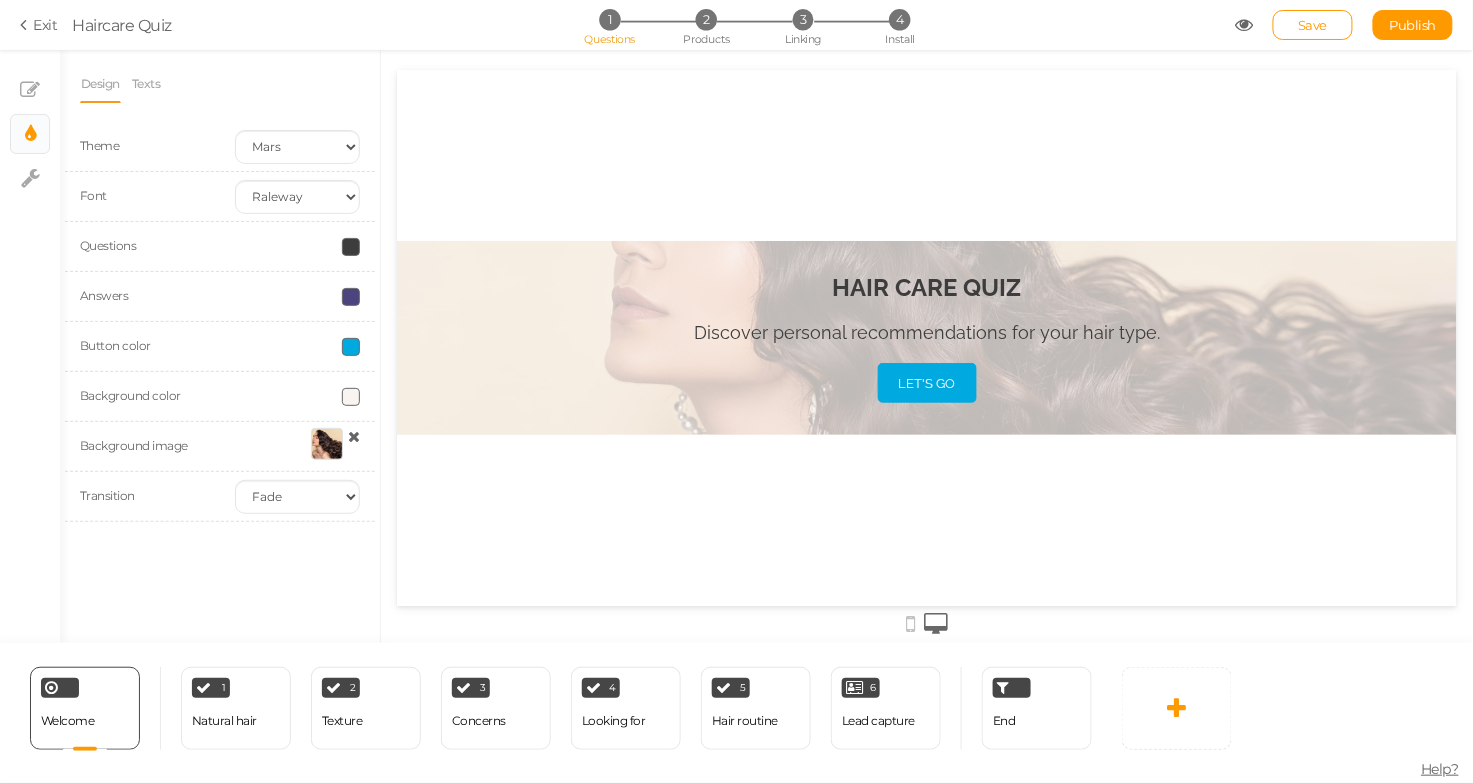 click at bounding box center [351, 347] 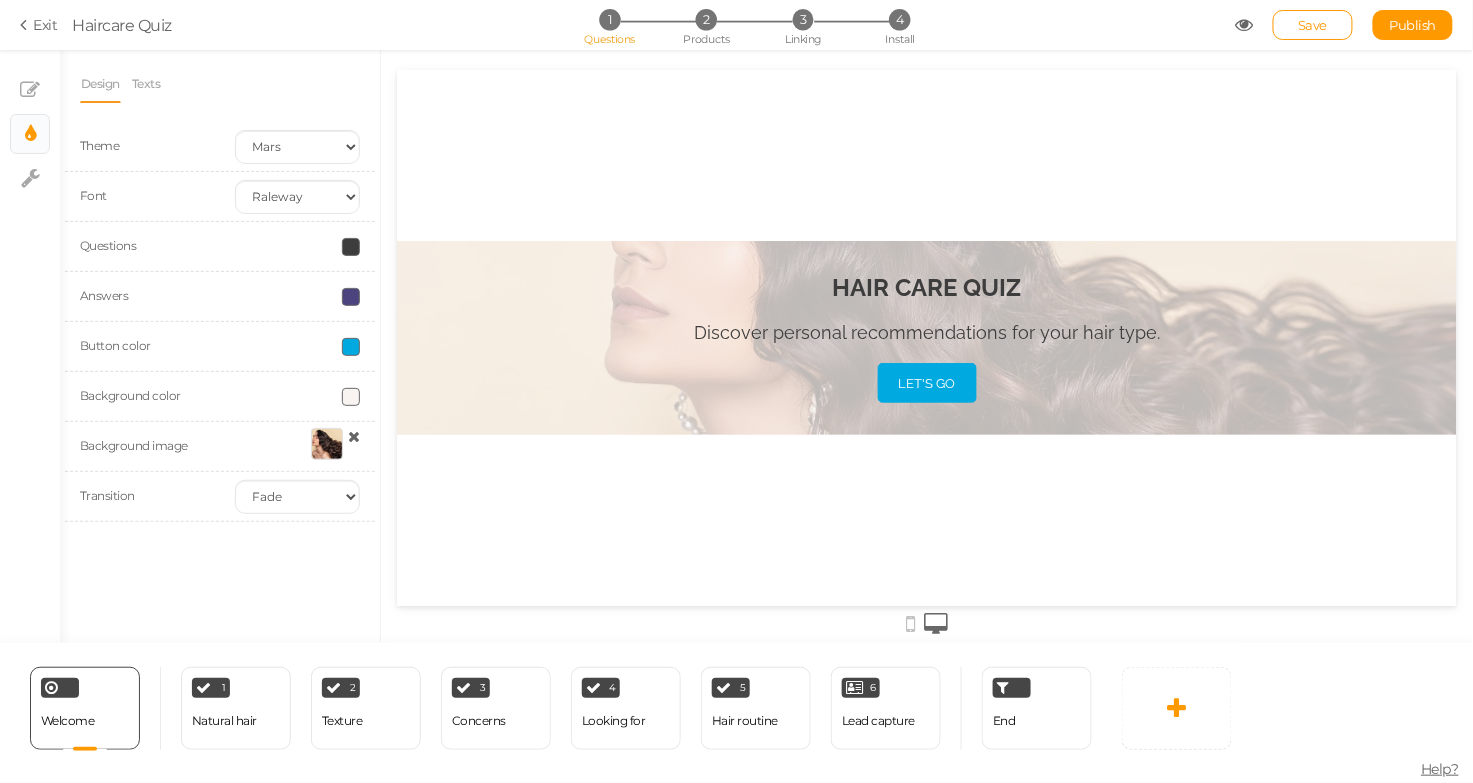 click at bounding box center (351, 297) 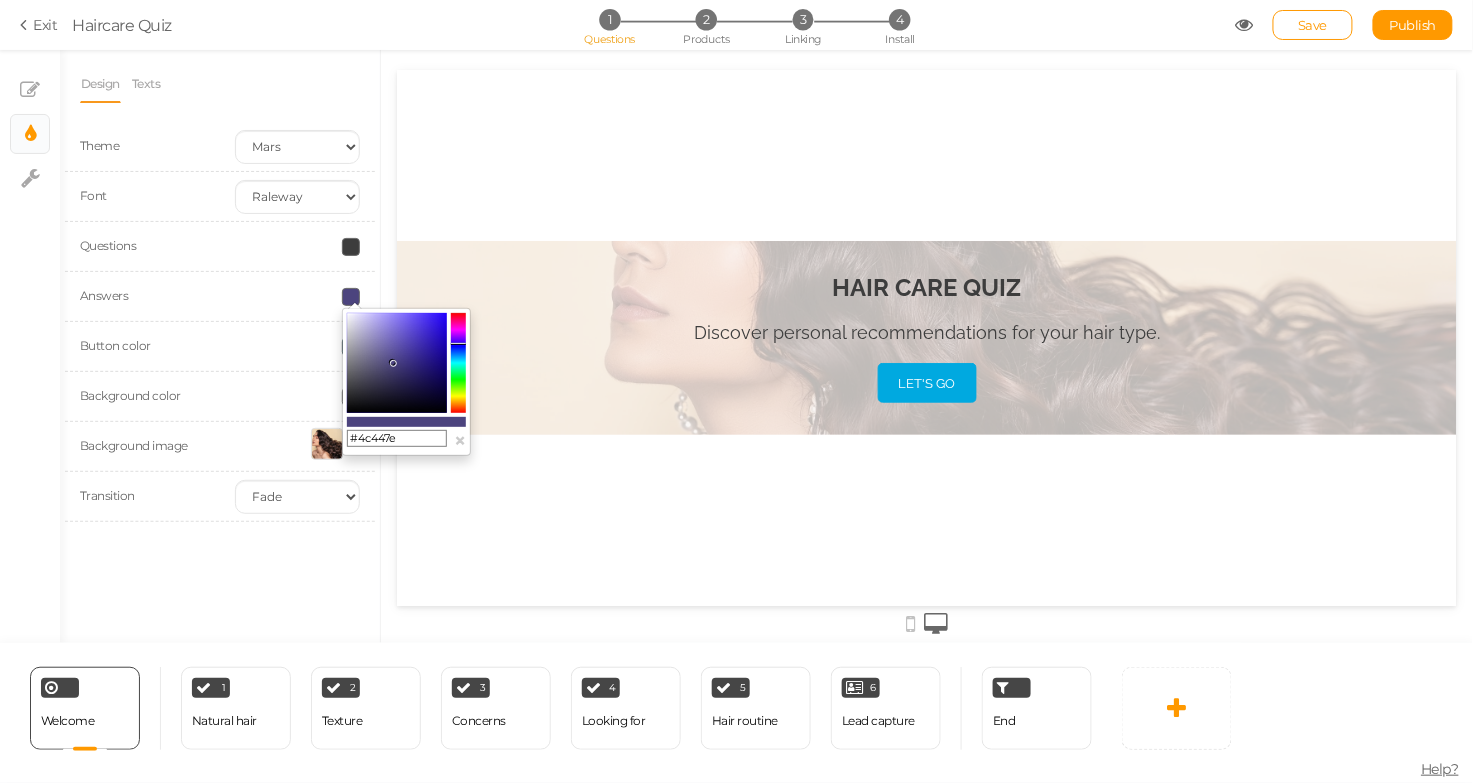 drag, startPoint x: 361, startPoint y: 435, endPoint x: 422, endPoint y: 435, distance: 61 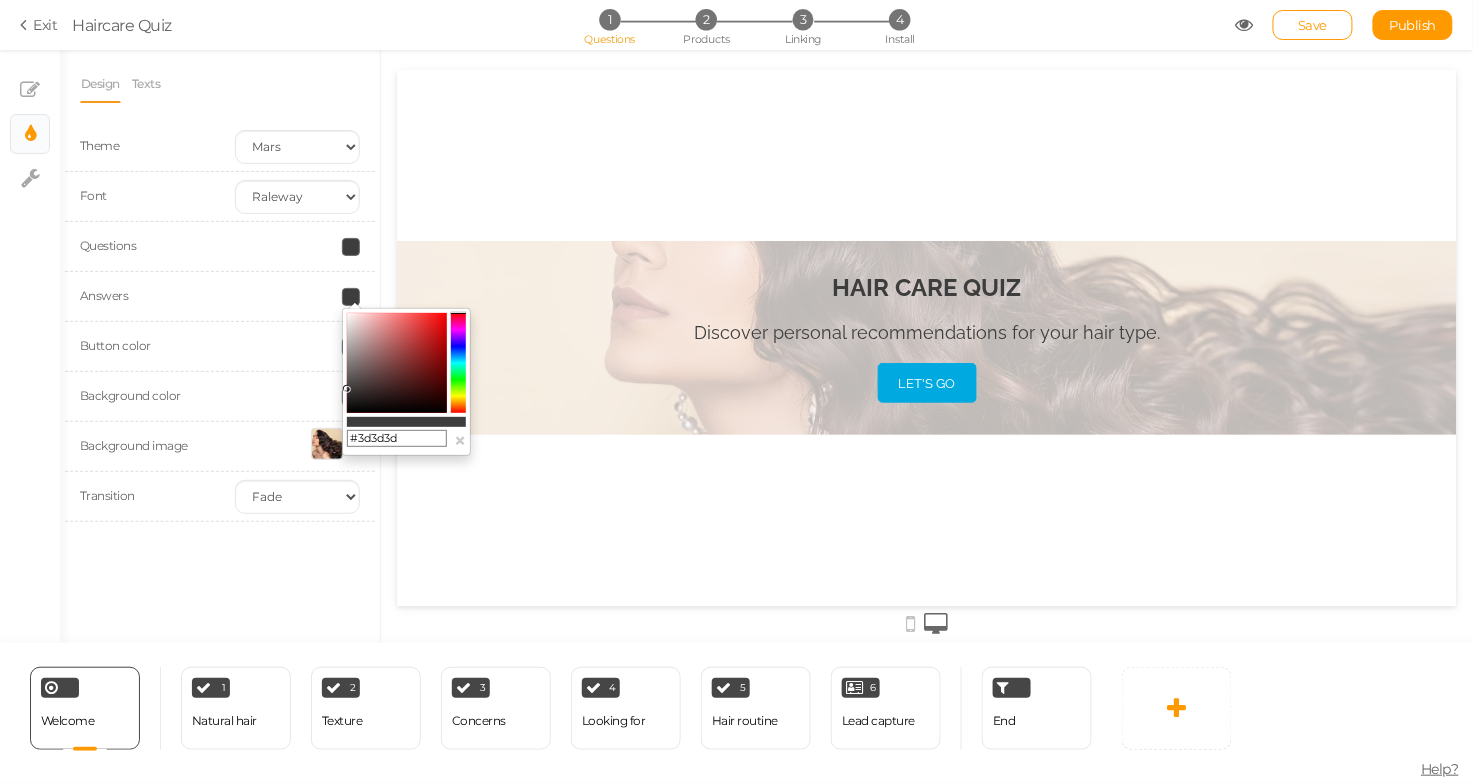 type on "#3d3d3d" 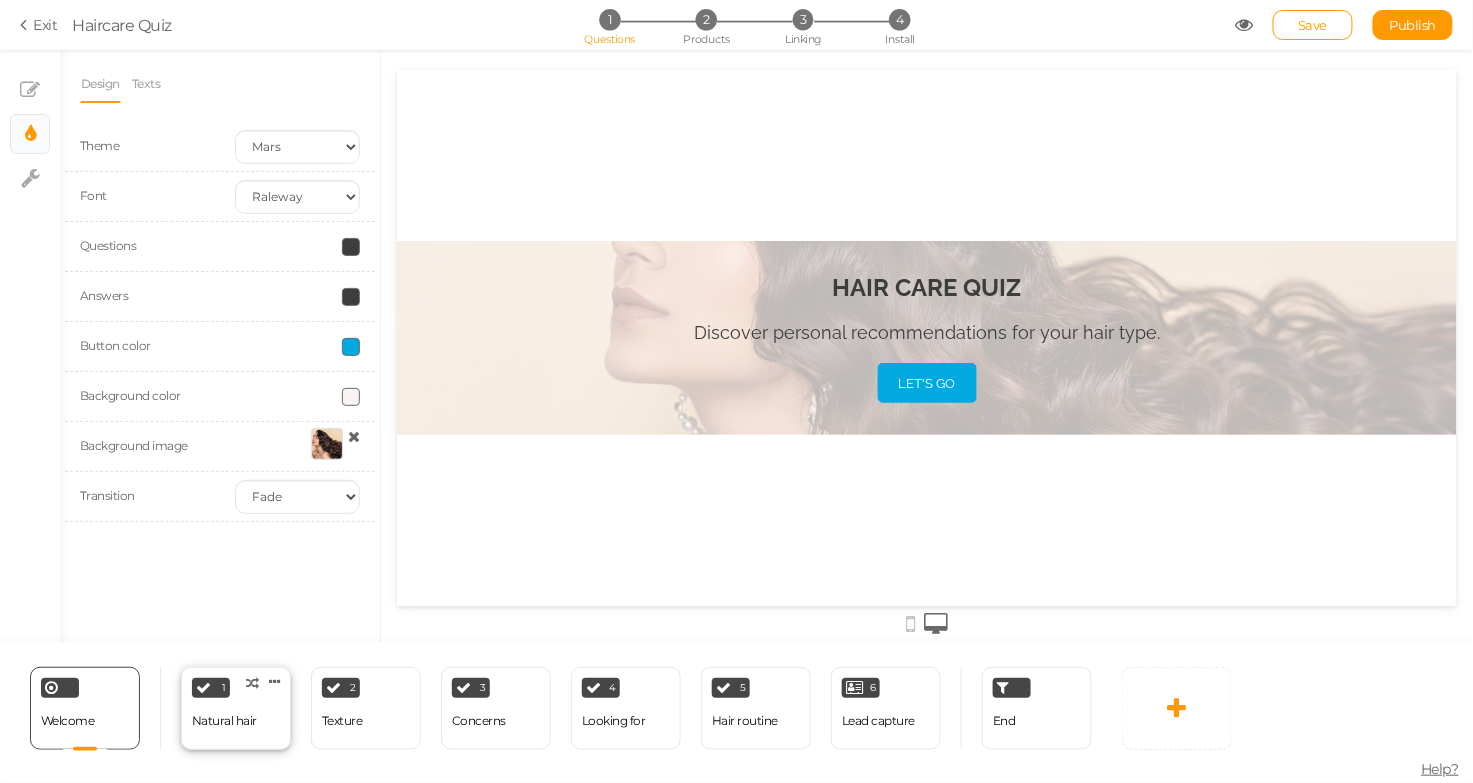 click on "Natural hair" at bounding box center [224, 721] 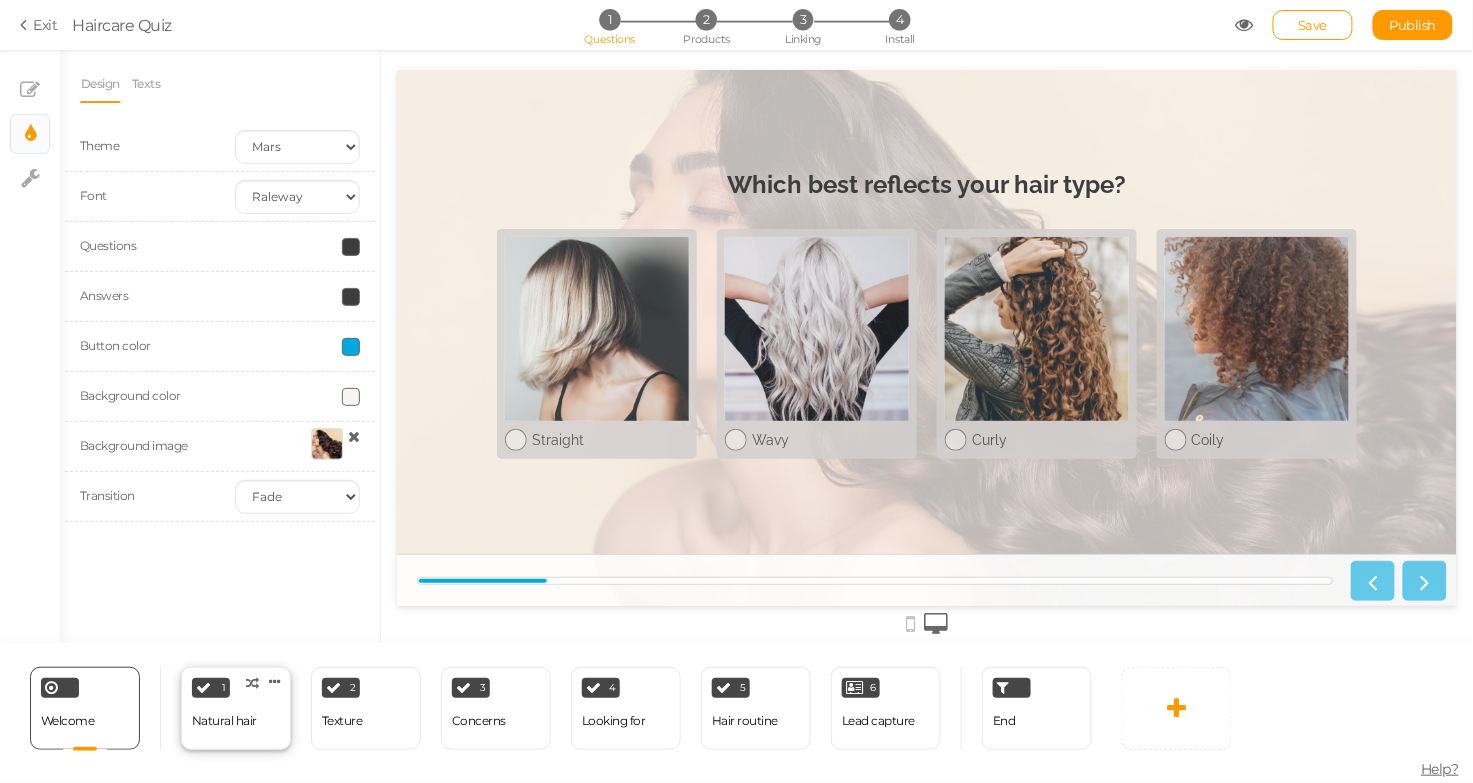 select on "2" 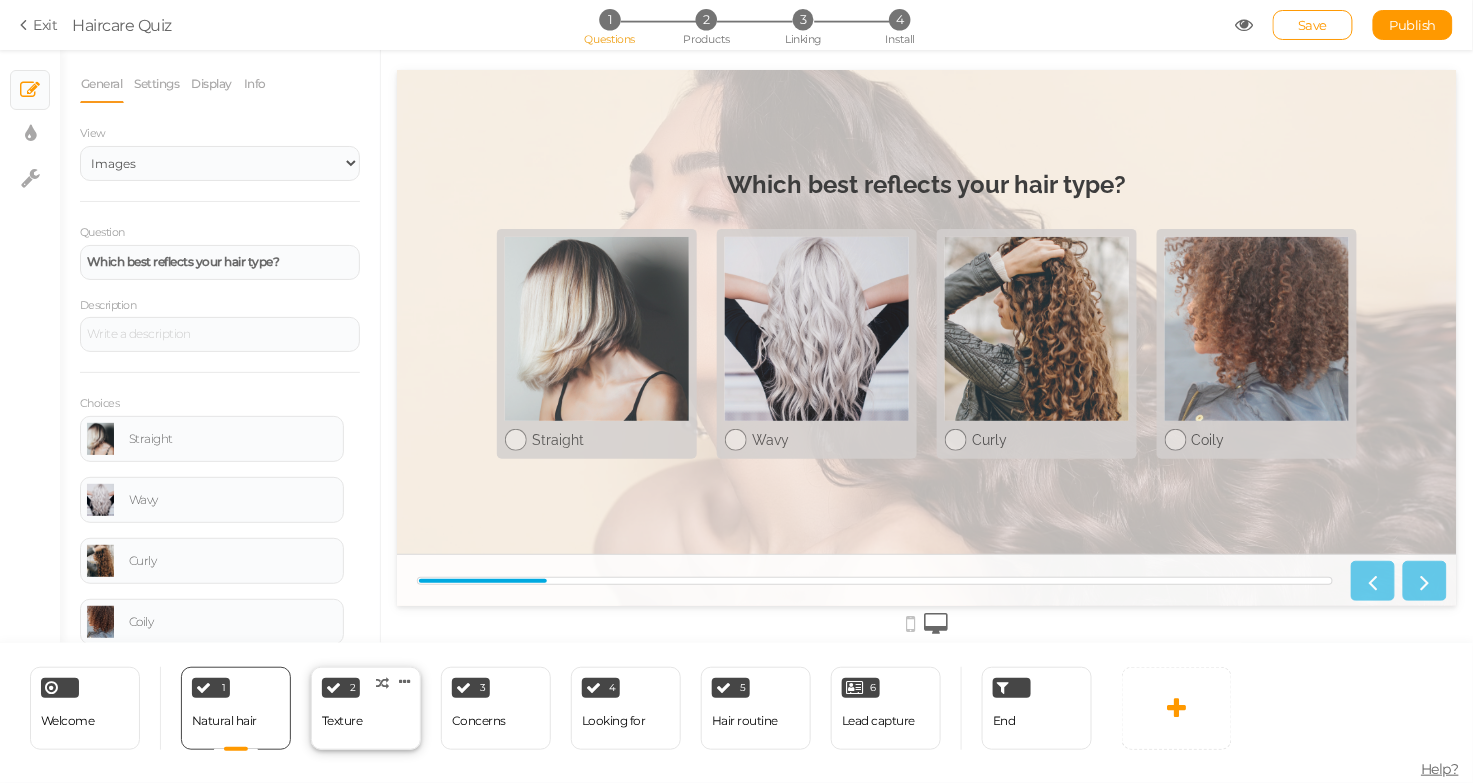 scroll, scrollTop: 0, scrollLeft: 0, axis: both 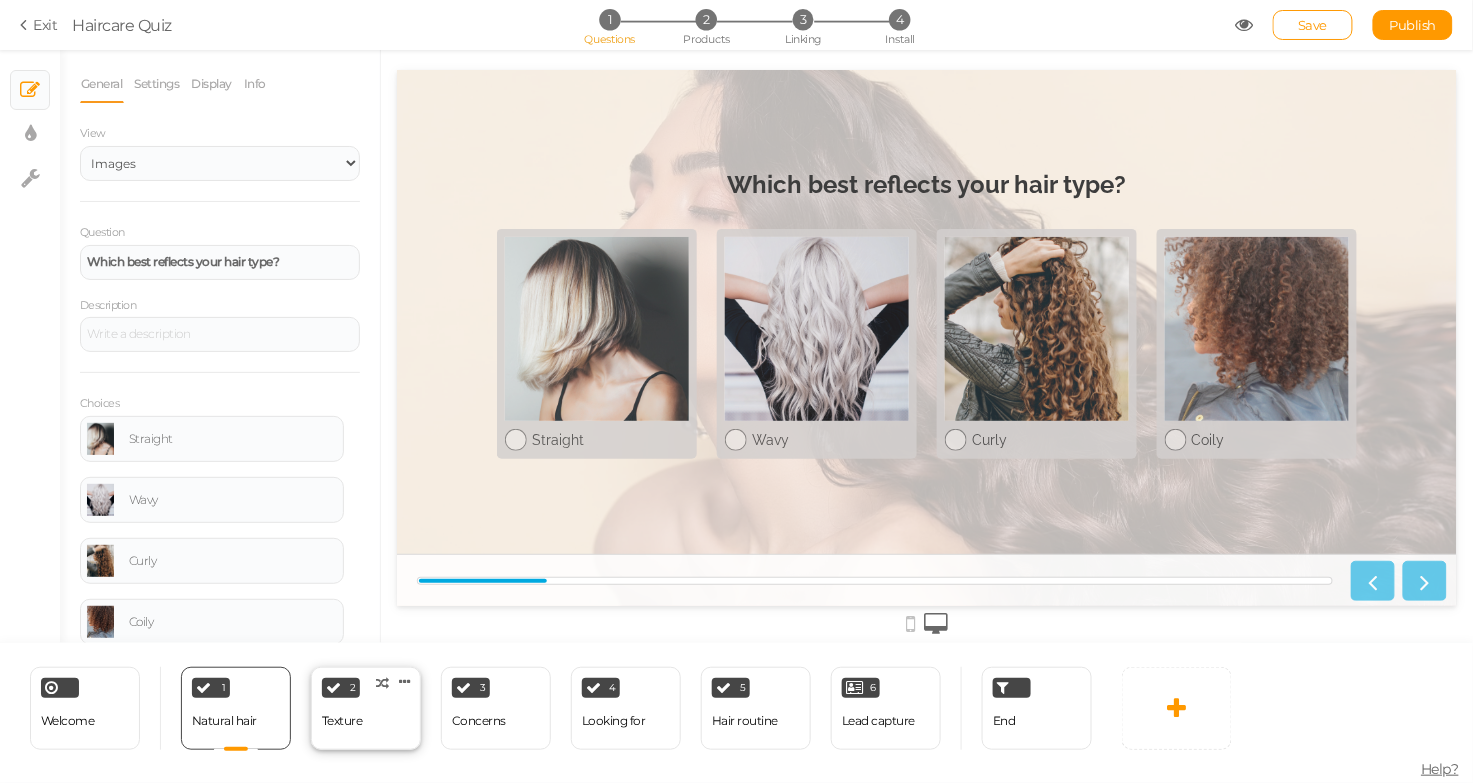 click on "Texture" at bounding box center [342, 721] 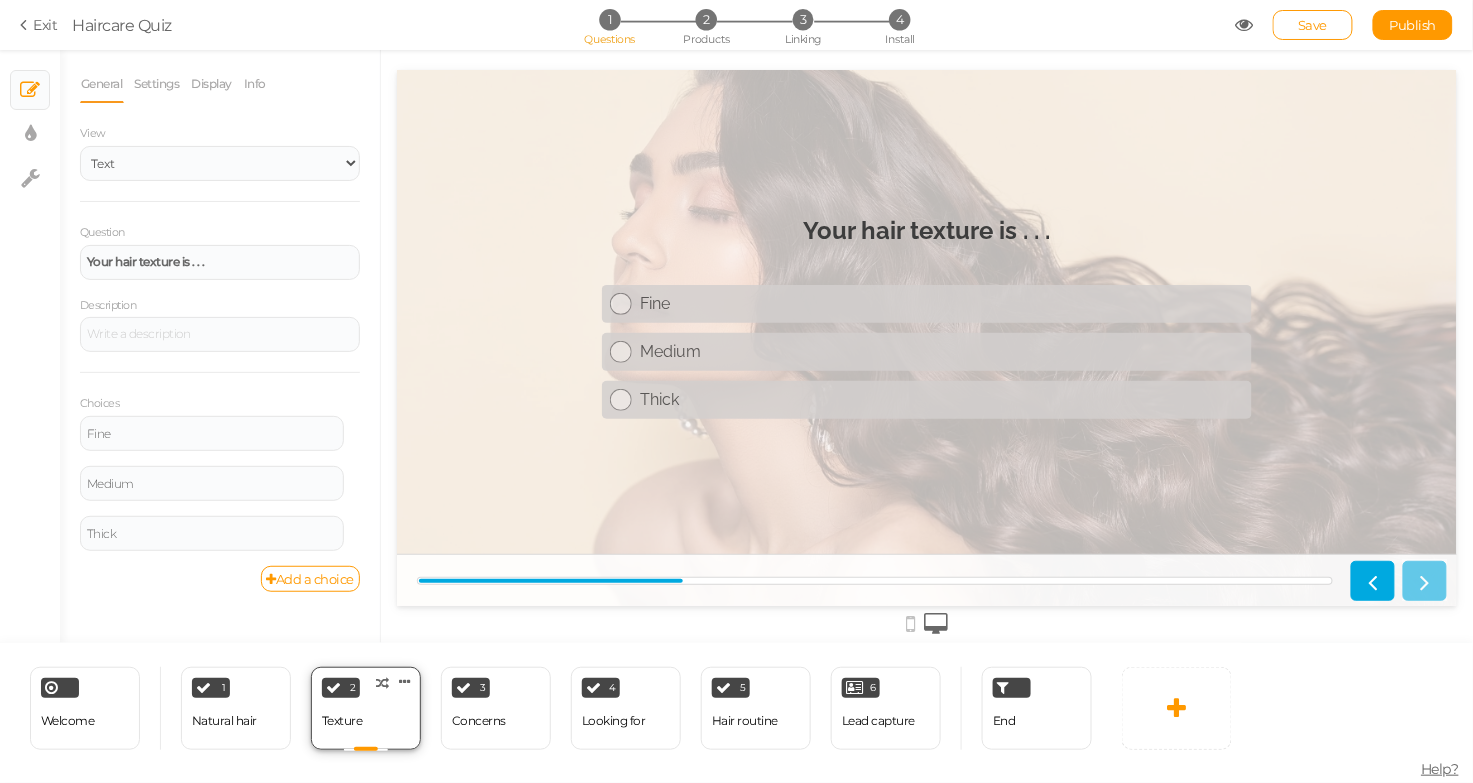 scroll, scrollTop: 0, scrollLeft: 0, axis: both 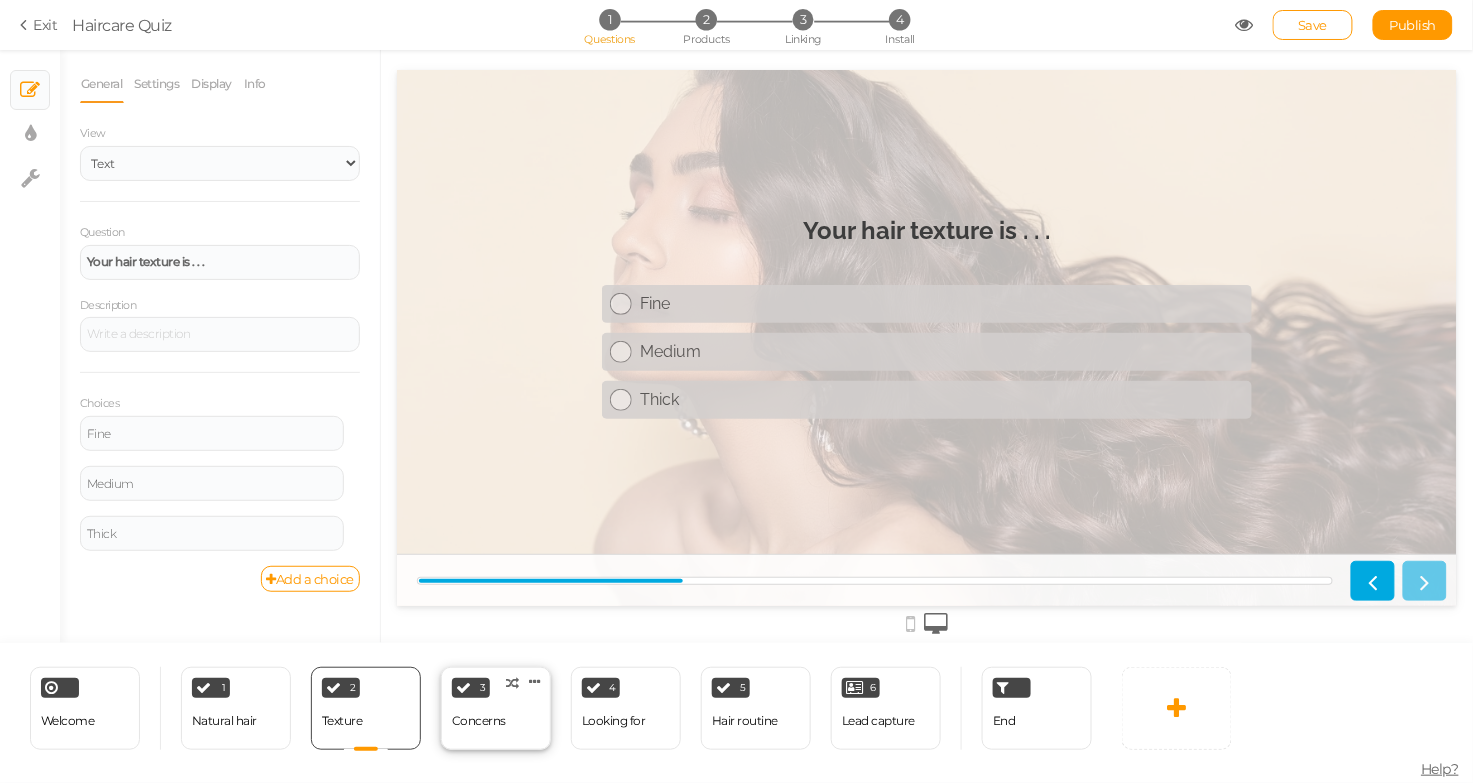 click on "Concerns" at bounding box center (479, 721) 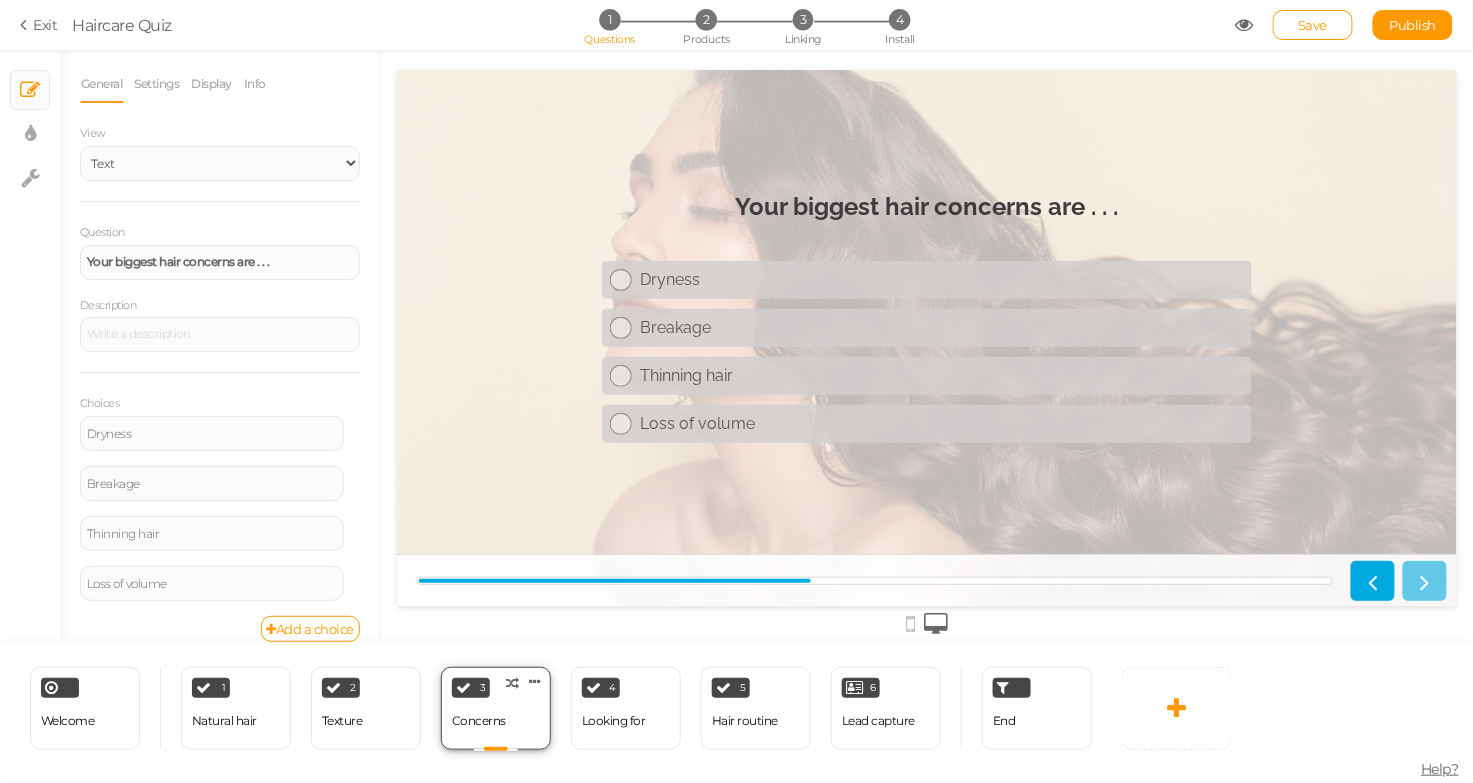 scroll, scrollTop: 0, scrollLeft: 0, axis: both 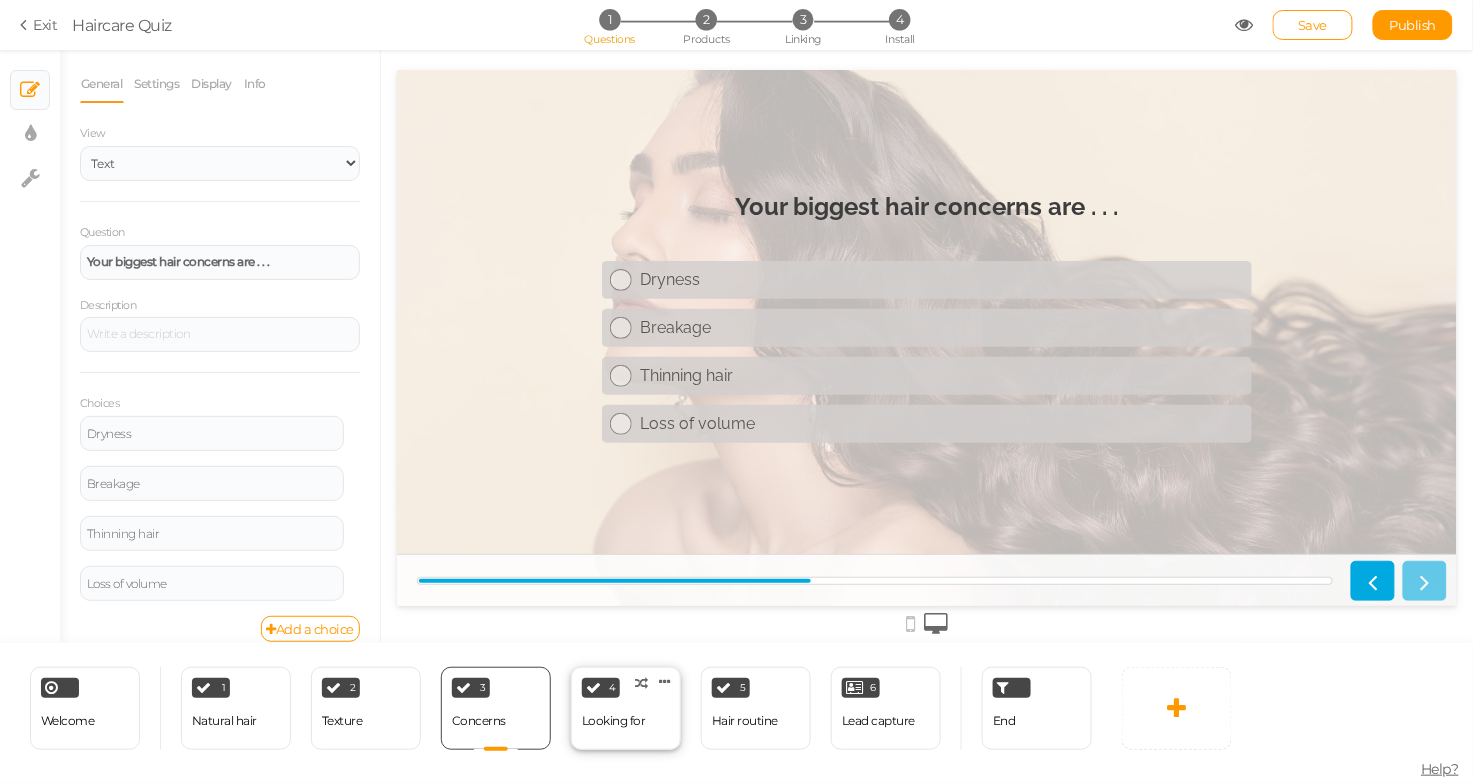 click on "4         Looking for         × Define the conditions to show this slide.                     Clone             Change type             Delete" at bounding box center (626, 708) 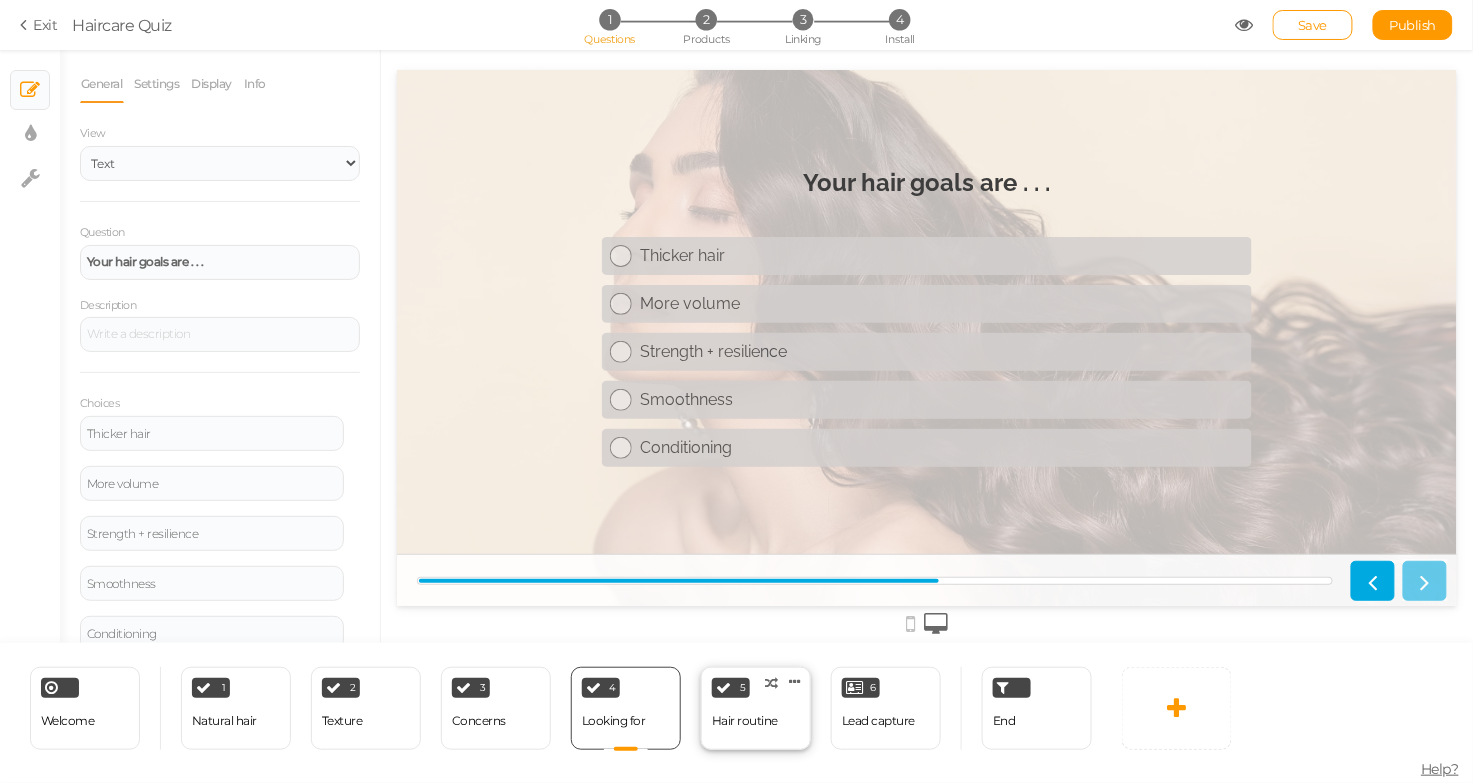 scroll, scrollTop: 0, scrollLeft: 0, axis: both 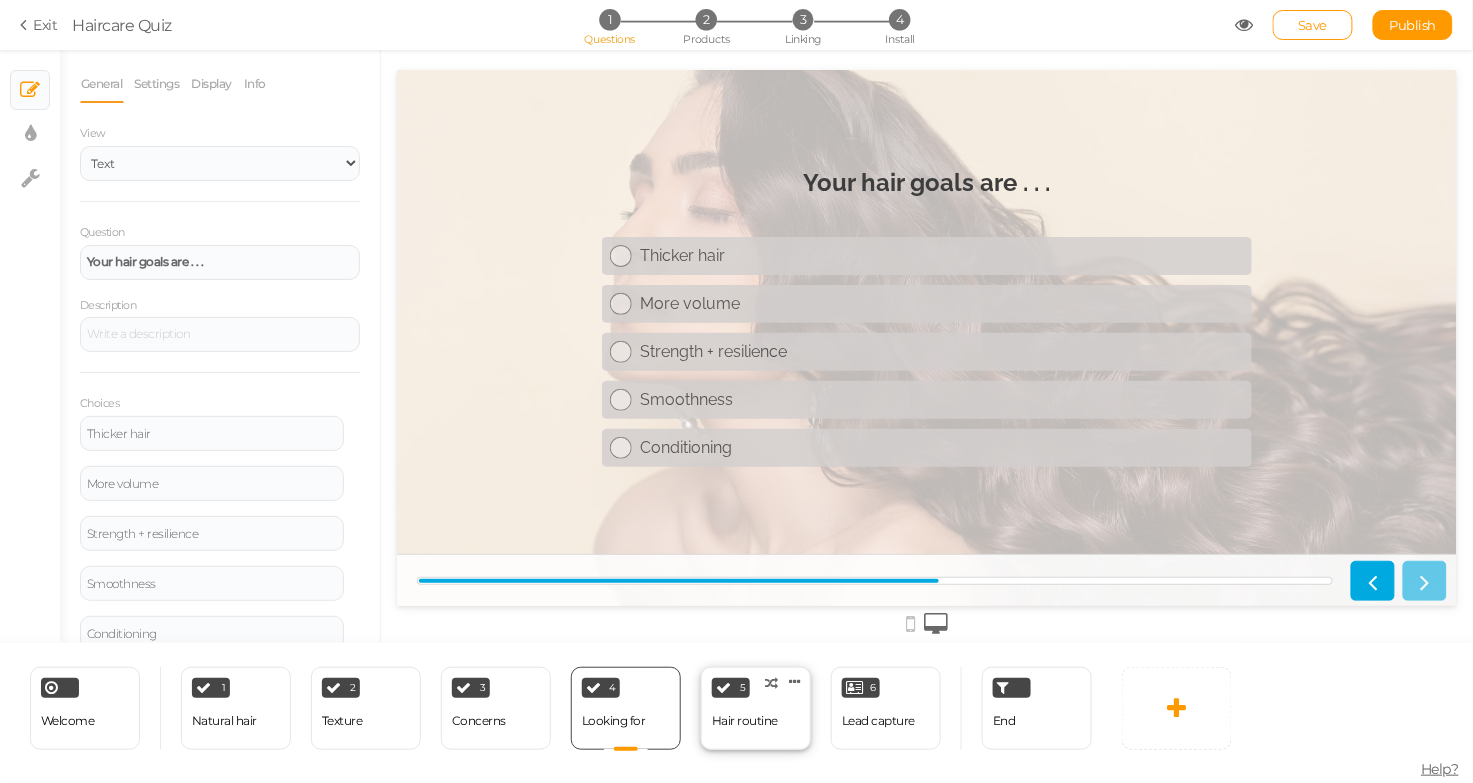 click on "5         Hair routine         × Define the conditions to show this slide.                     Clone             Change type             Delete" at bounding box center [756, 708] 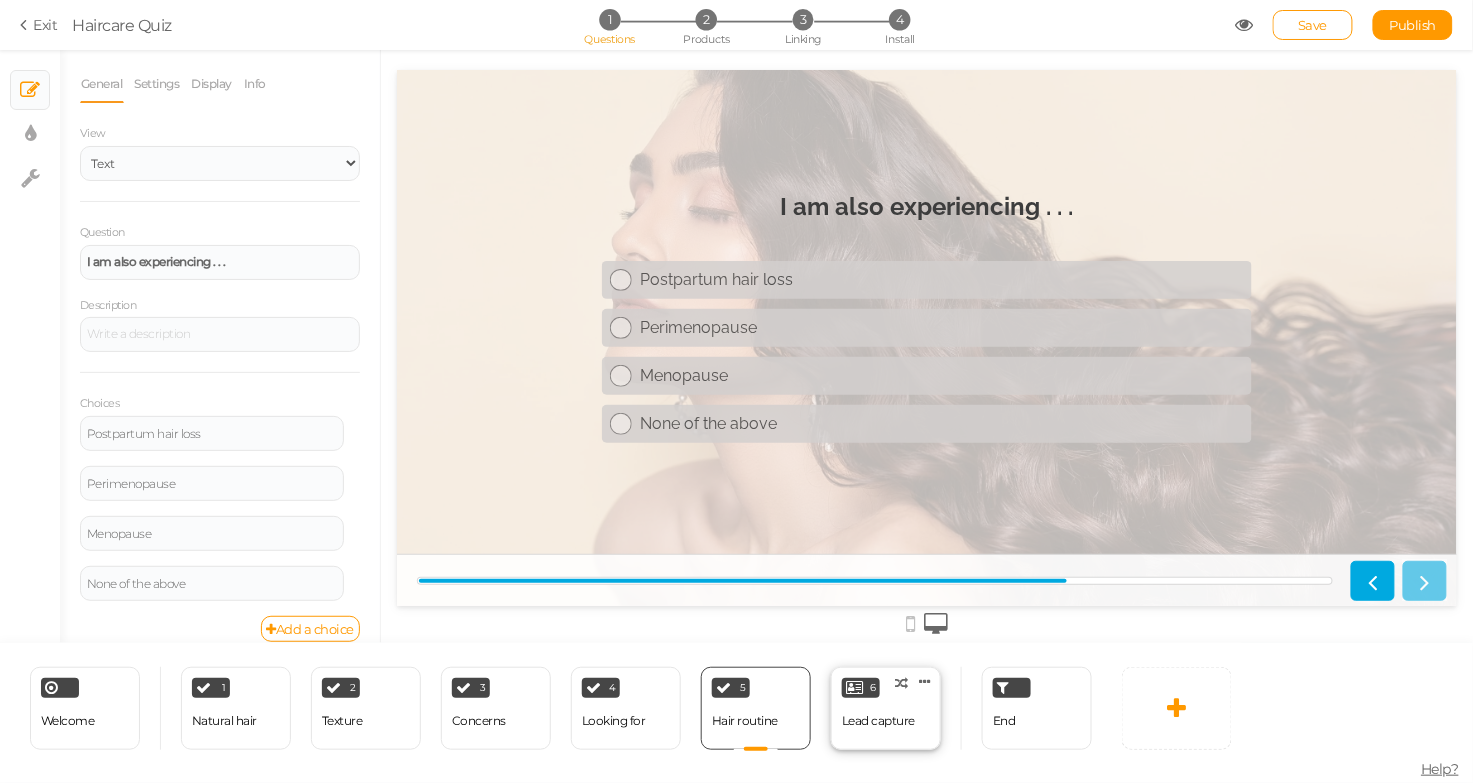 scroll, scrollTop: 0, scrollLeft: 0, axis: both 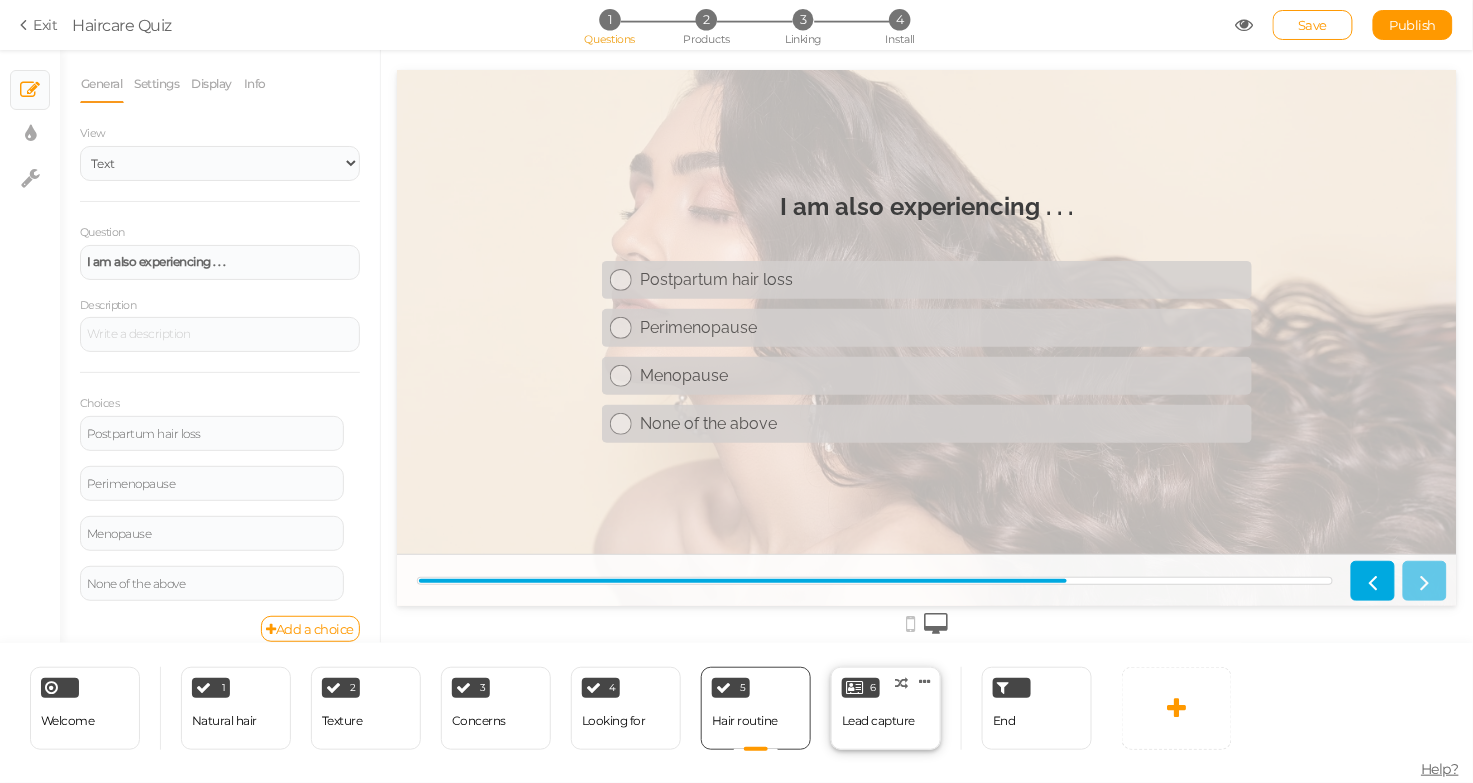 click on "Lead capture" at bounding box center (878, 721) 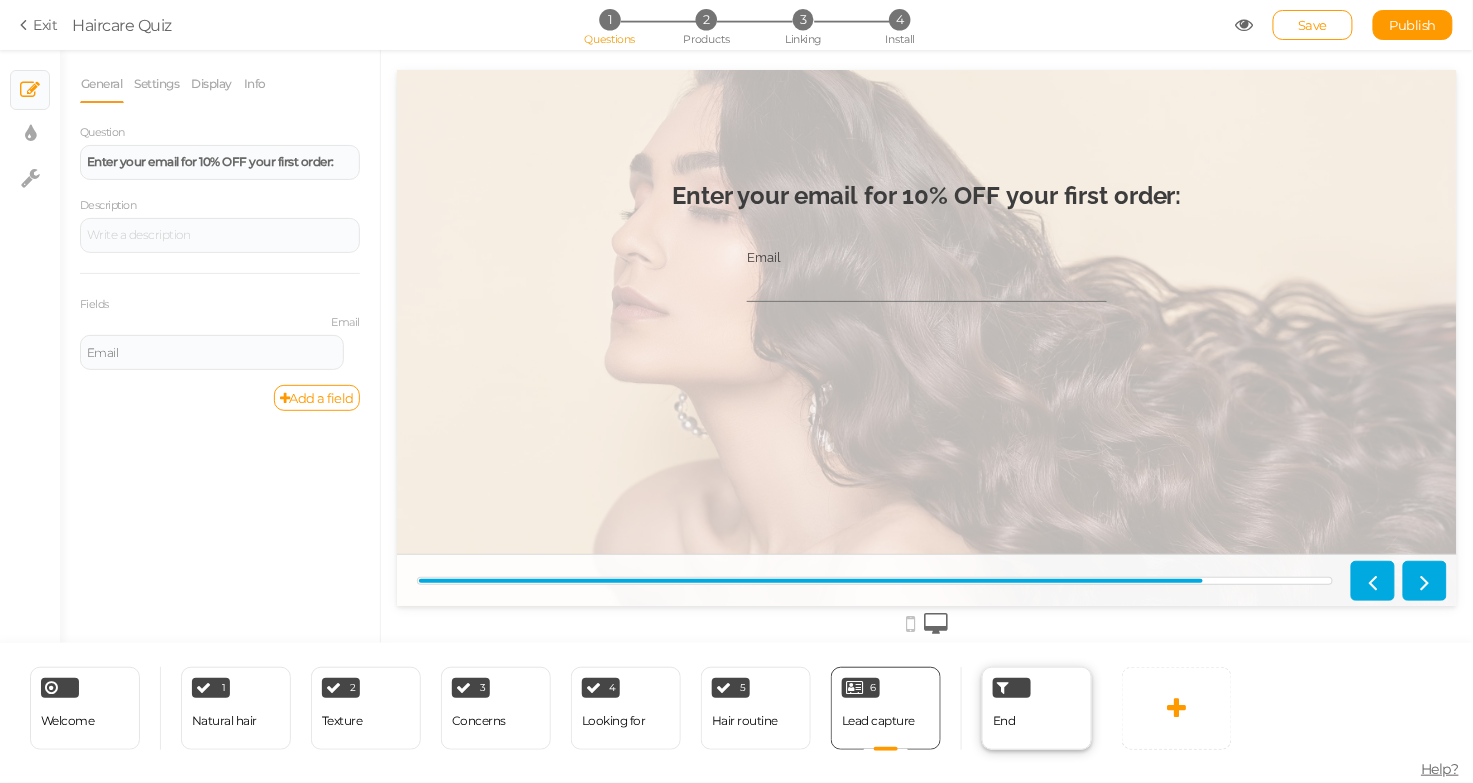 scroll, scrollTop: 0, scrollLeft: 0, axis: both 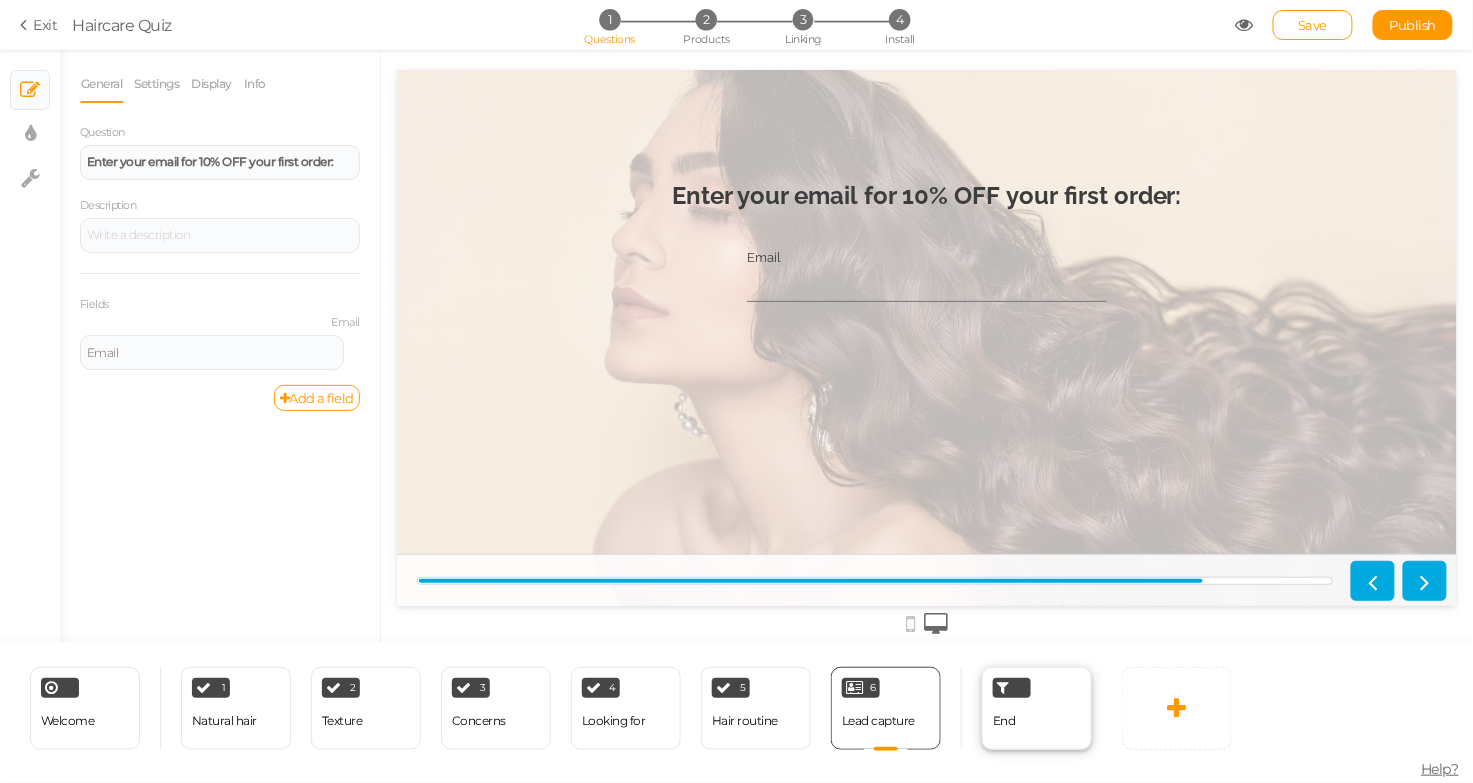 click on "End" at bounding box center [1004, 721] 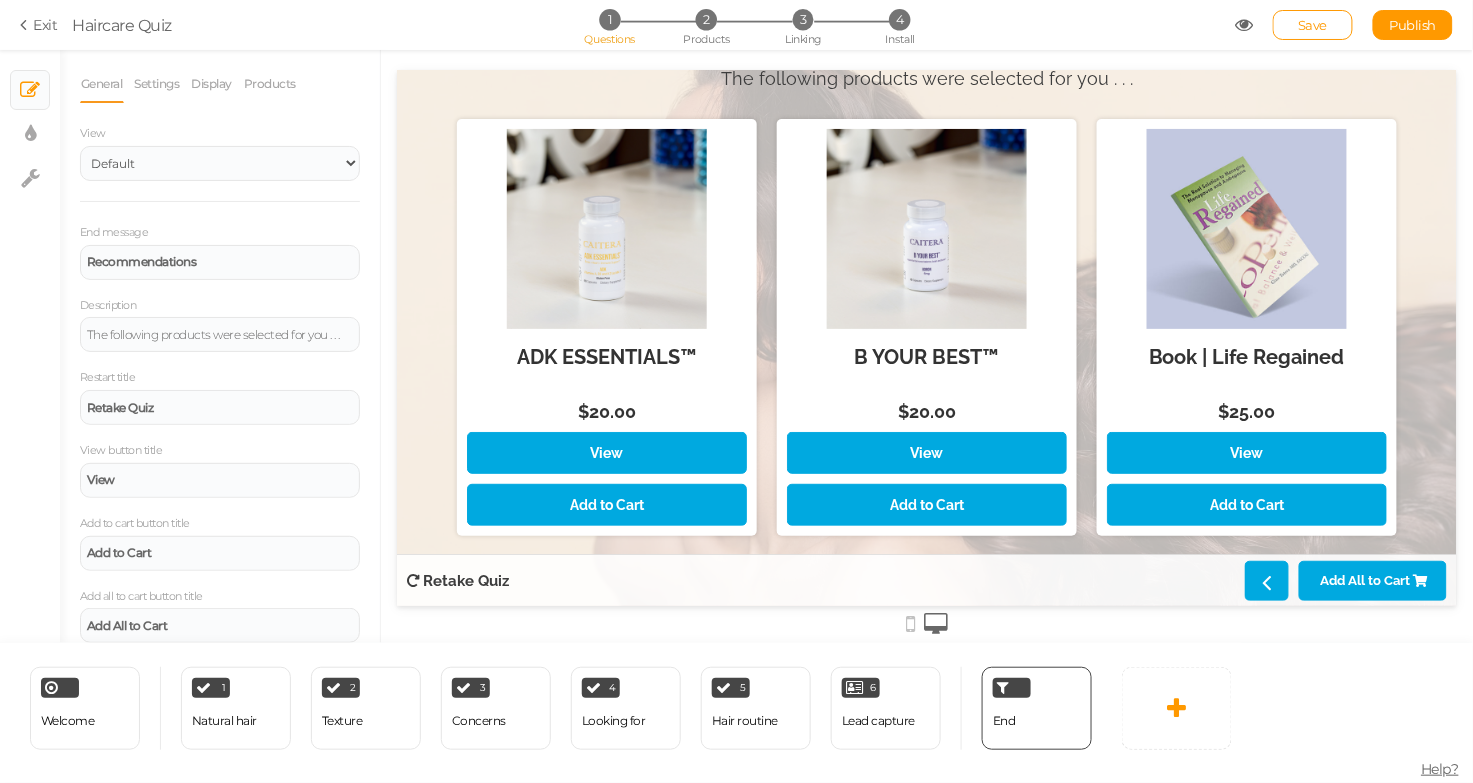 scroll, scrollTop: 0, scrollLeft: 0, axis: both 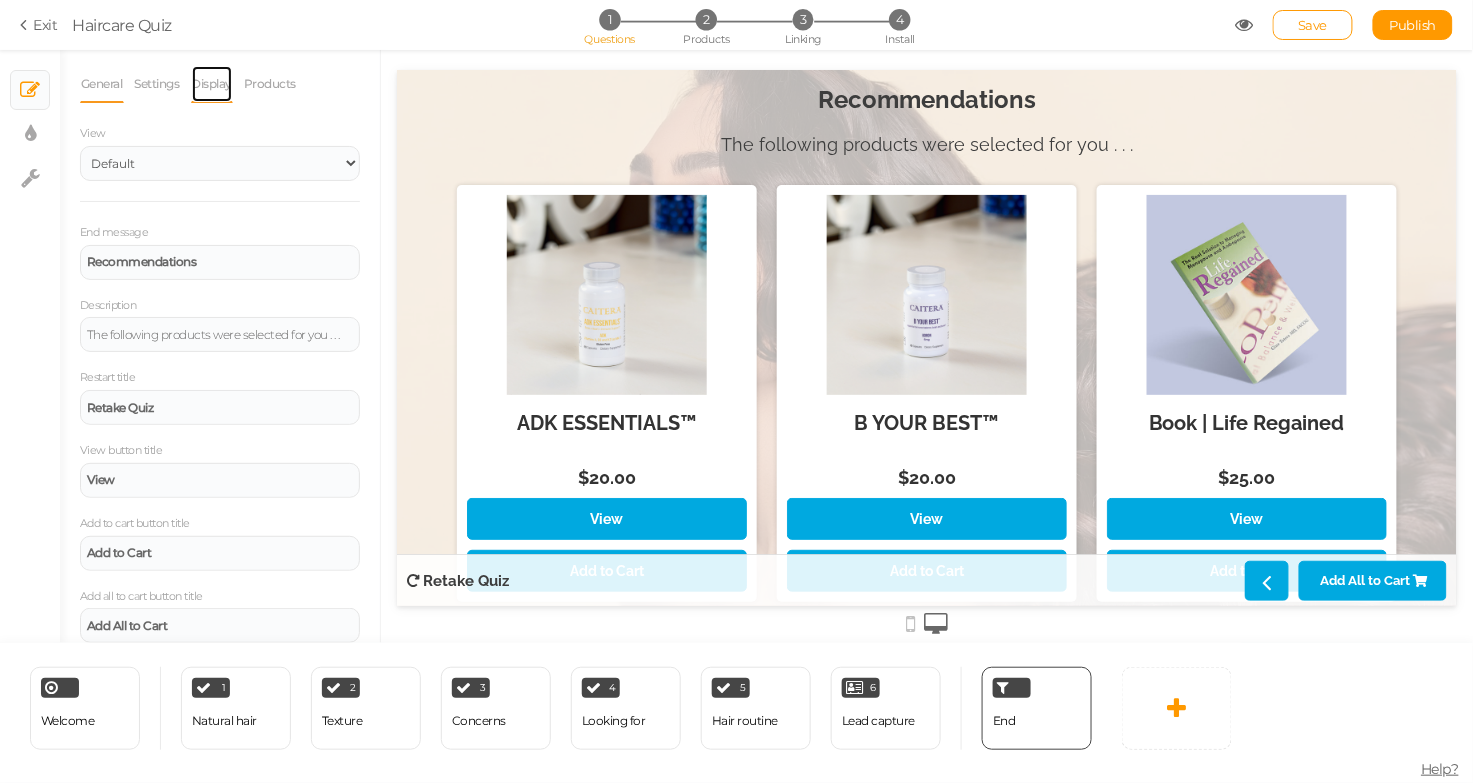 click on "Display" at bounding box center [212, 84] 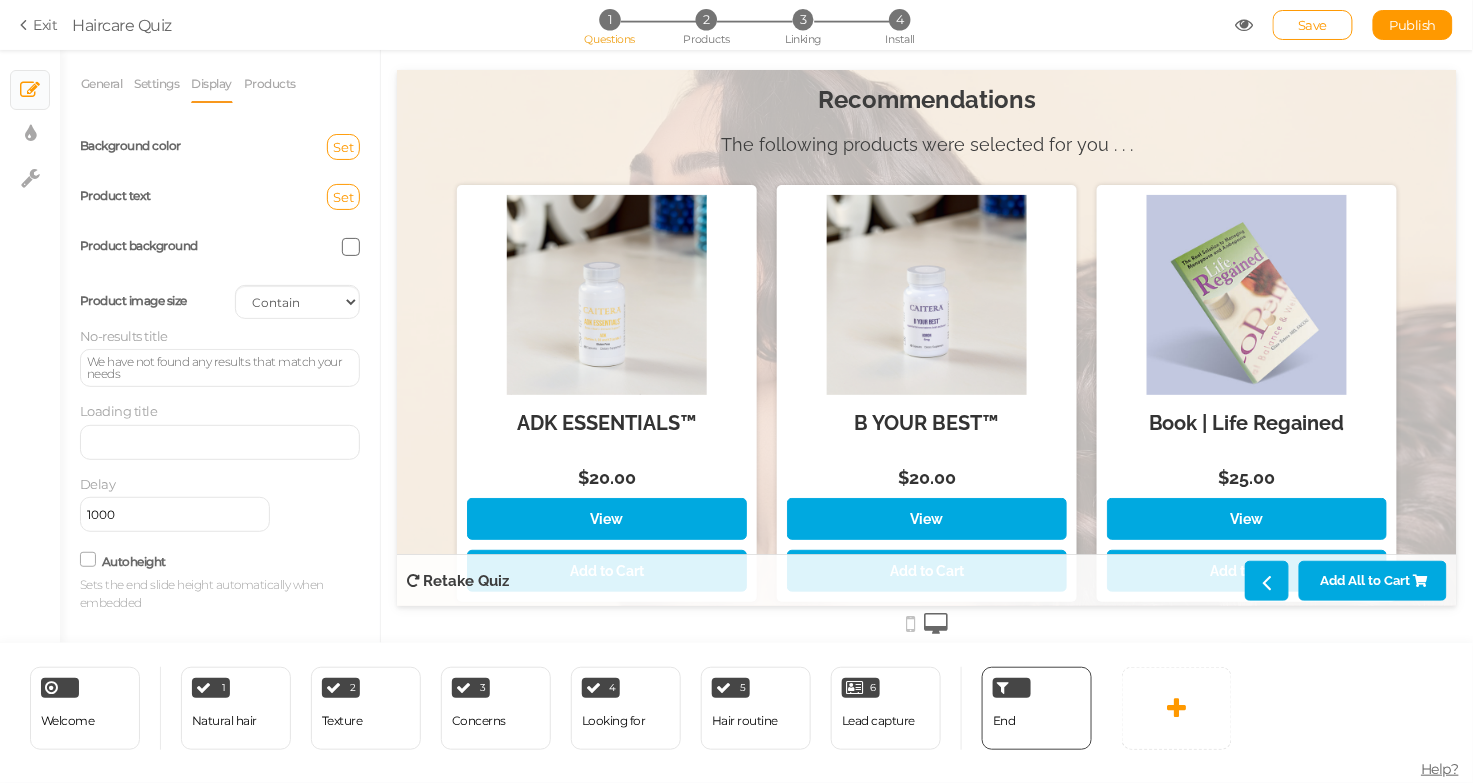 click at bounding box center (351, 247) 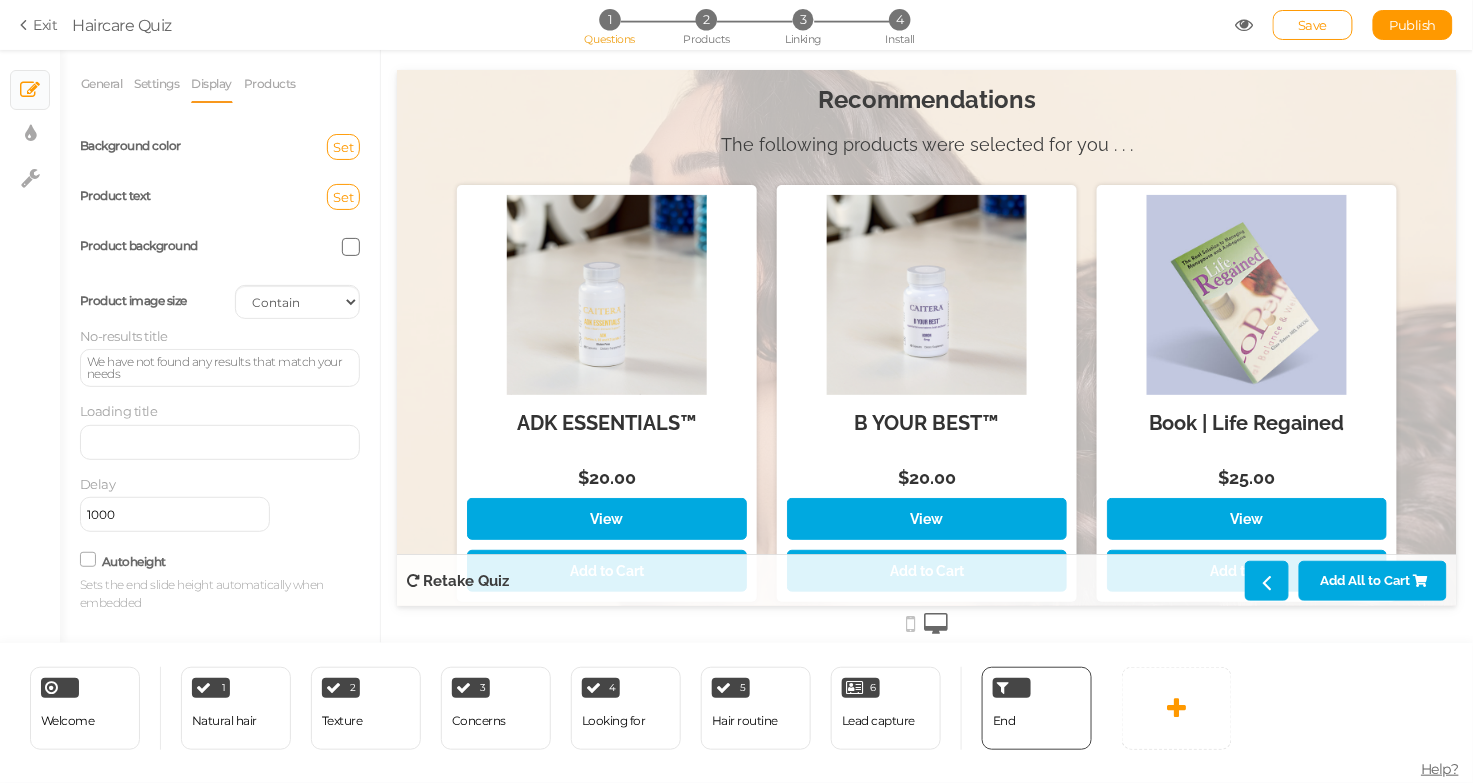 click on "Product background" at bounding box center (220, 247) 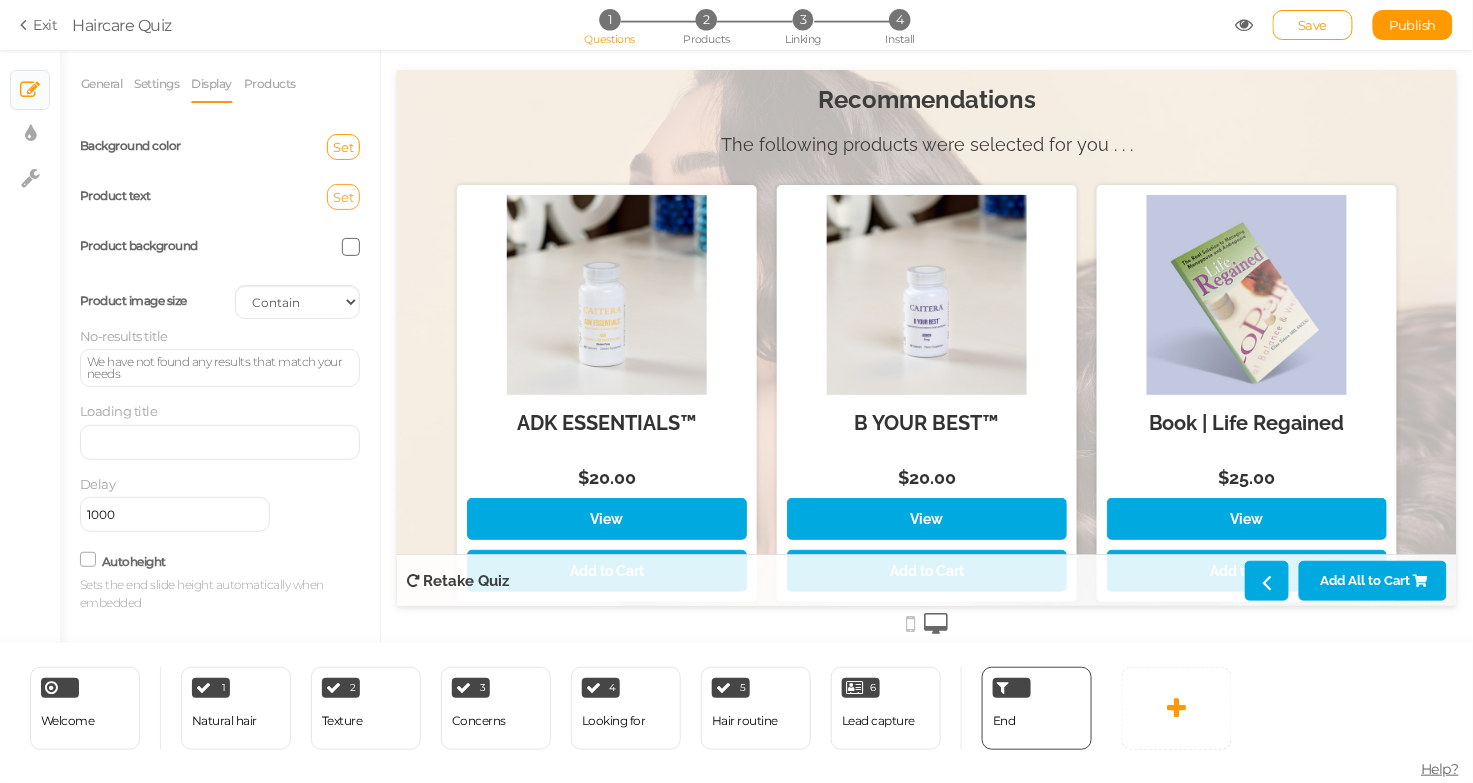 click on "Set" at bounding box center (343, 197) 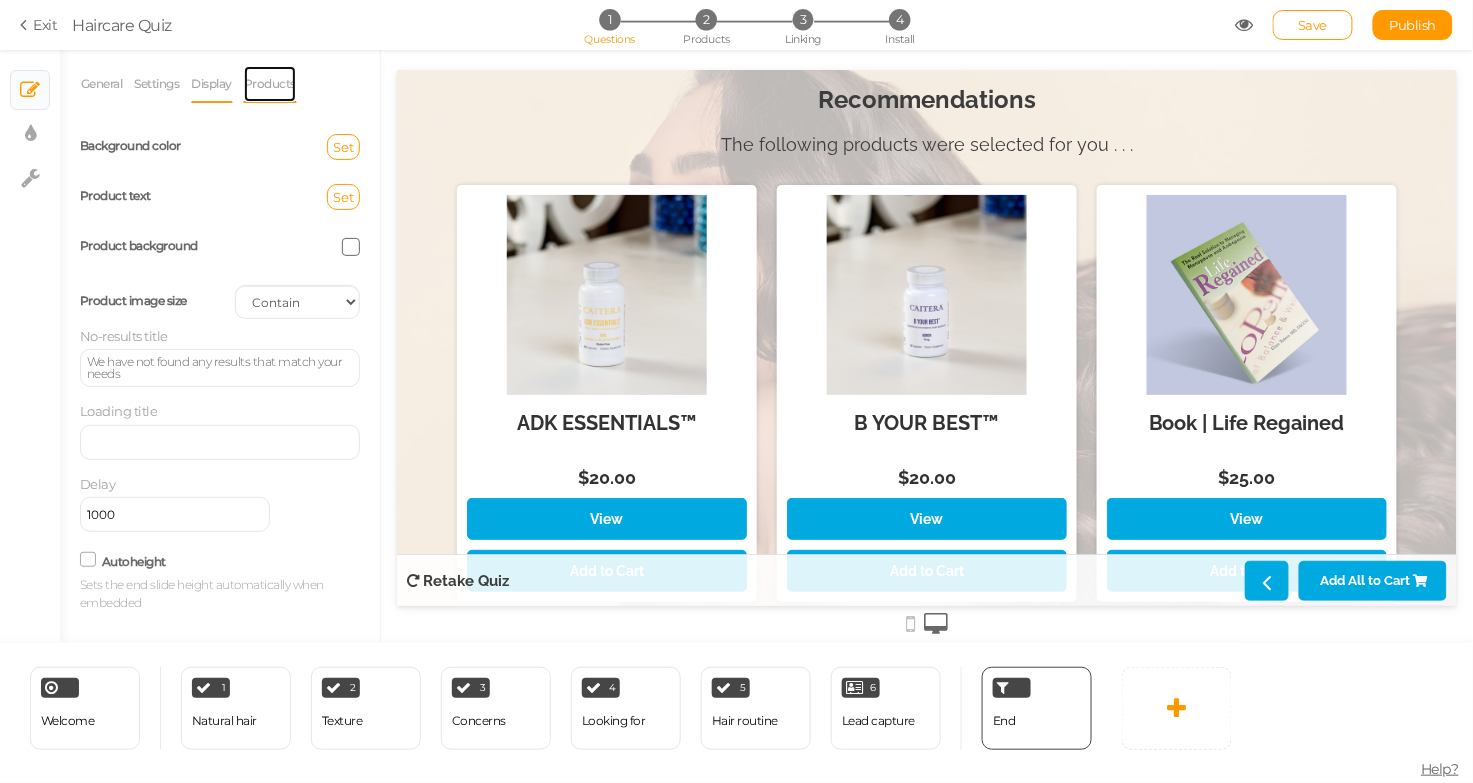 click on "Products" at bounding box center [270, 84] 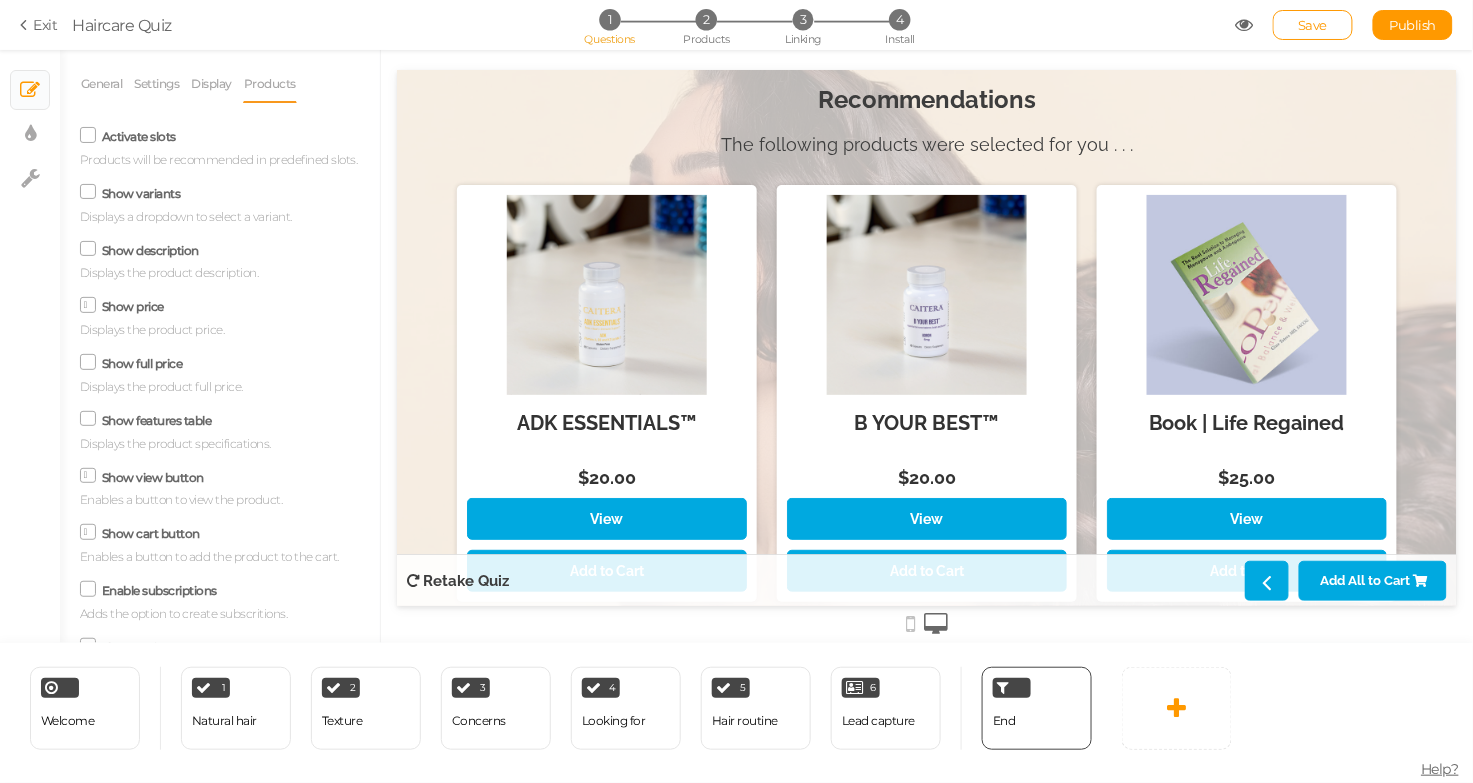 click at bounding box center [88, 248] 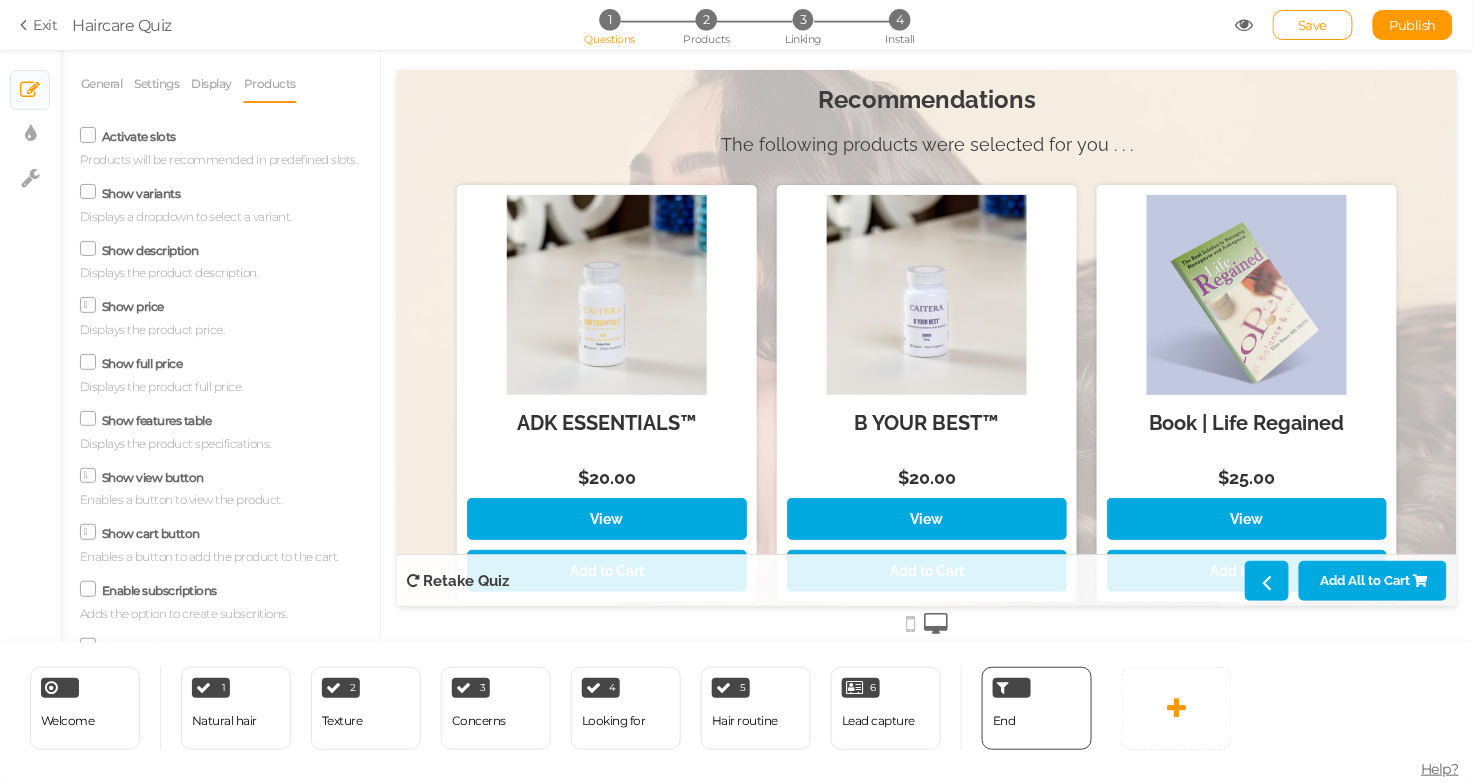click on "Show description" at bounding box center [0, 0] 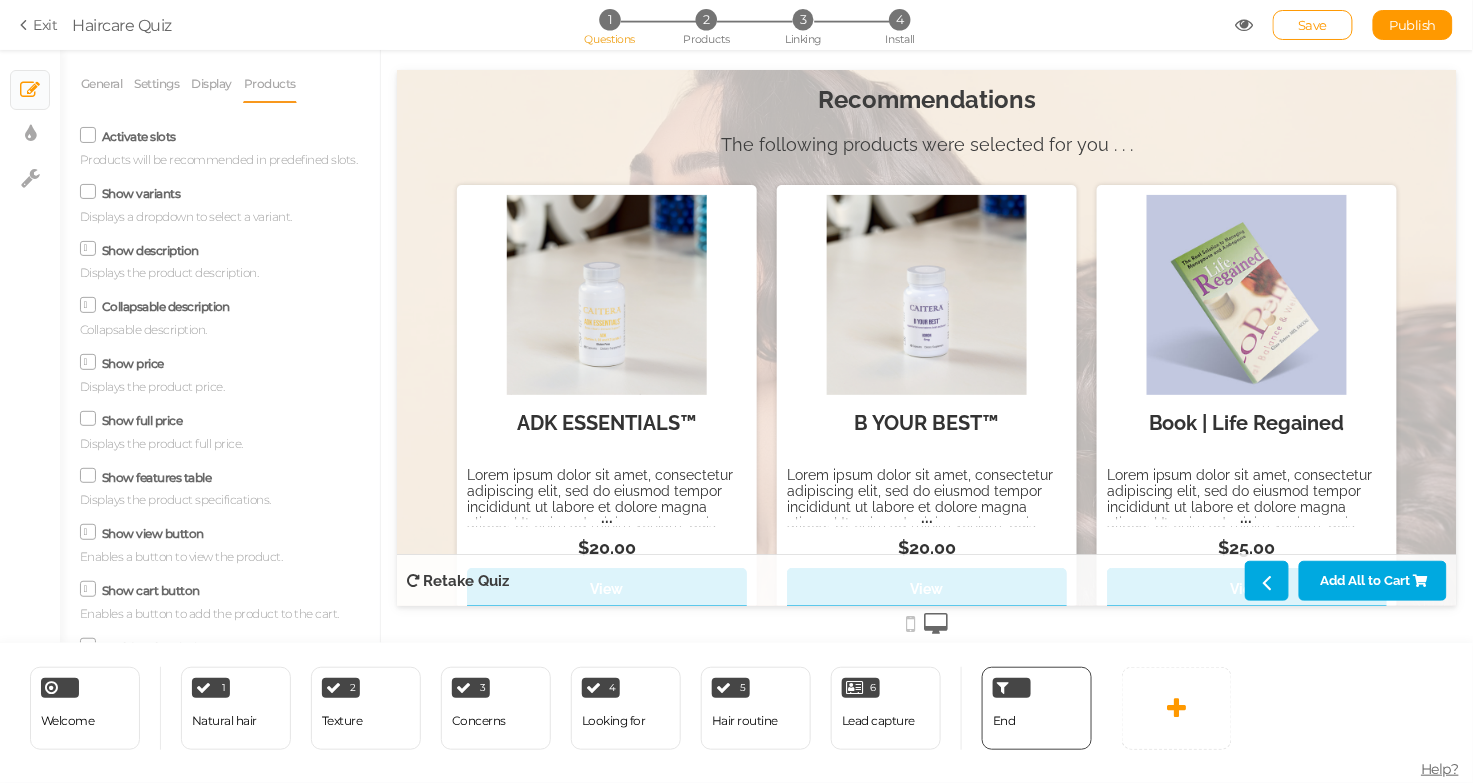 click at bounding box center [89, 248] 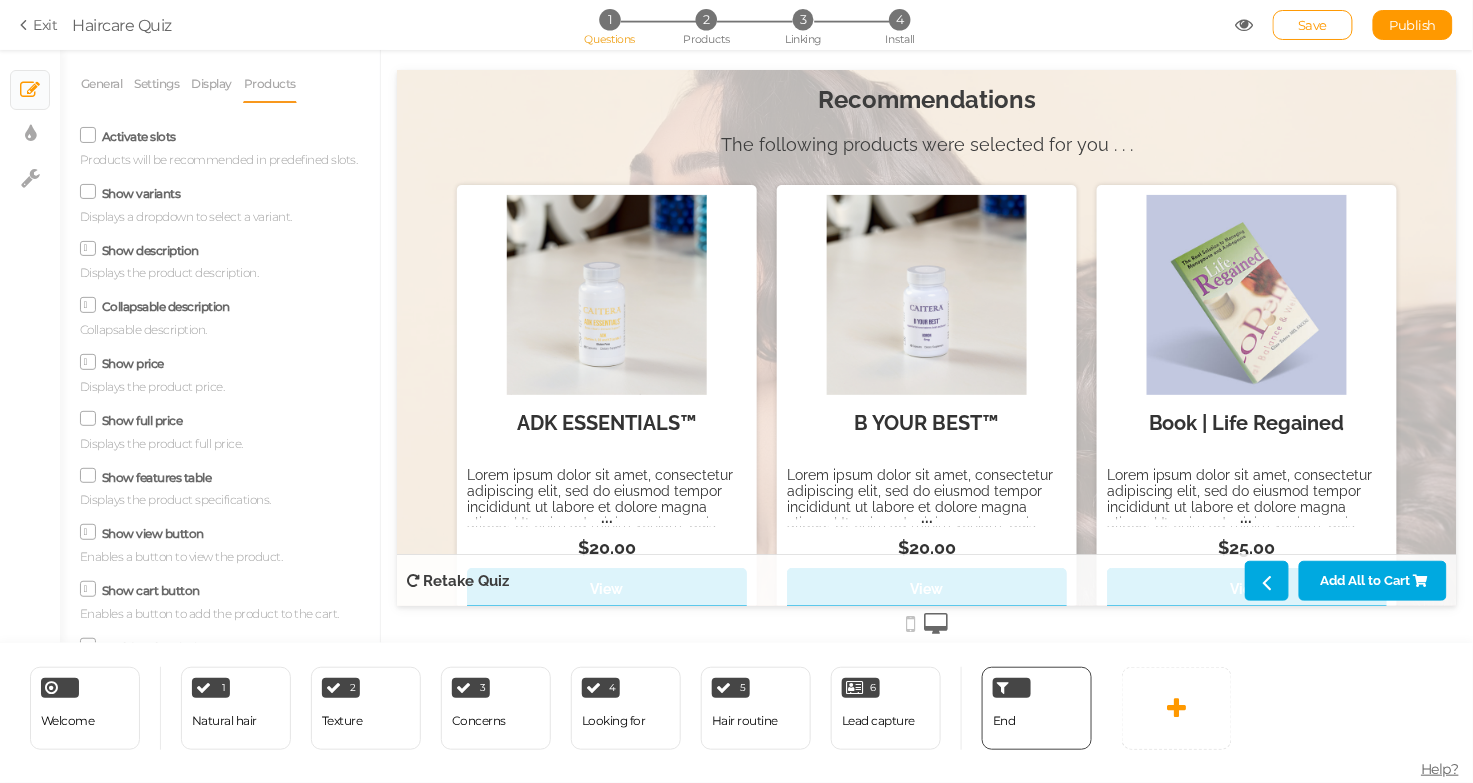 click on "Show description" at bounding box center (0, 0) 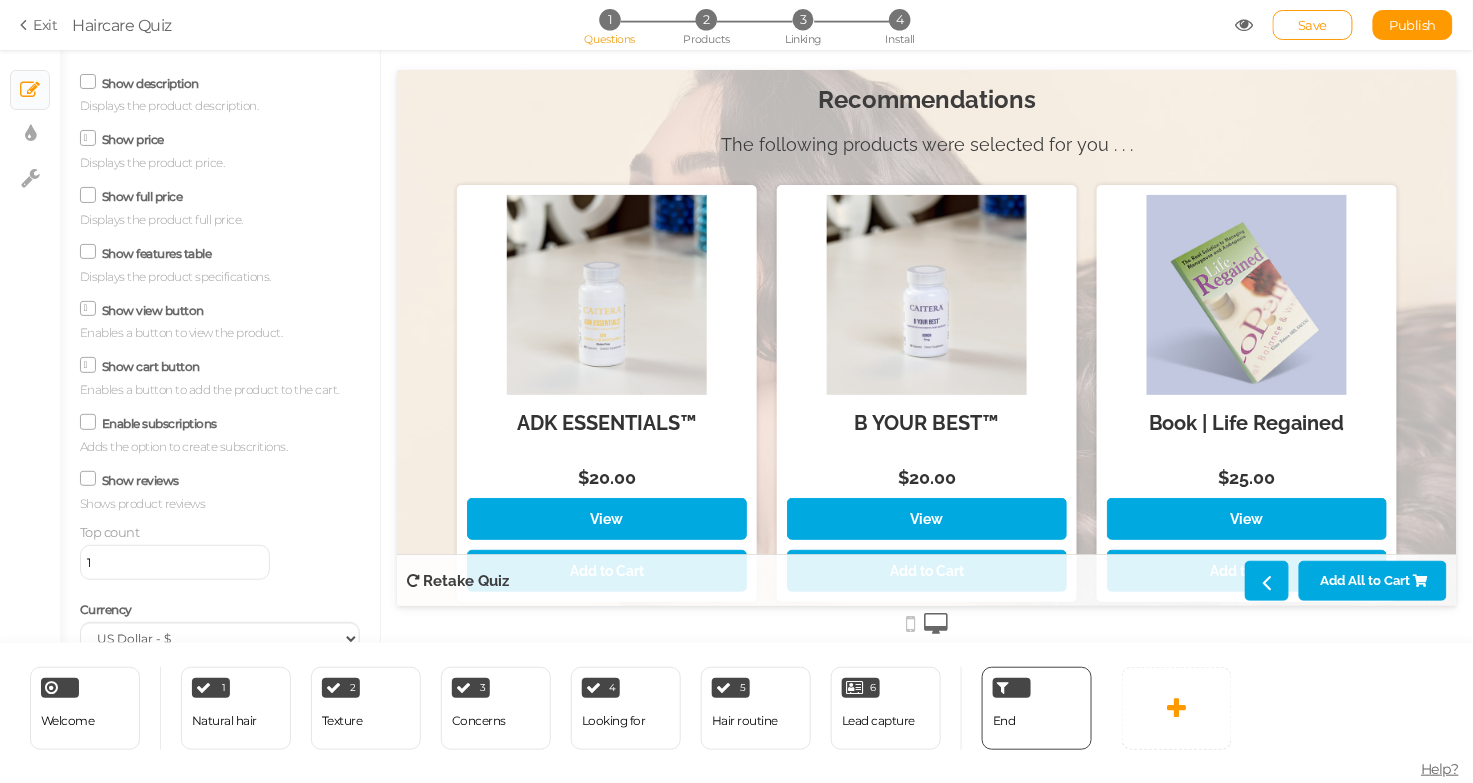 scroll, scrollTop: 0, scrollLeft: 0, axis: both 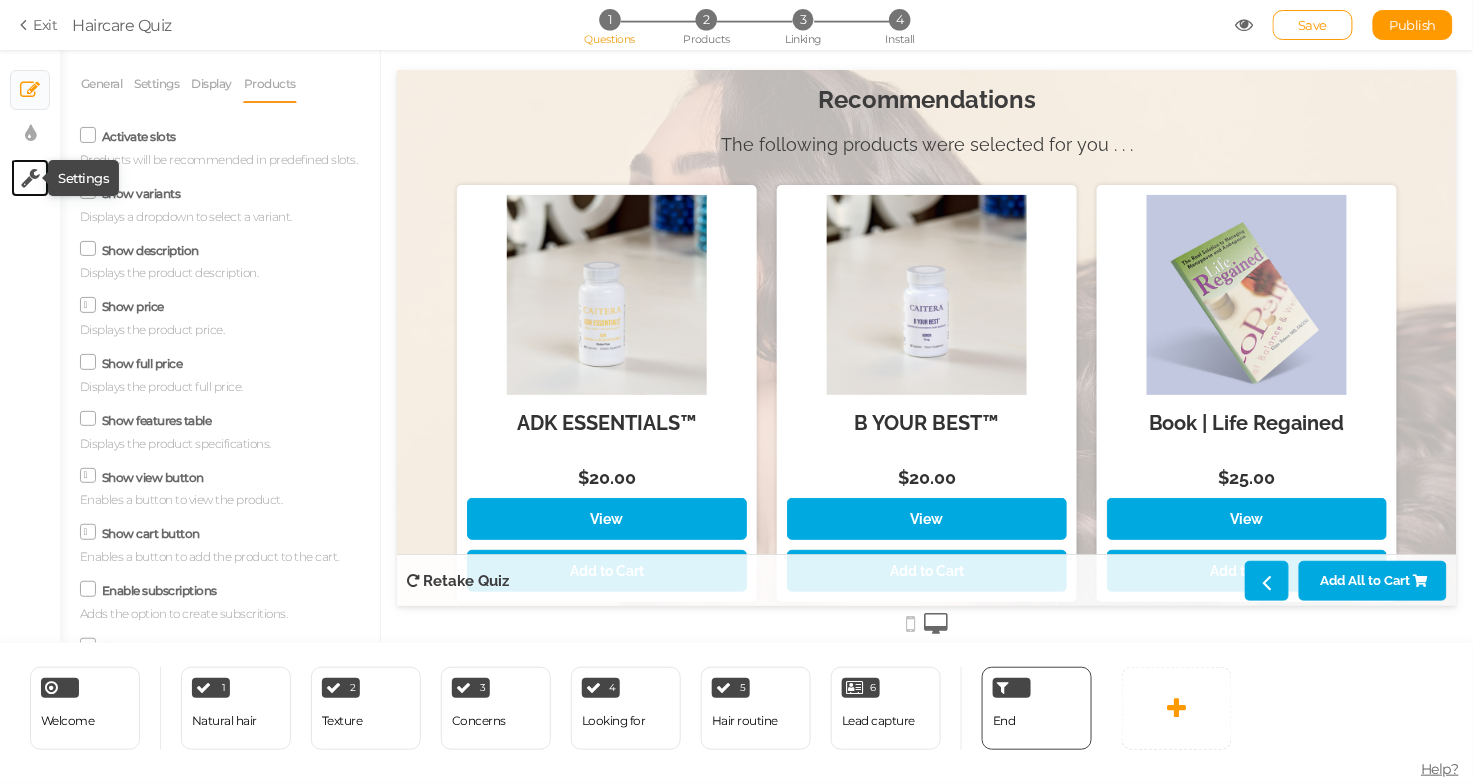 click at bounding box center (30, 178) 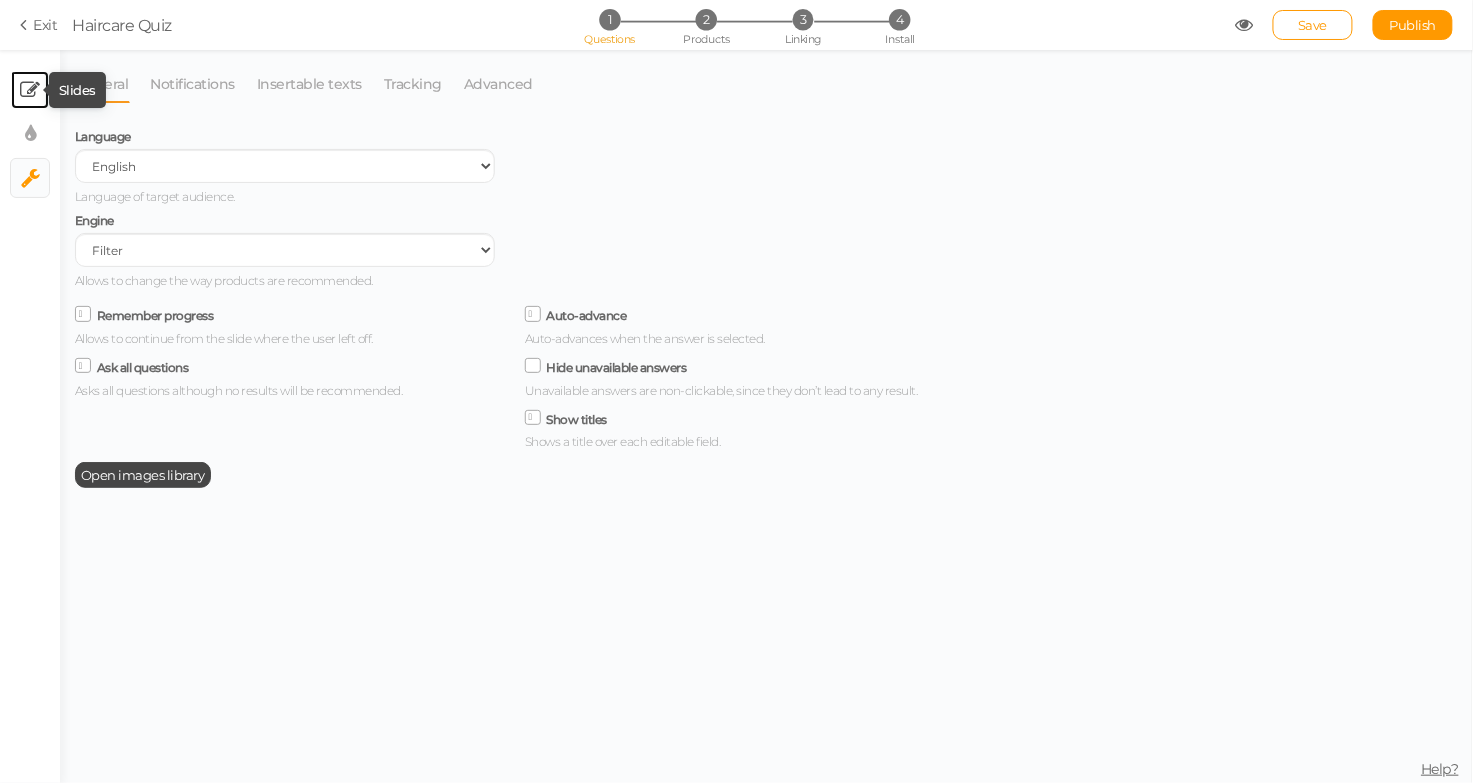 click at bounding box center [30, 90] 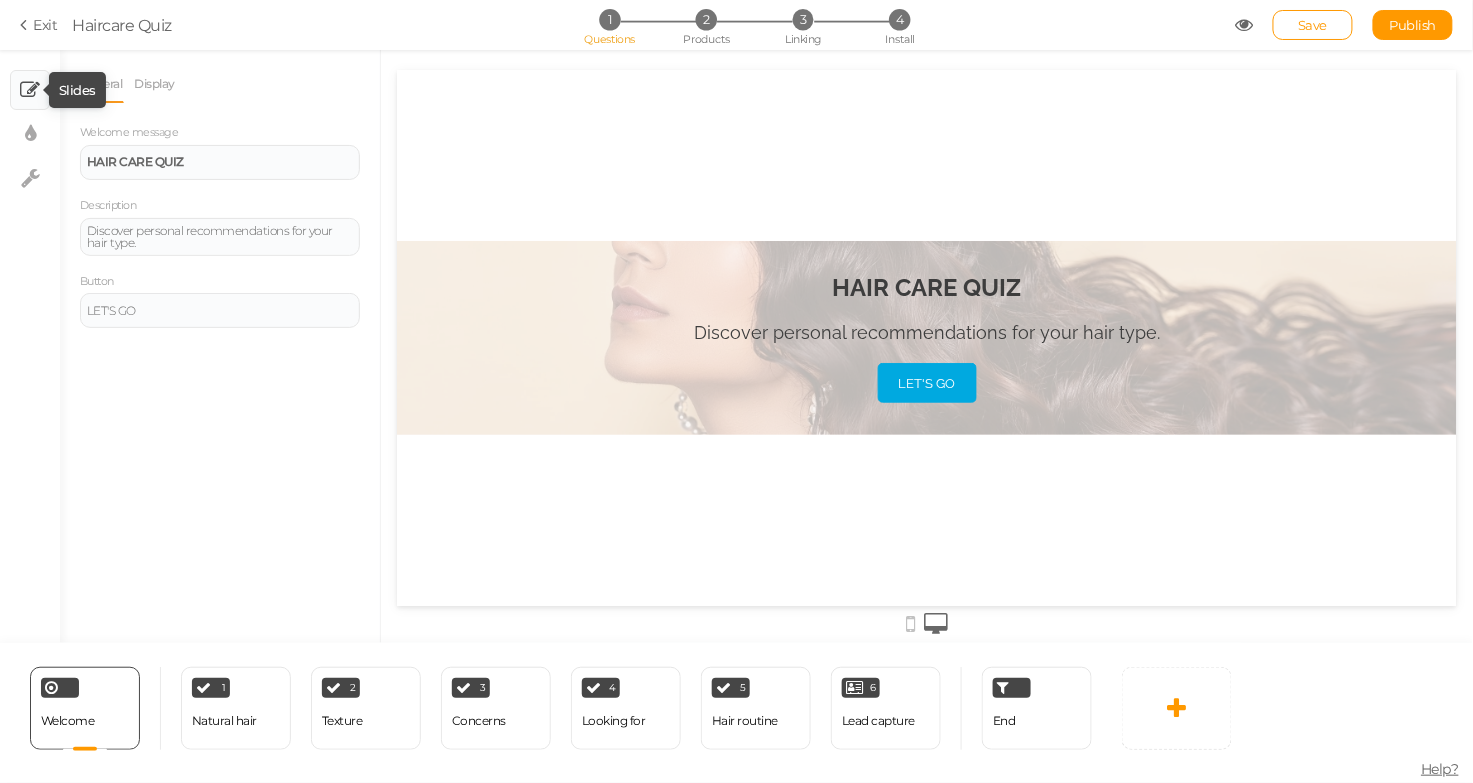 scroll, scrollTop: 0, scrollLeft: 0, axis: both 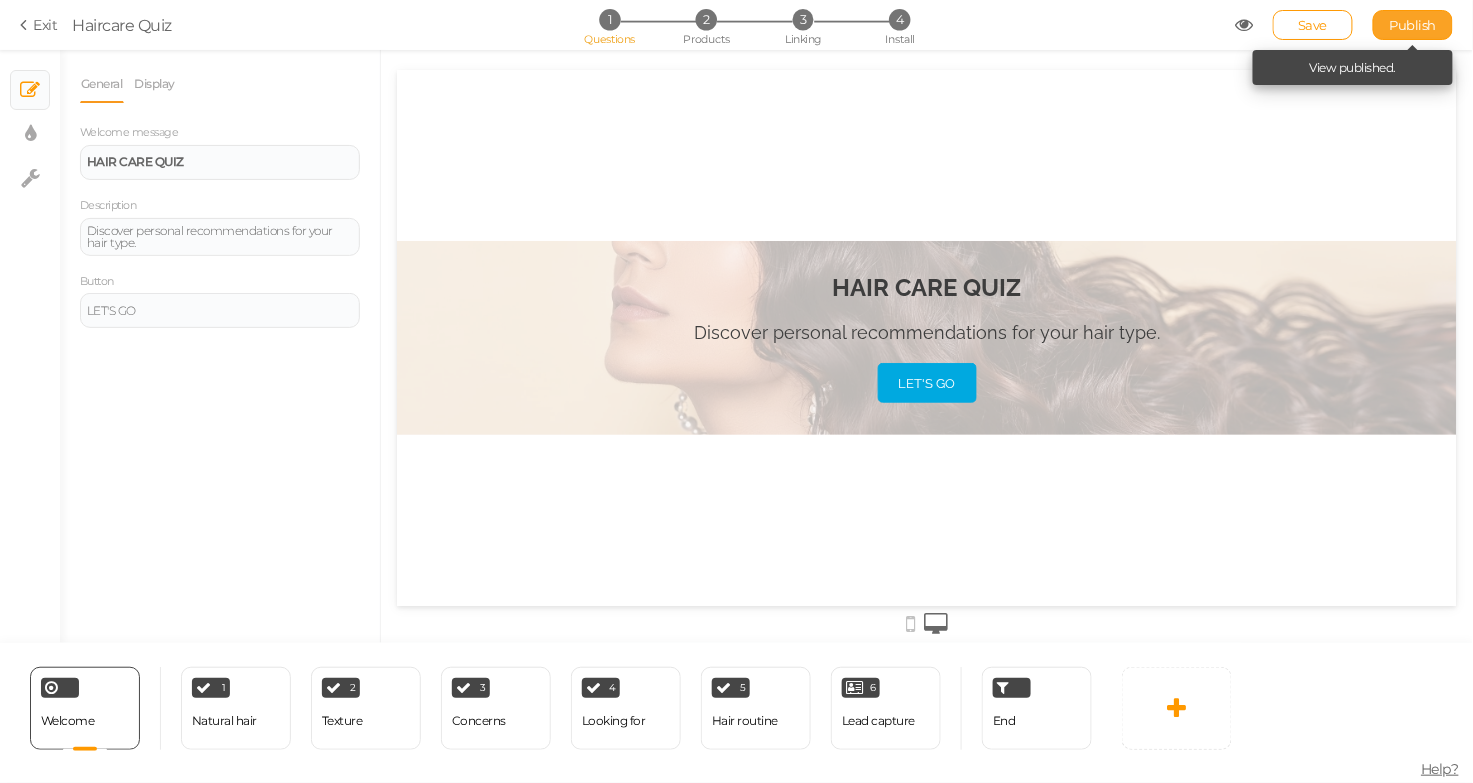 click on "Publish" at bounding box center [1413, 25] 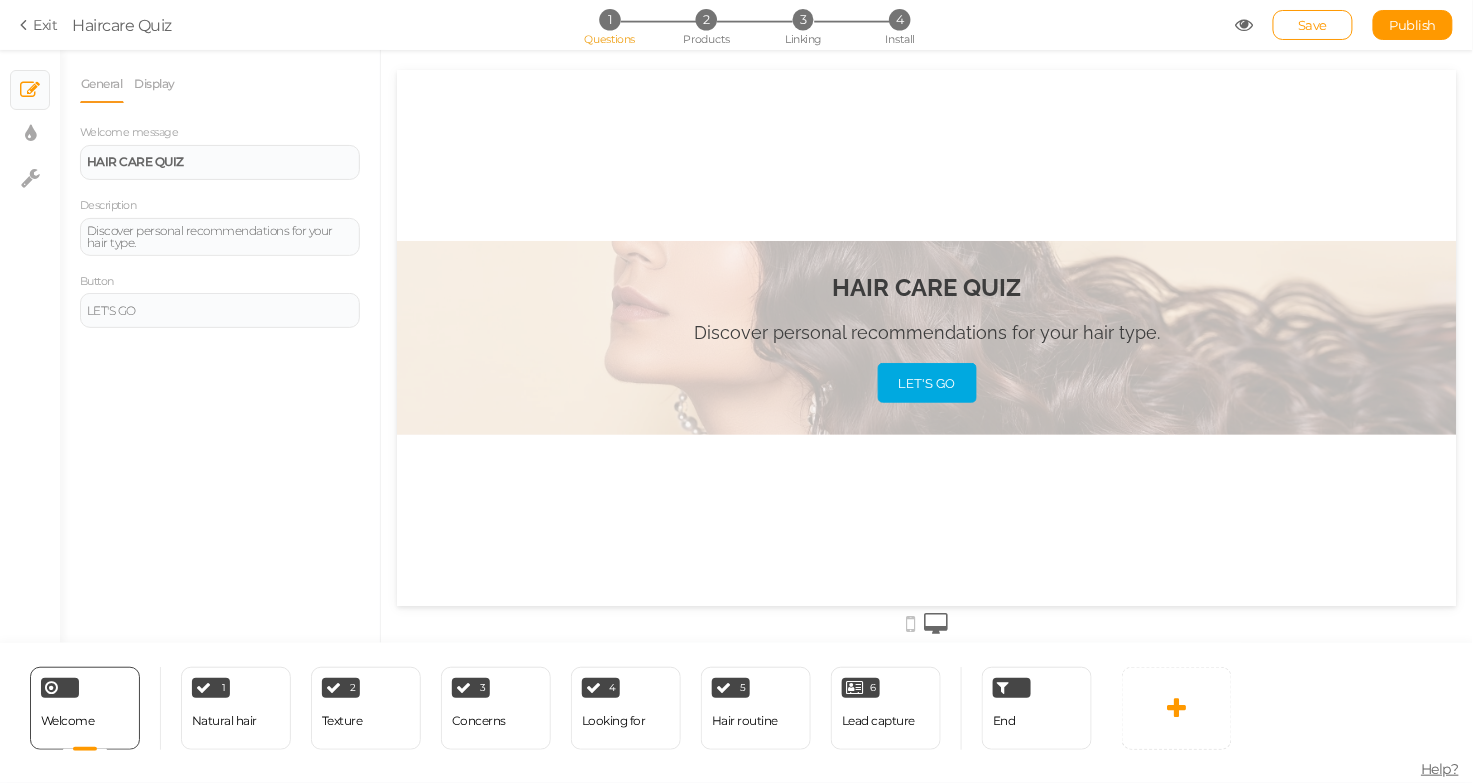 click on "Exit" at bounding box center (39, 25) 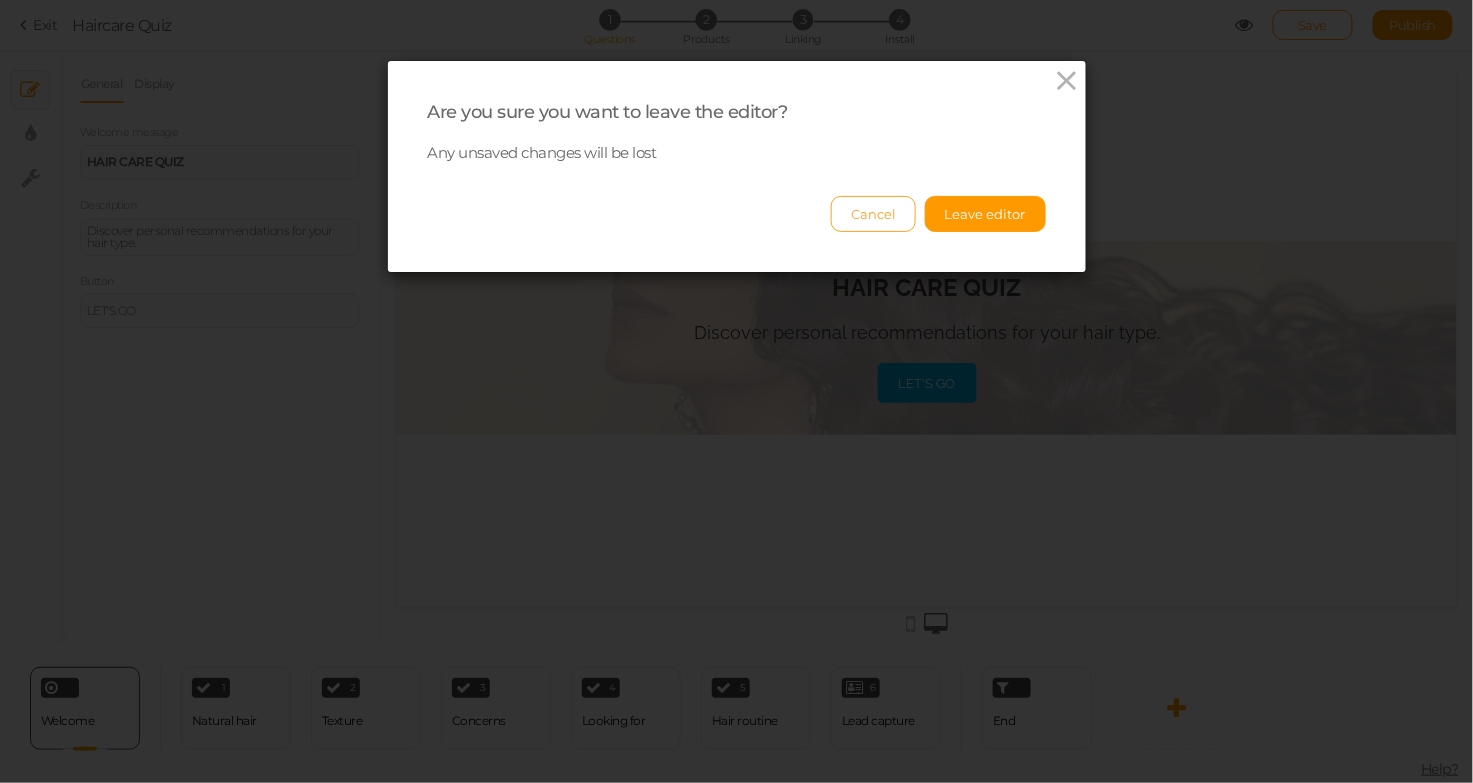 click on "Cancel" at bounding box center [873, 214] 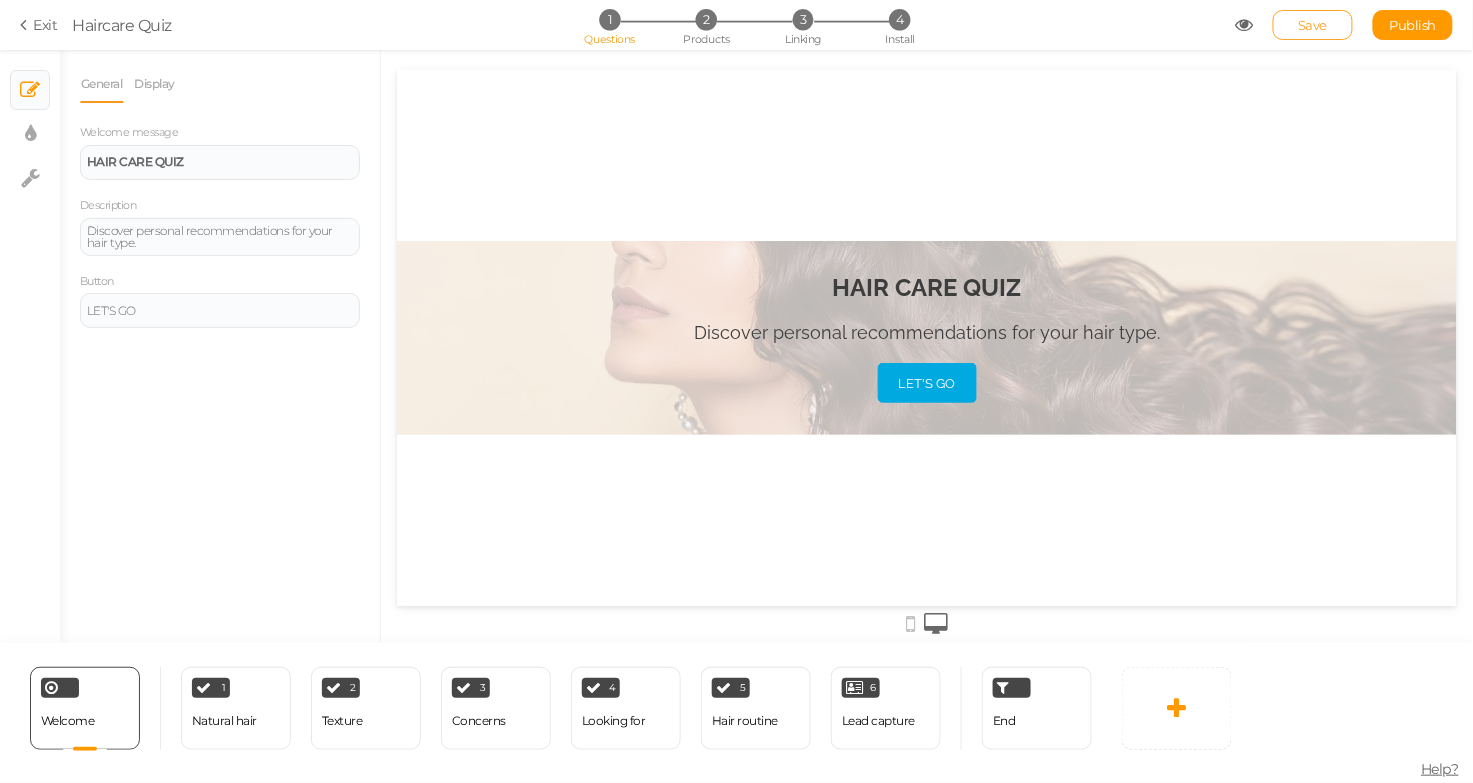 click on "Save" at bounding box center (1313, 25) 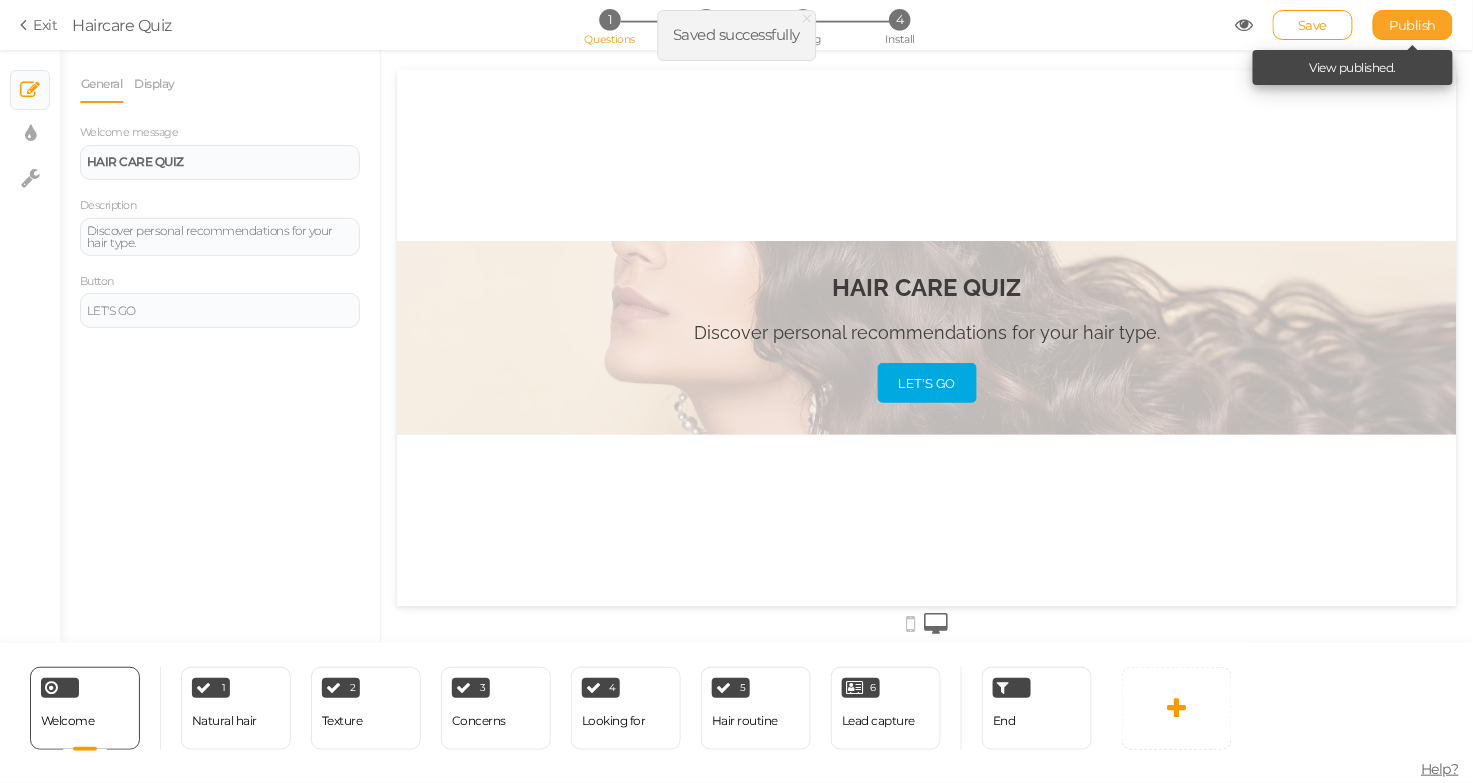 click on "Publish" at bounding box center (1413, 25) 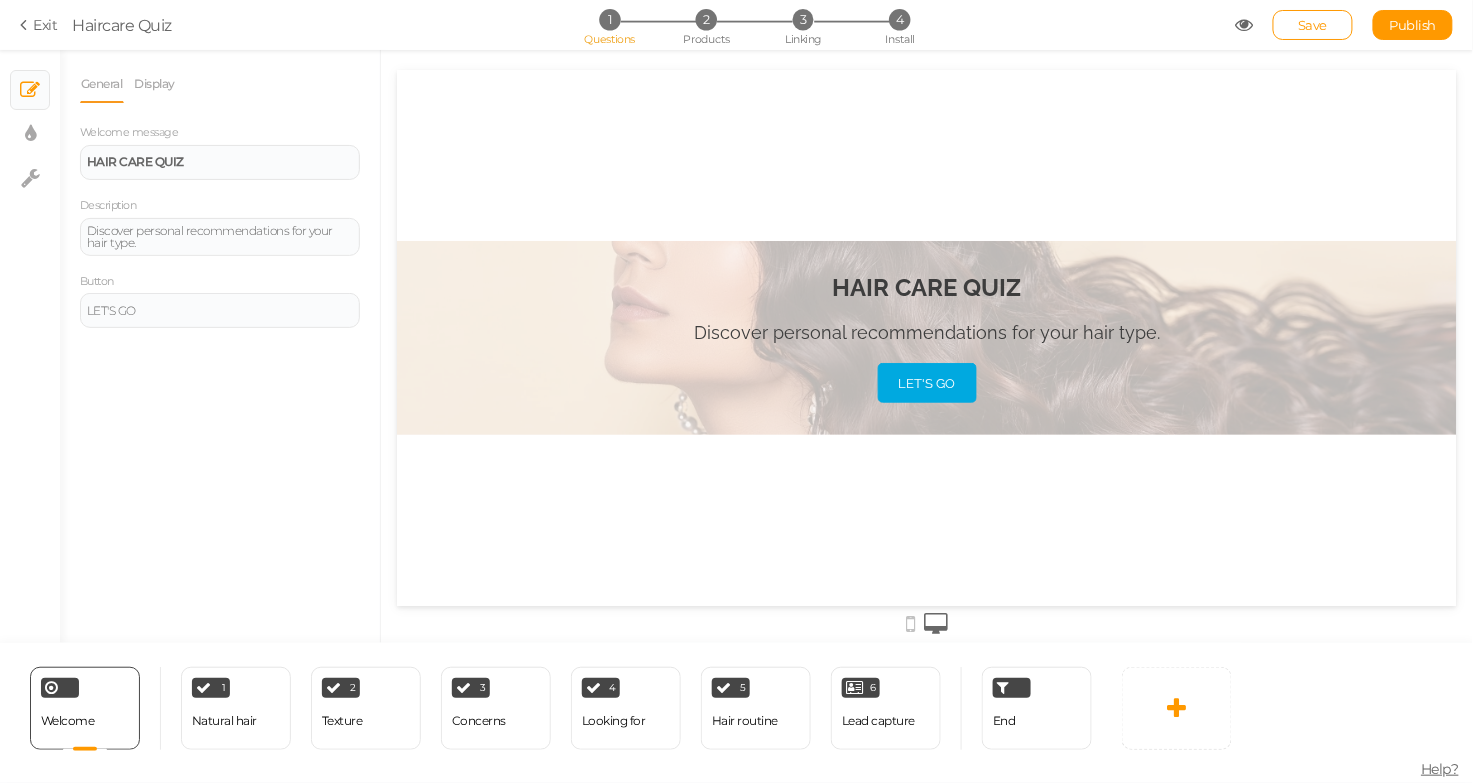 click on "Exit" at bounding box center [39, 25] 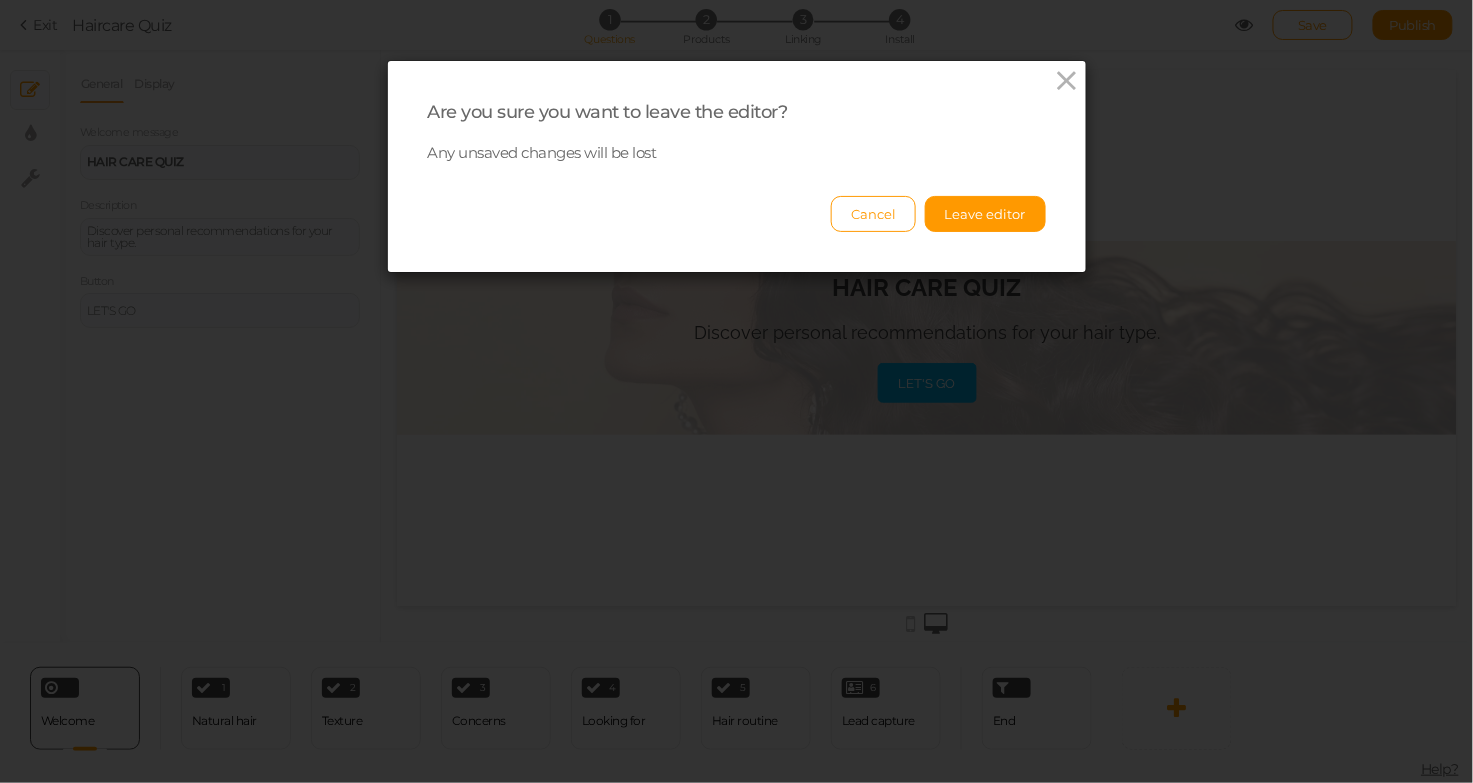 click on "Are you sure you want to leave the editor?     Any unsaved changes will be lost           Cancel   Leave editor" at bounding box center [737, 166] 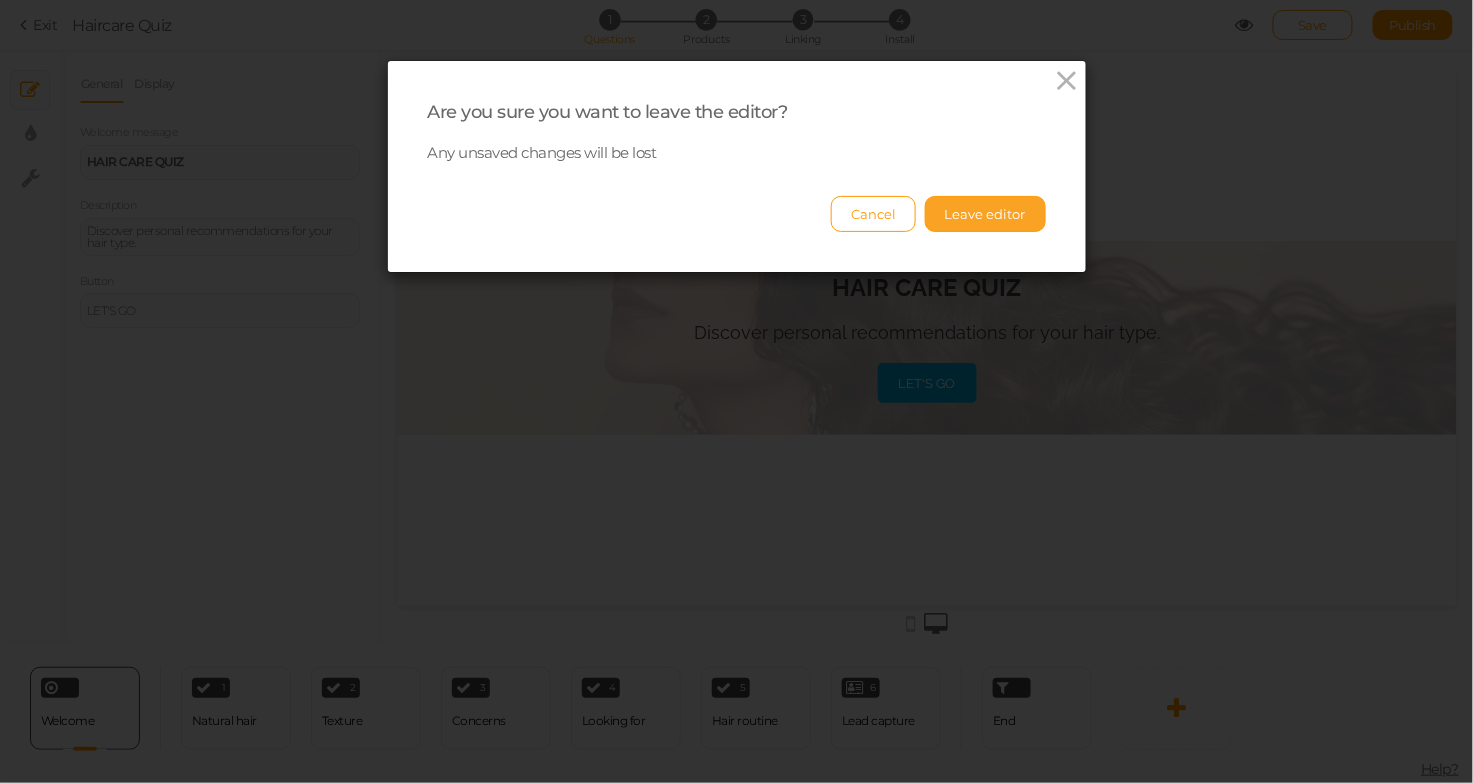 click on "Leave editor" at bounding box center (985, 214) 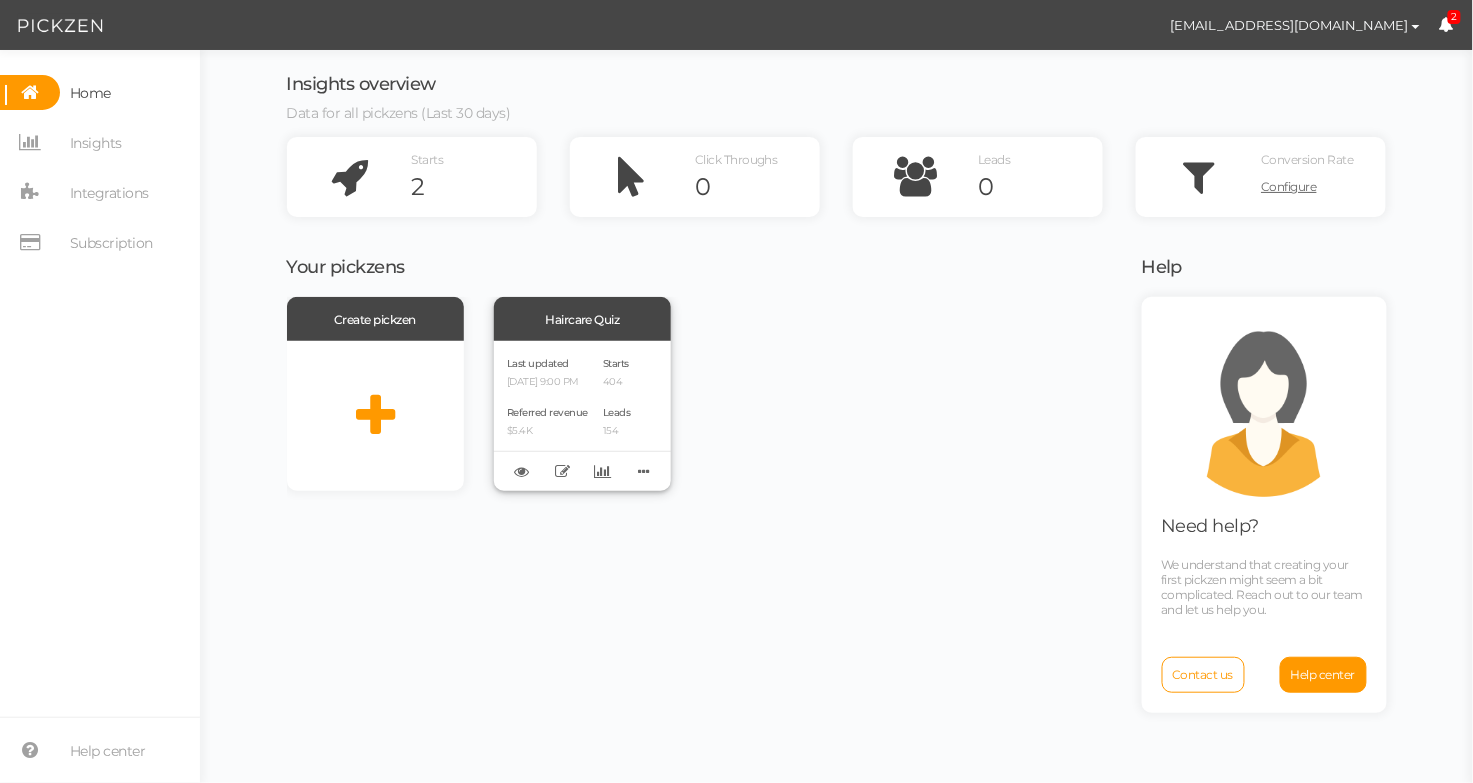 click on "[DATE] 9:00 PM" at bounding box center [547, 382] 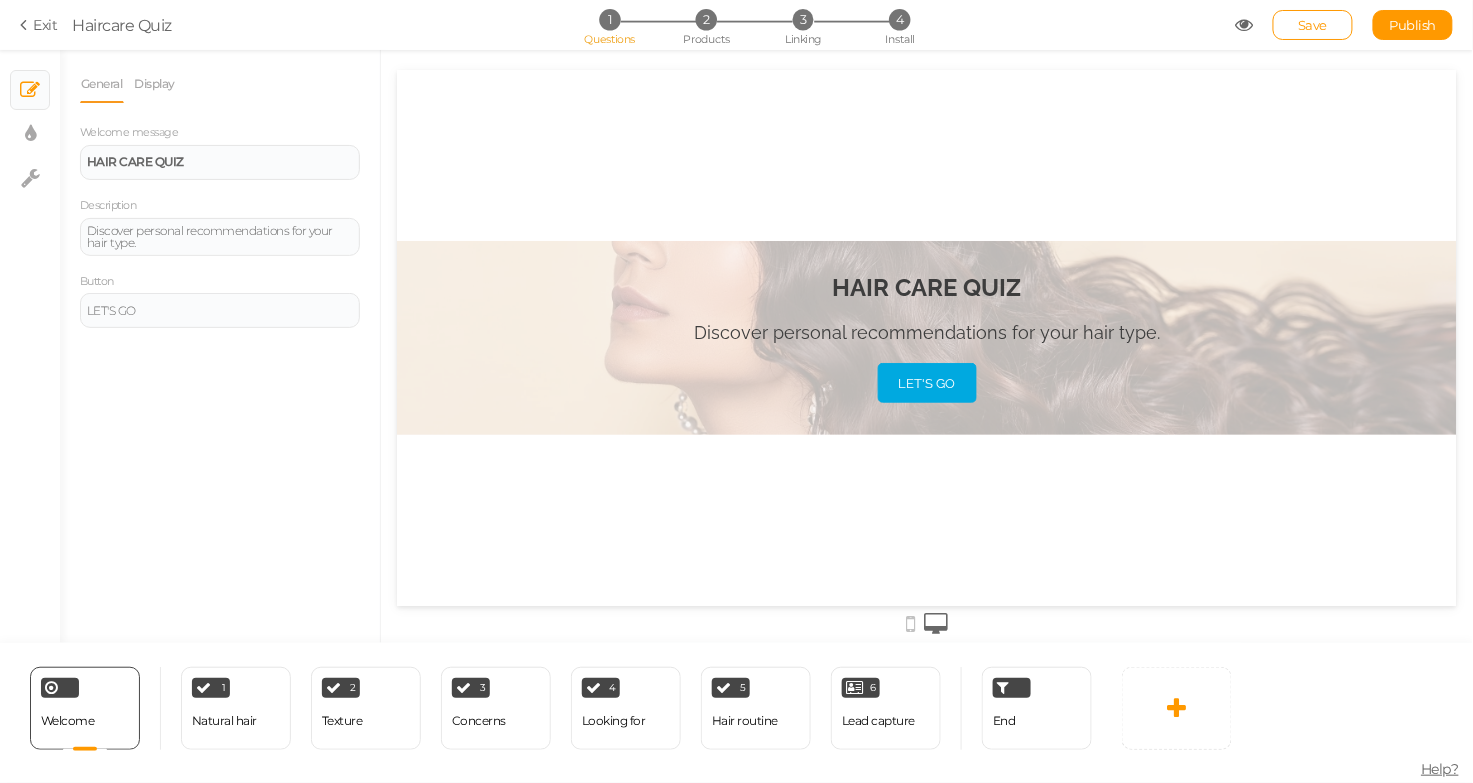 scroll, scrollTop: 0, scrollLeft: 0, axis: both 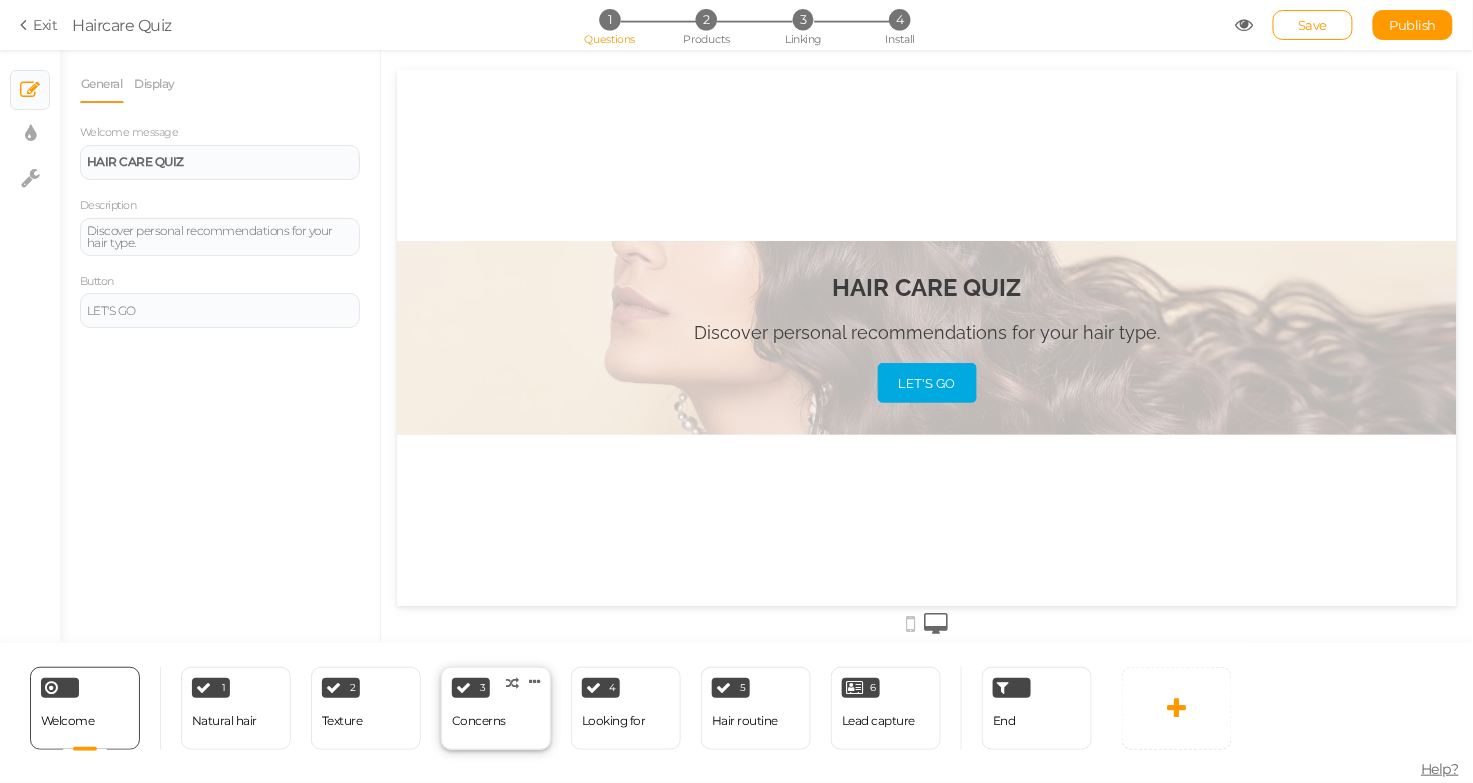 click on "3         Concerns         × Define the conditions to show this slide.                     Clone             Change type             Delete" at bounding box center (496, 708) 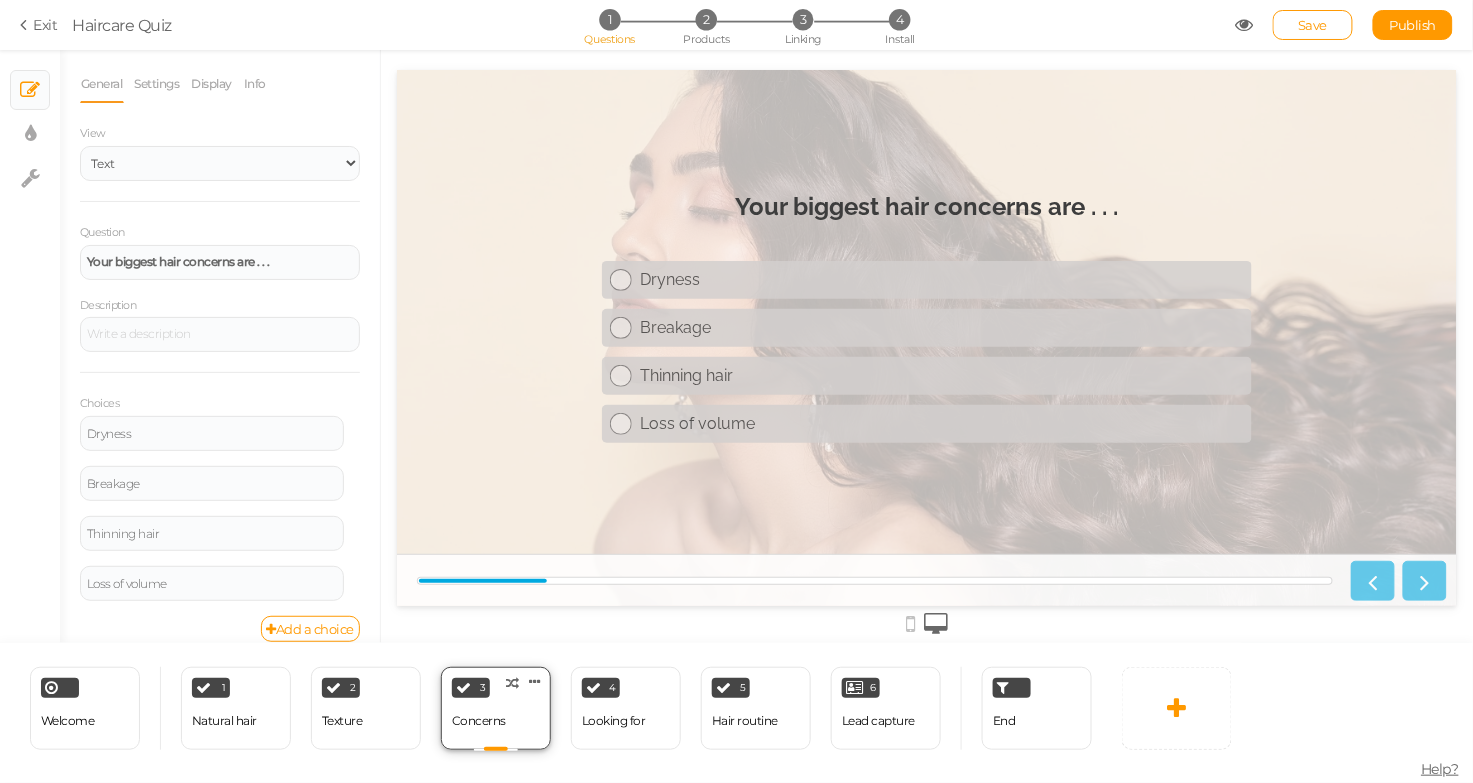 scroll, scrollTop: 0, scrollLeft: 0, axis: both 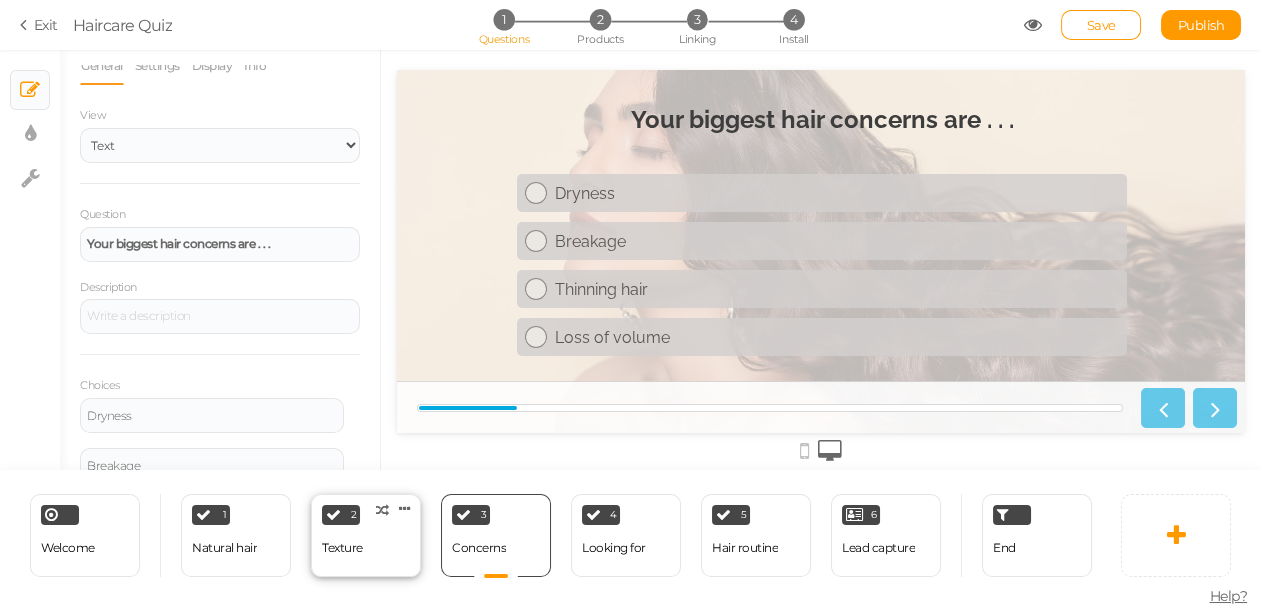 click on "2         Texture         × Define the conditions to show this slide.                     Clone             Change type             Delete" at bounding box center (366, 535) 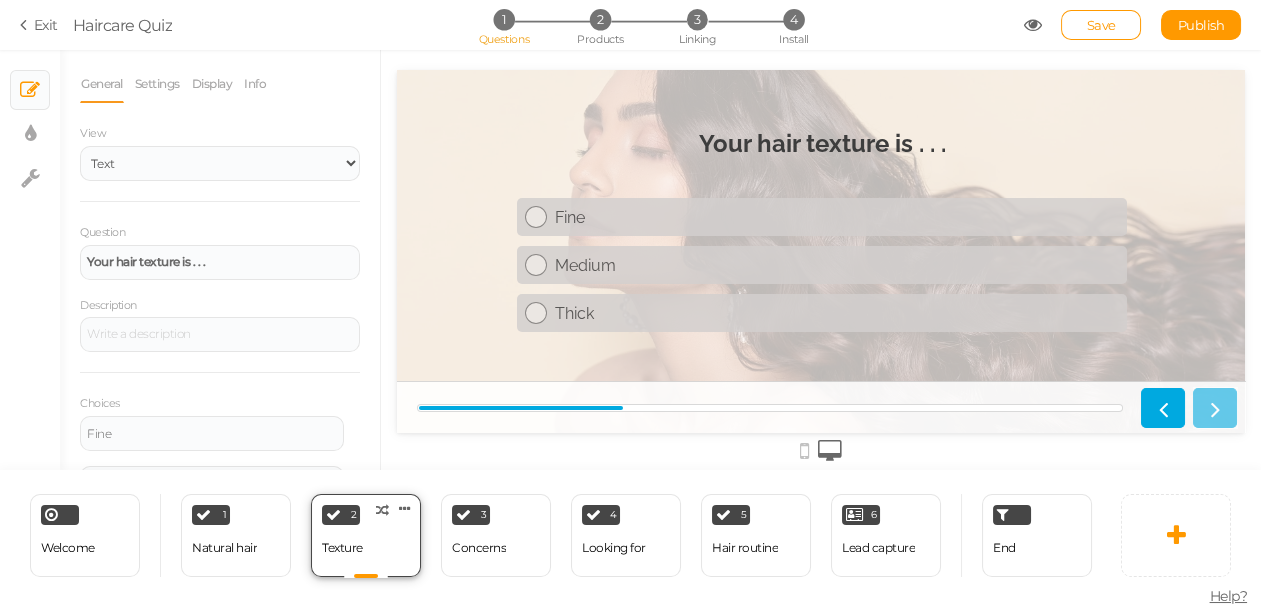 scroll, scrollTop: 0, scrollLeft: 0, axis: both 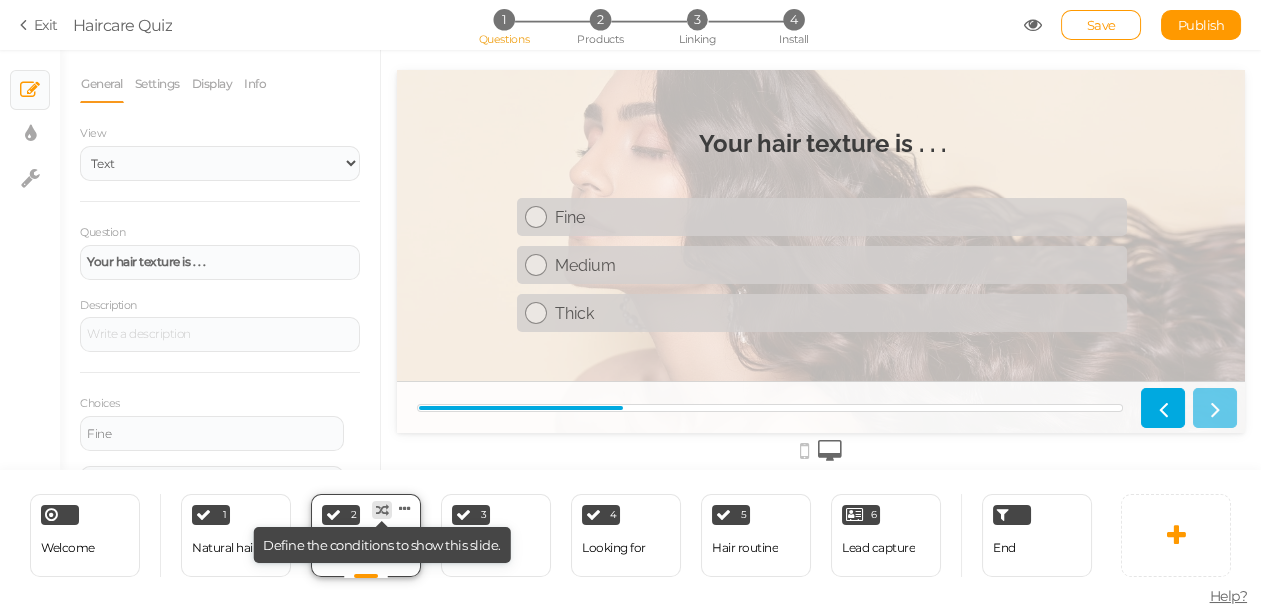 click at bounding box center (382, 510) 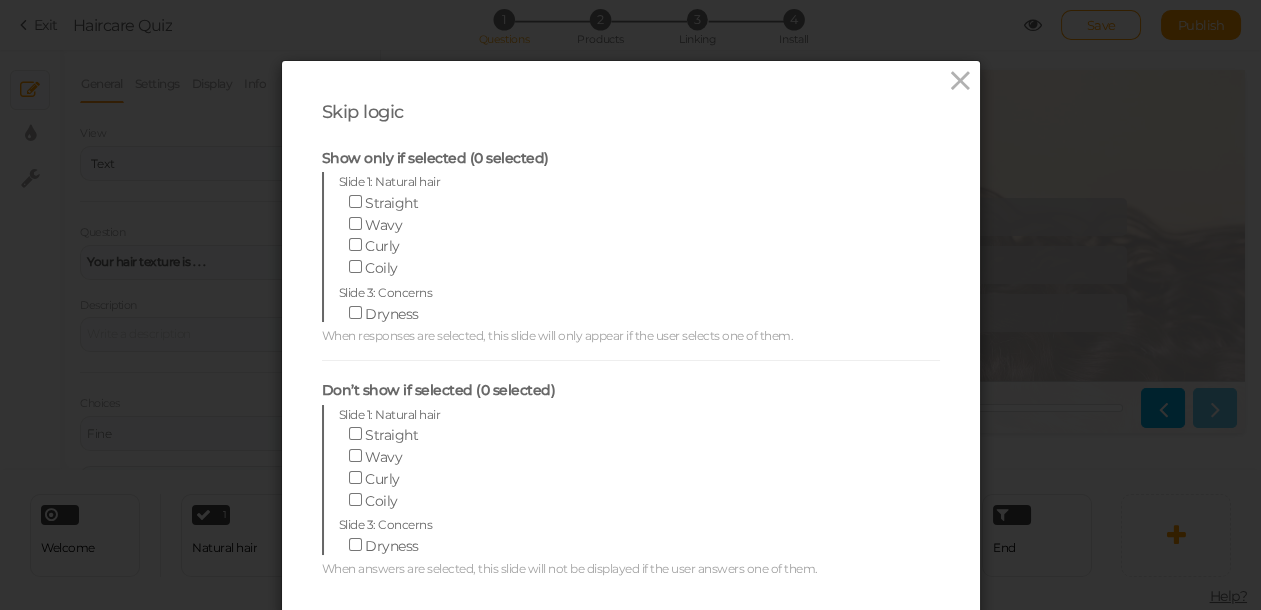 scroll, scrollTop: 68, scrollLeft: 0, axis: vertical 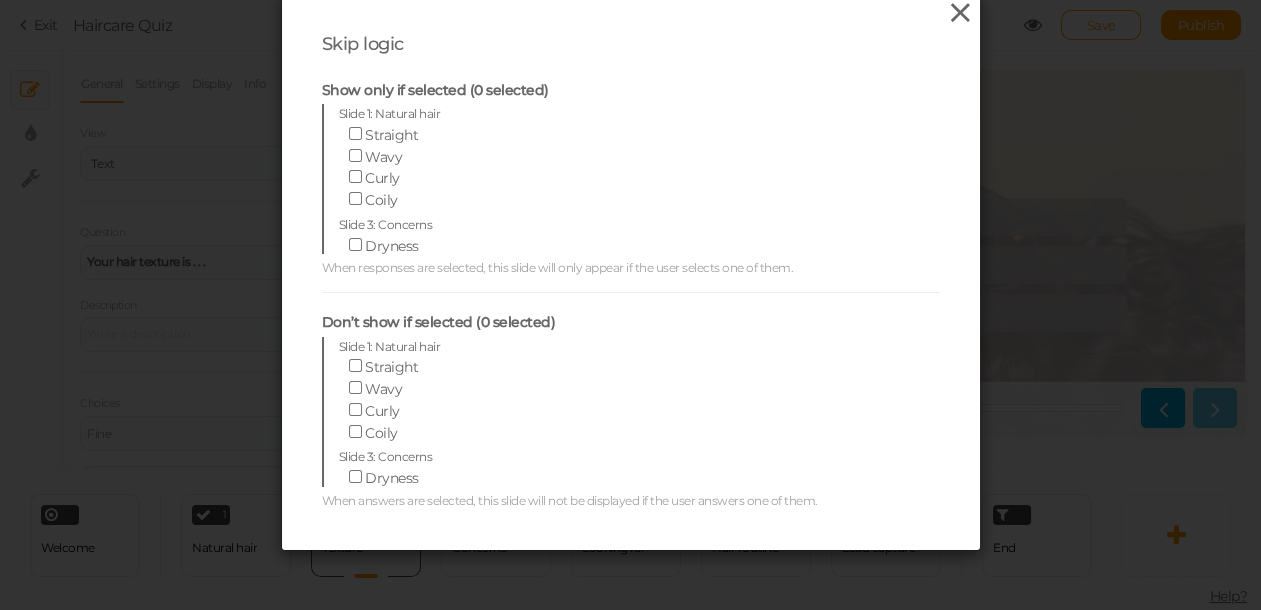 click at bounding box center (960, 13) 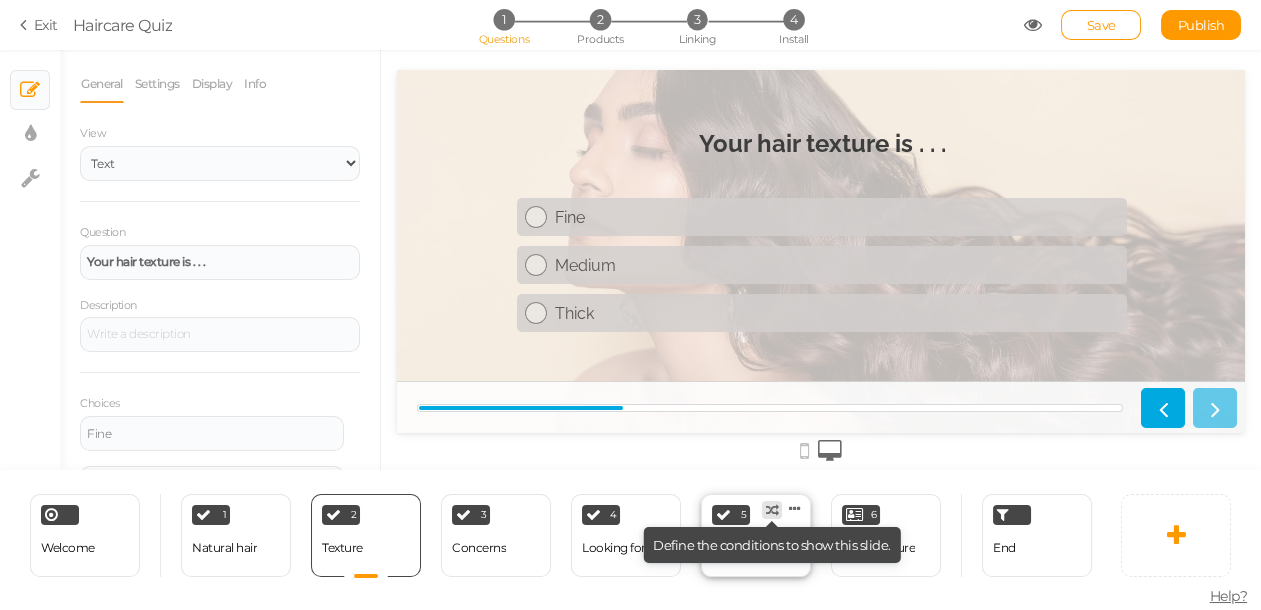 click at bounding box center (772, 510) 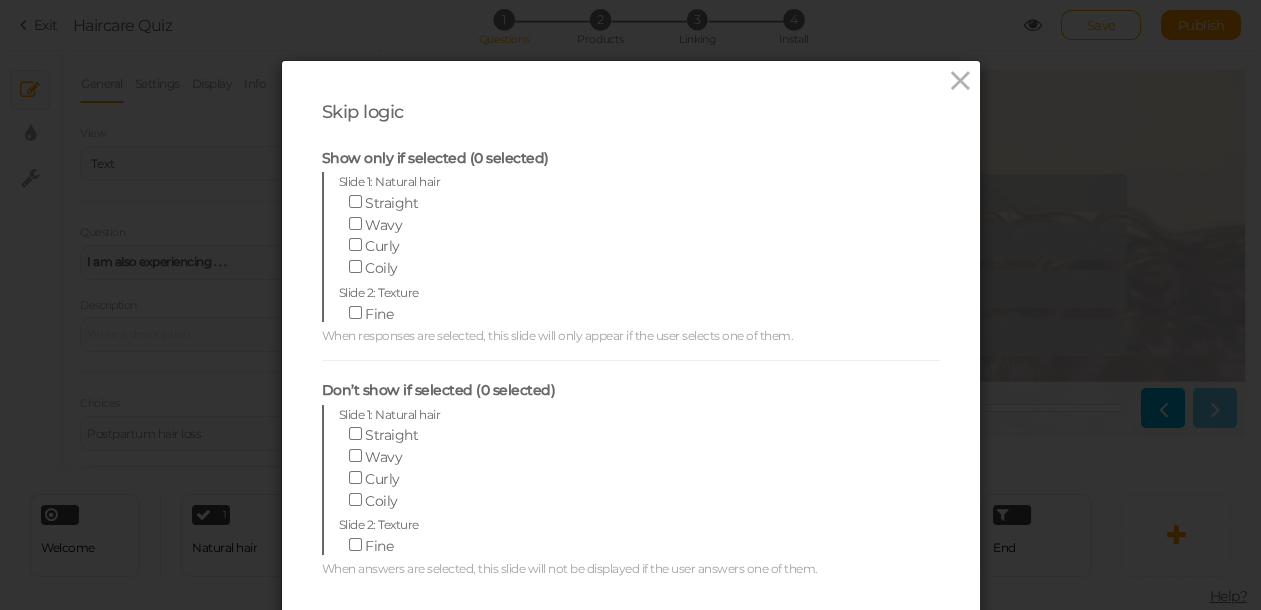 scroll, scrollTop: 0, scrollLeft: 0, axis: both 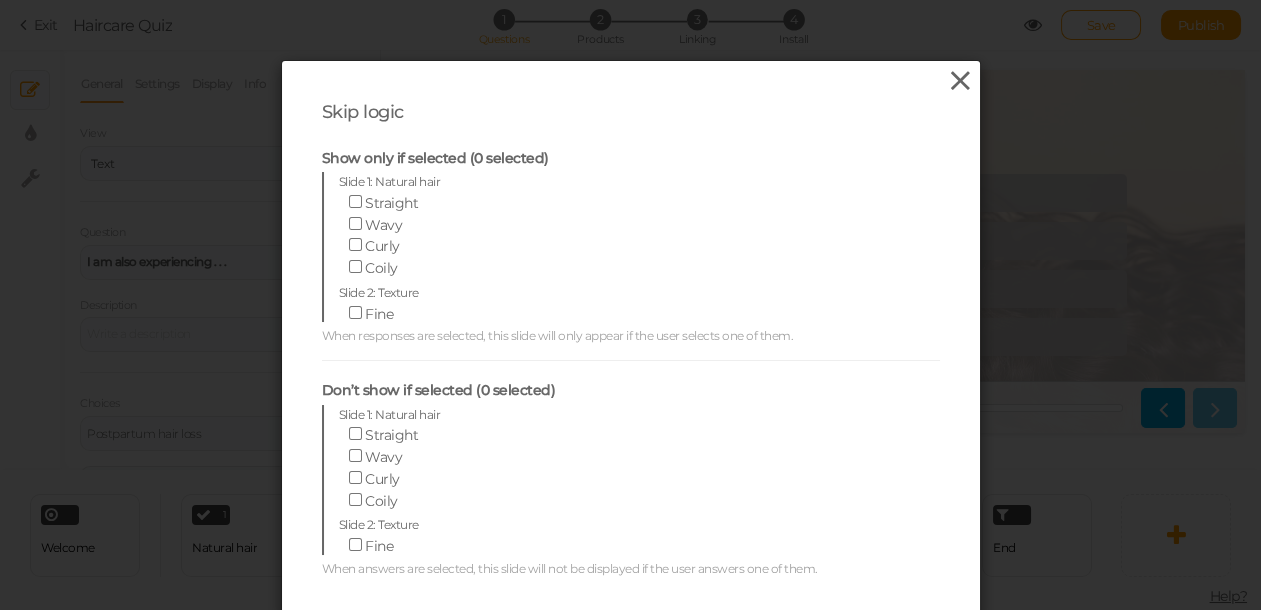 click at bounding box center (960, 81) 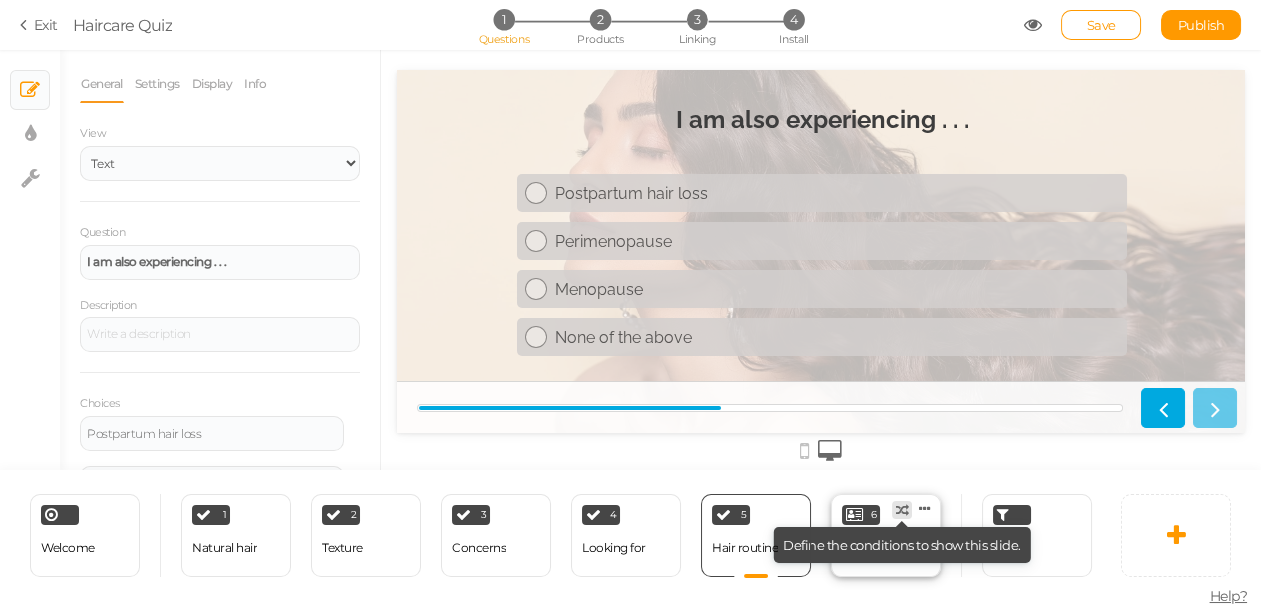 click at bounding box center [902, 510] 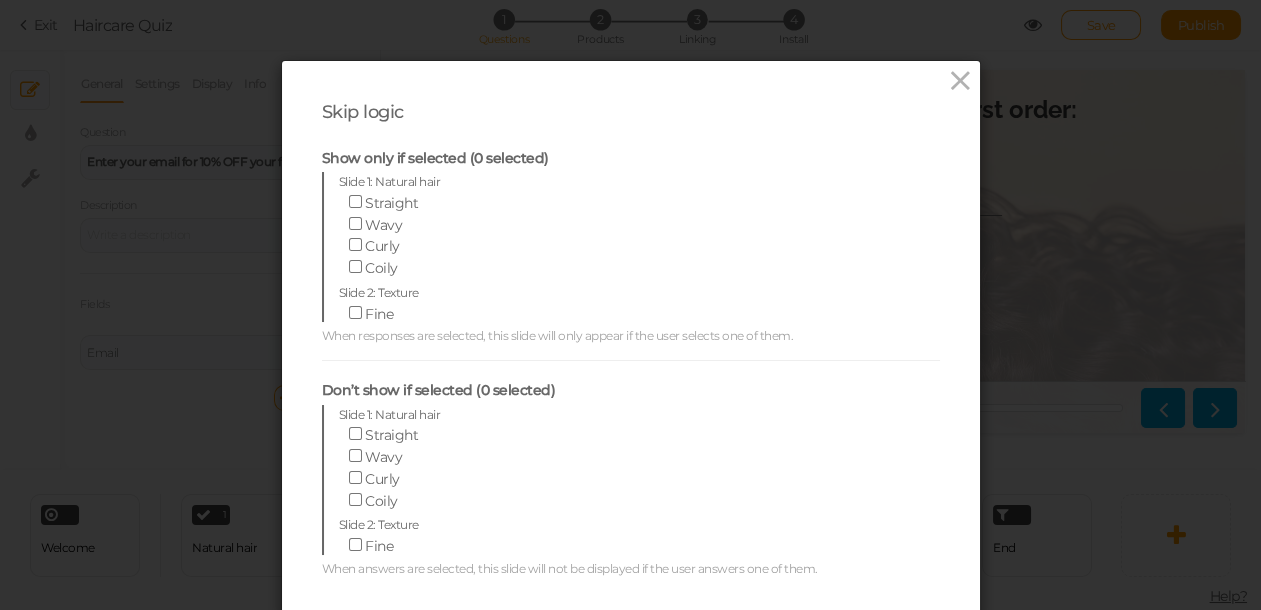 scroll, scrollTop: 0, scrollLeft: 0, axis: both 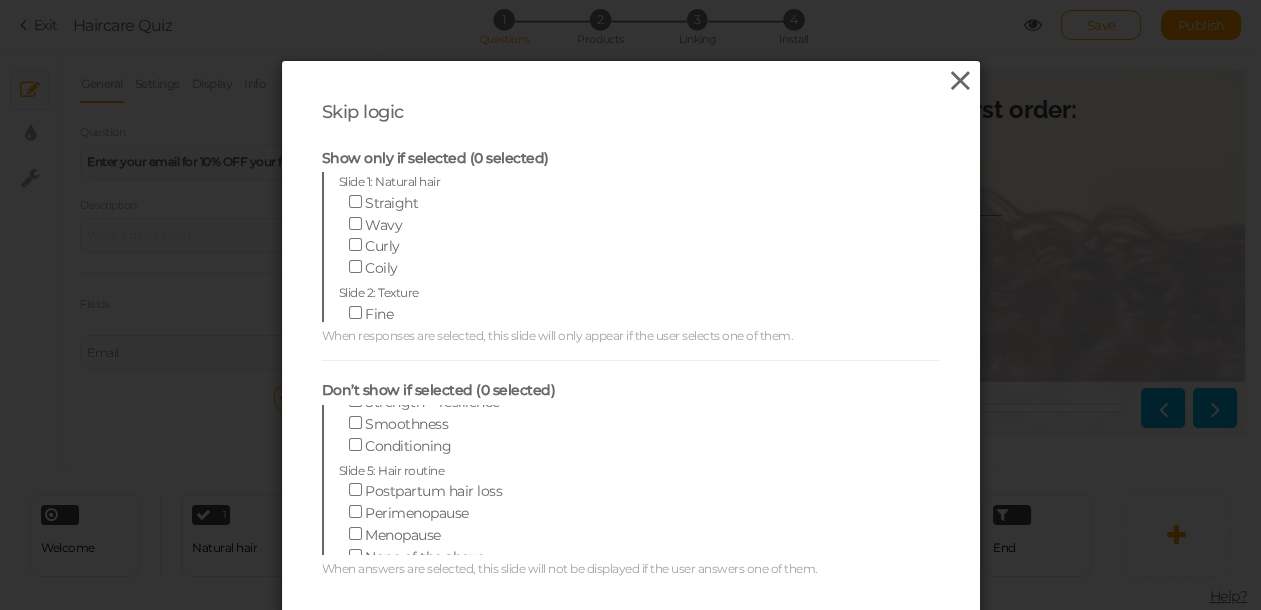click at bounding box center [960, 81] 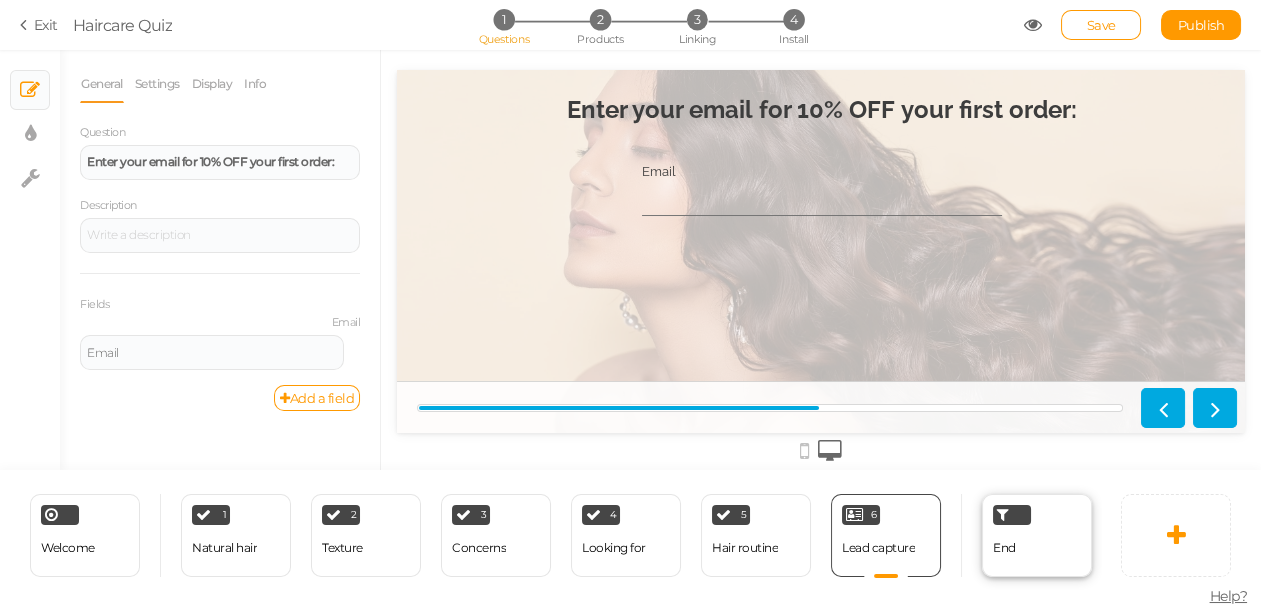 click on "End" at bounding box center [1037, 535] 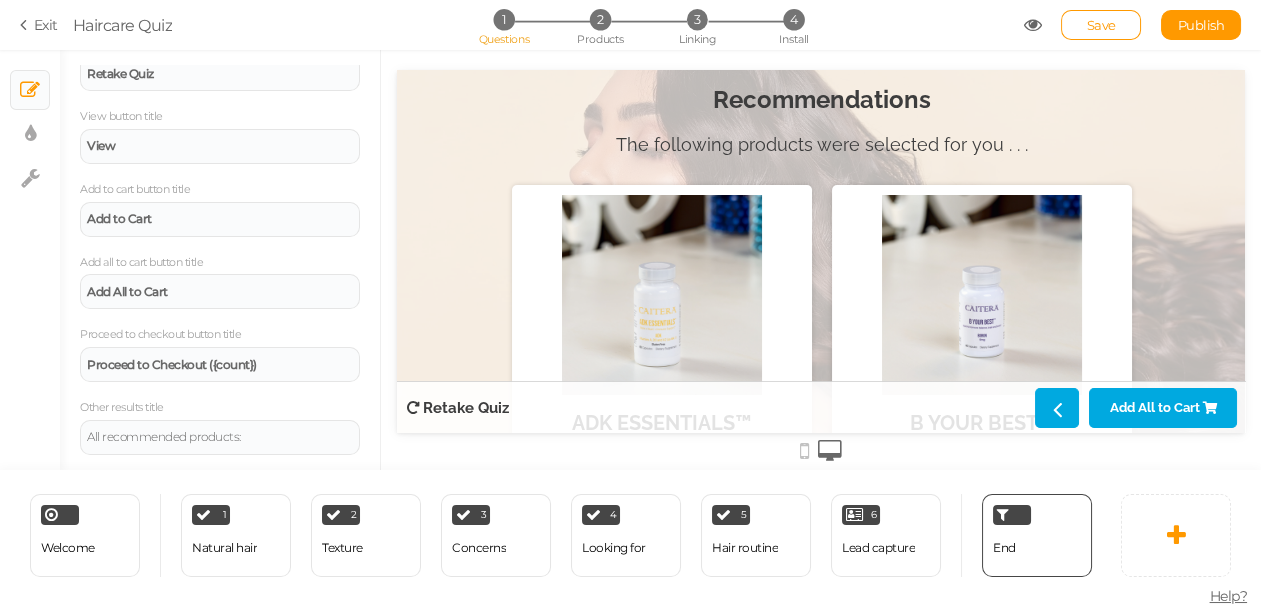 scroll, scrollTop: 0, scrollLeft: 0, axis: both 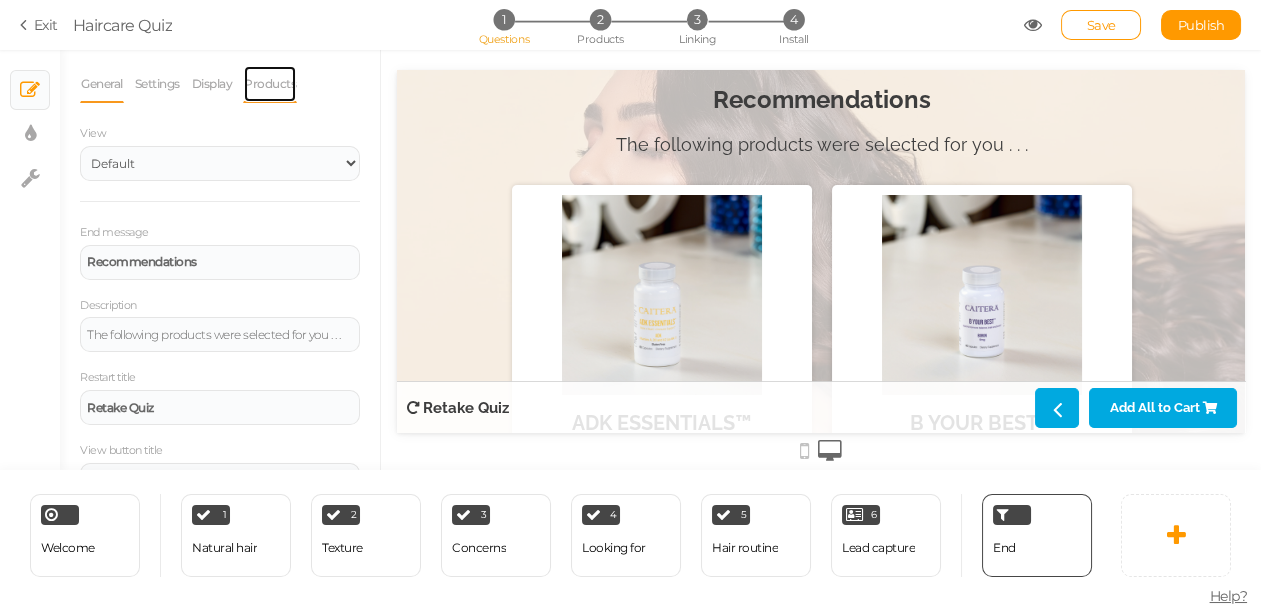 click on "Products" at bounding box center [270, 84] 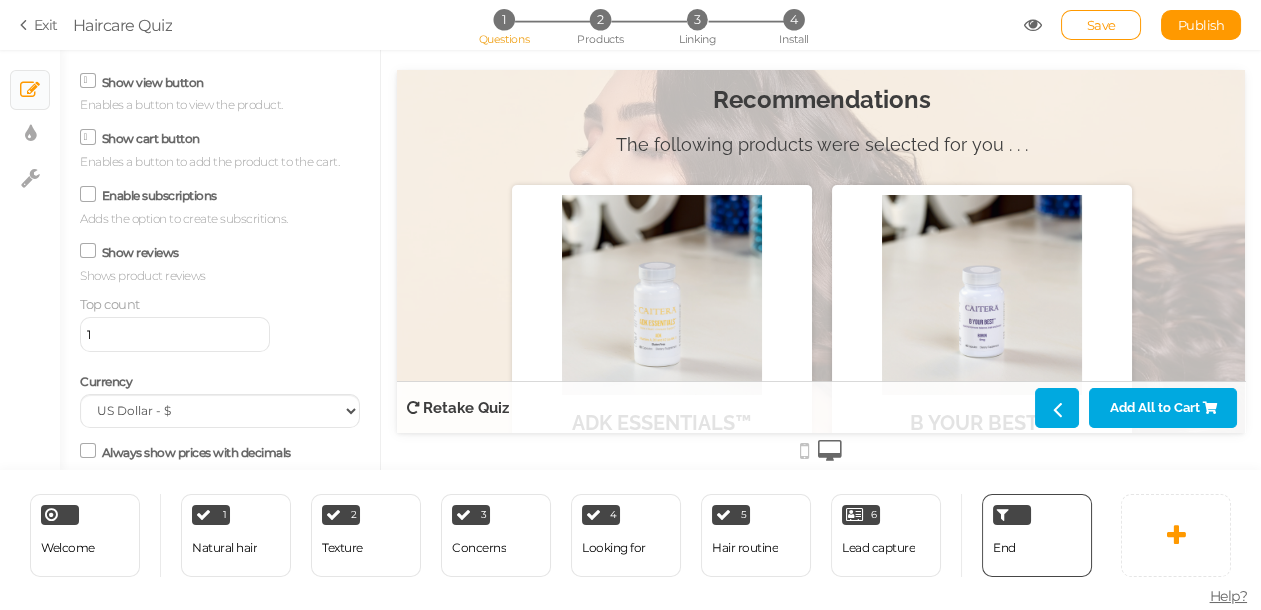 scroll, scrollTop: 598, scrollLeft: 0, axis: vertical 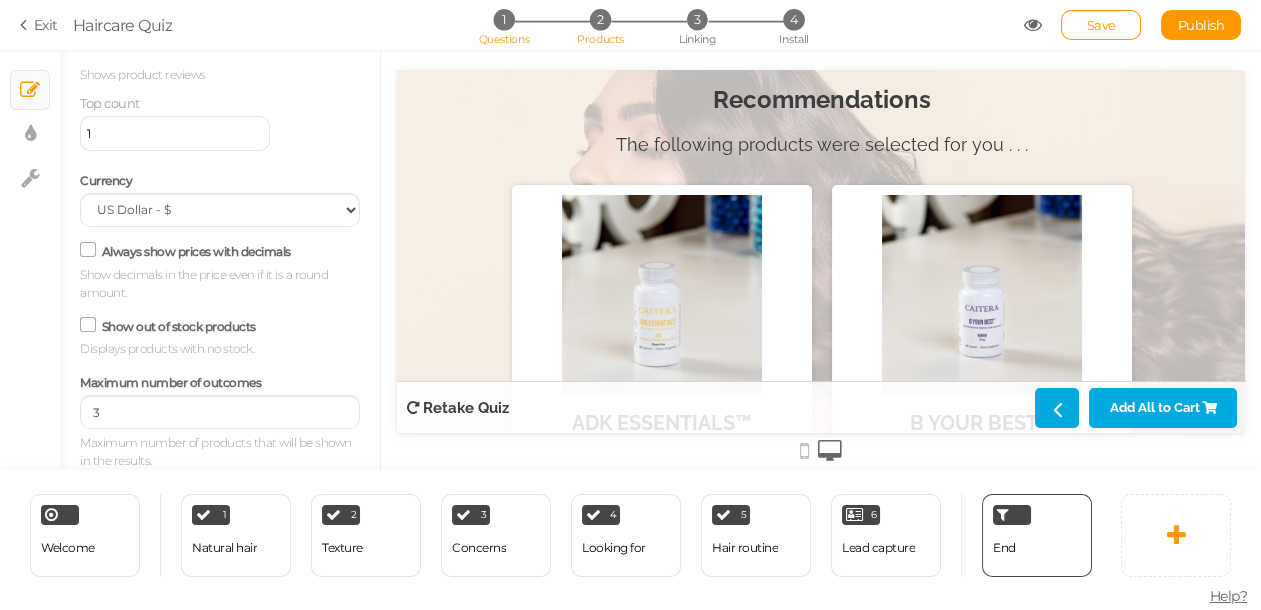 click on "Products" at bounding box center (600, 39) 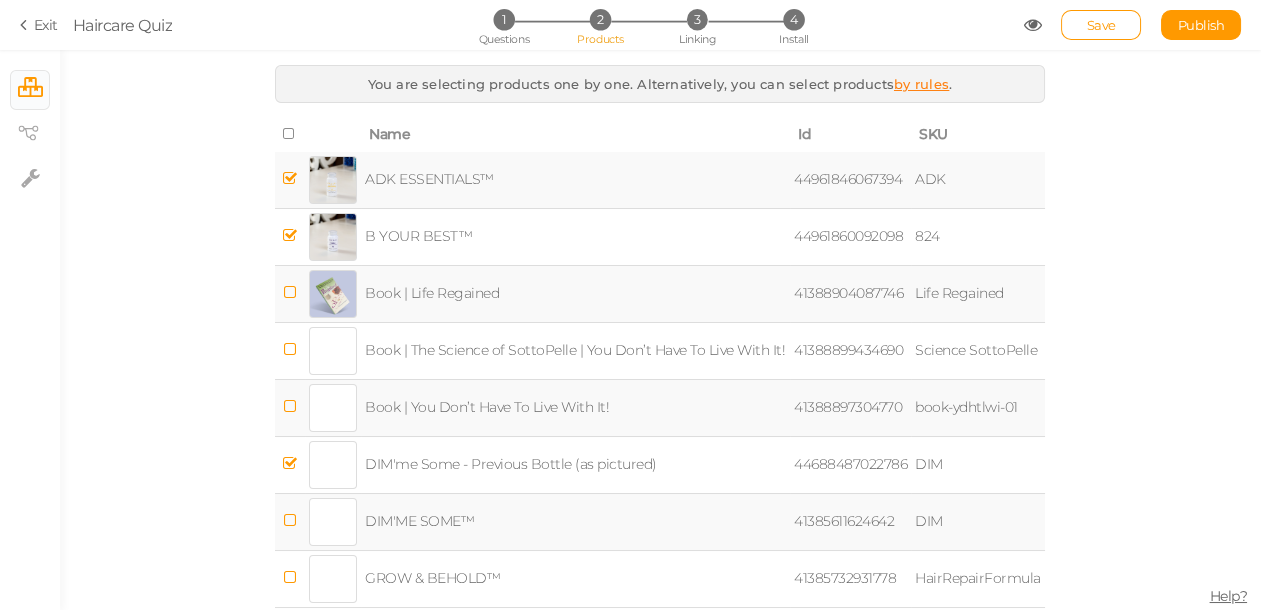 scroll, scrollTop: 104, scrollLeft: 0, axis: vertical 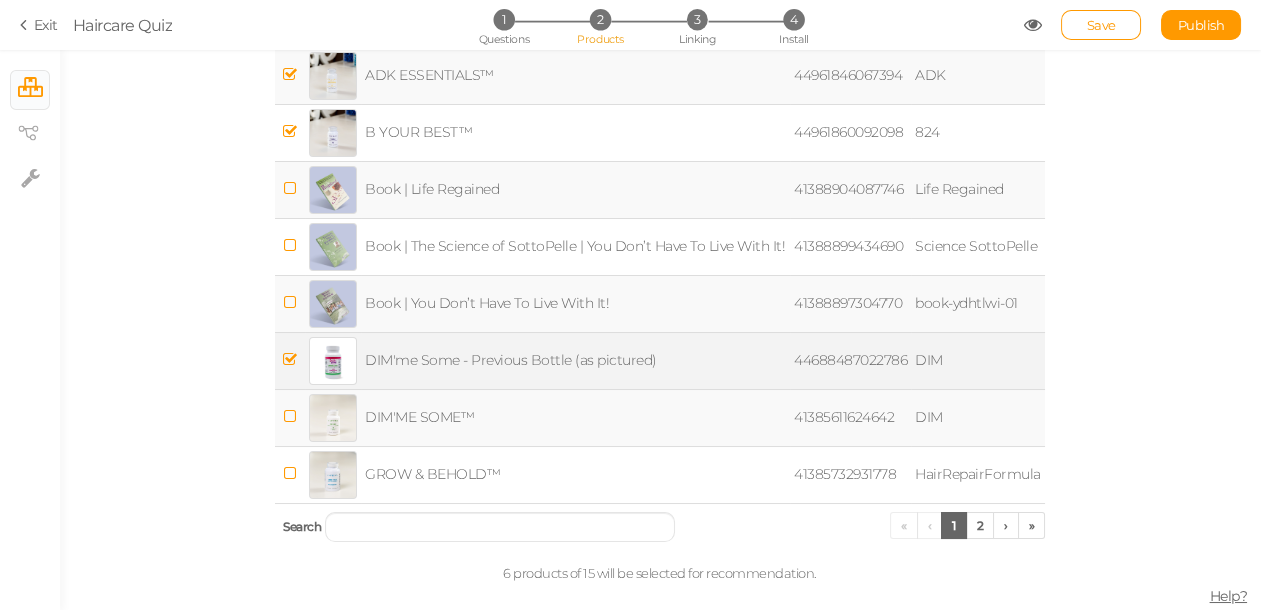 click at bounding box center [290, 359] 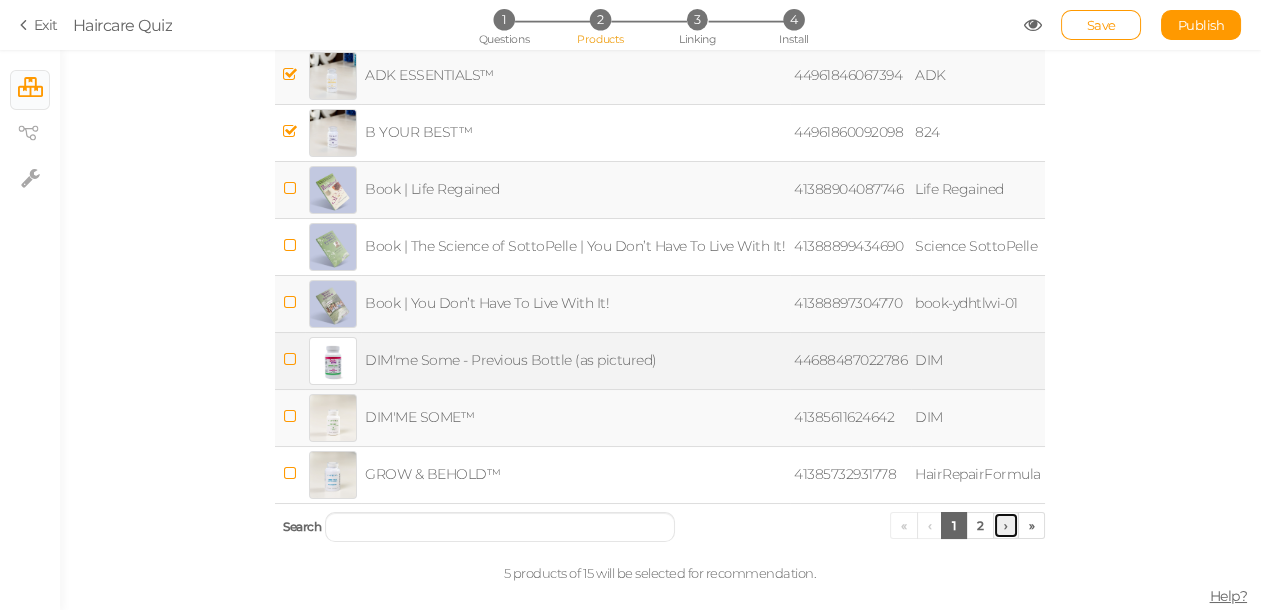 click on "›" at bounding box center [1006, 525] 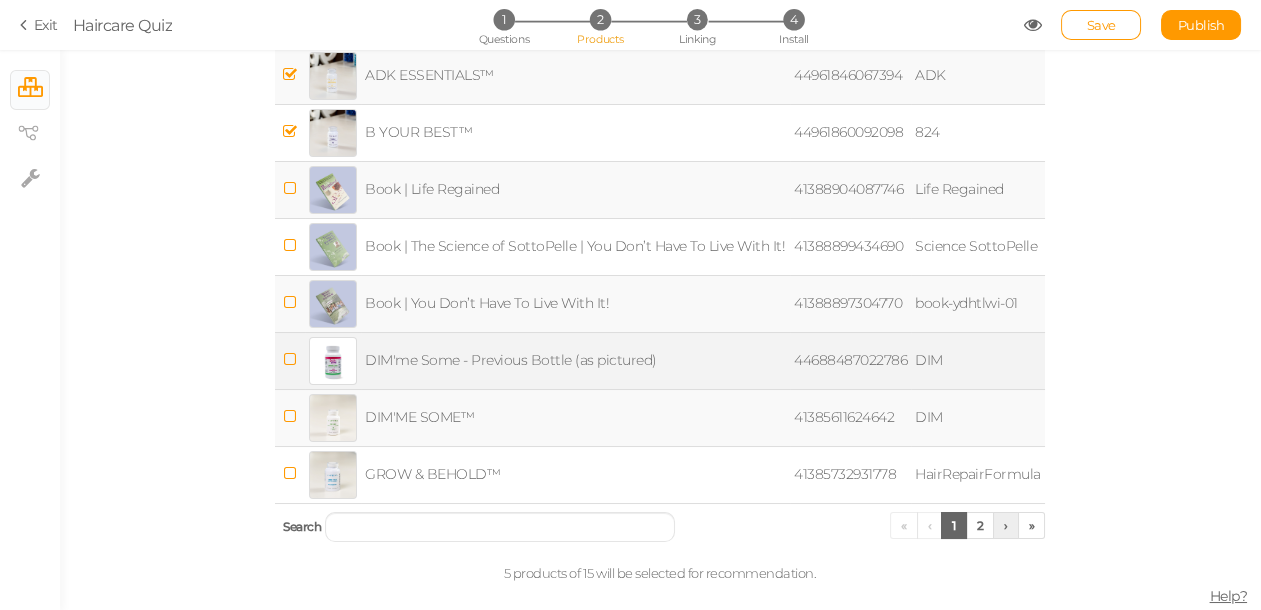 scroll, scrollTop: 47, scrollLeft: 0, axis: vertical 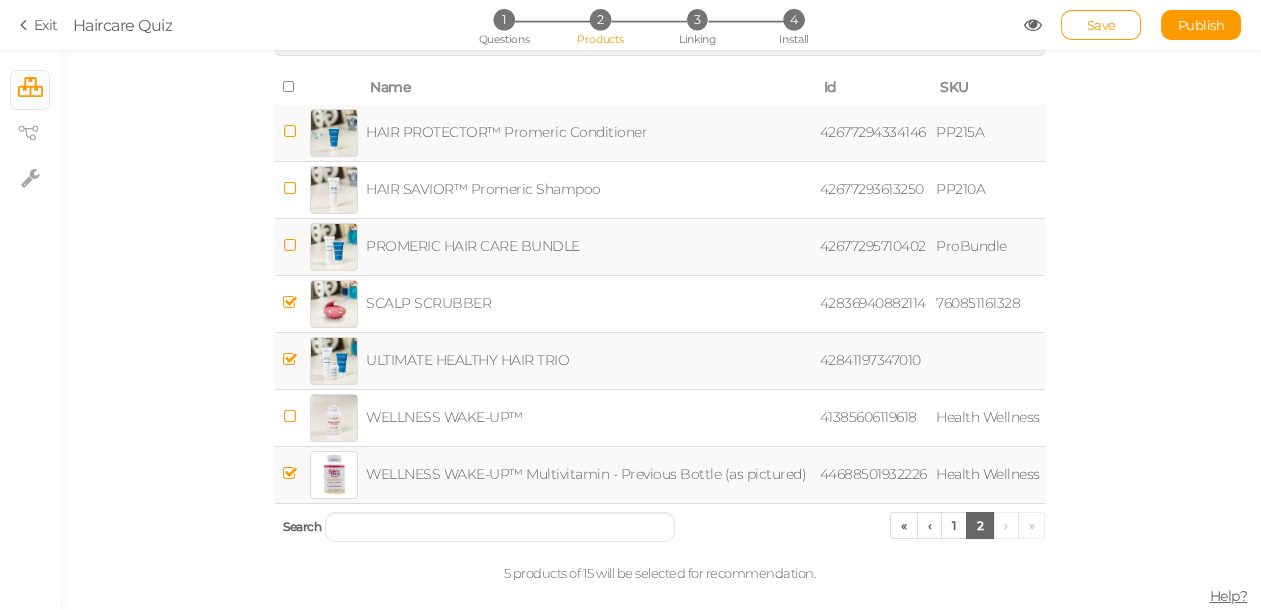 click at bounding box center [290, 245] 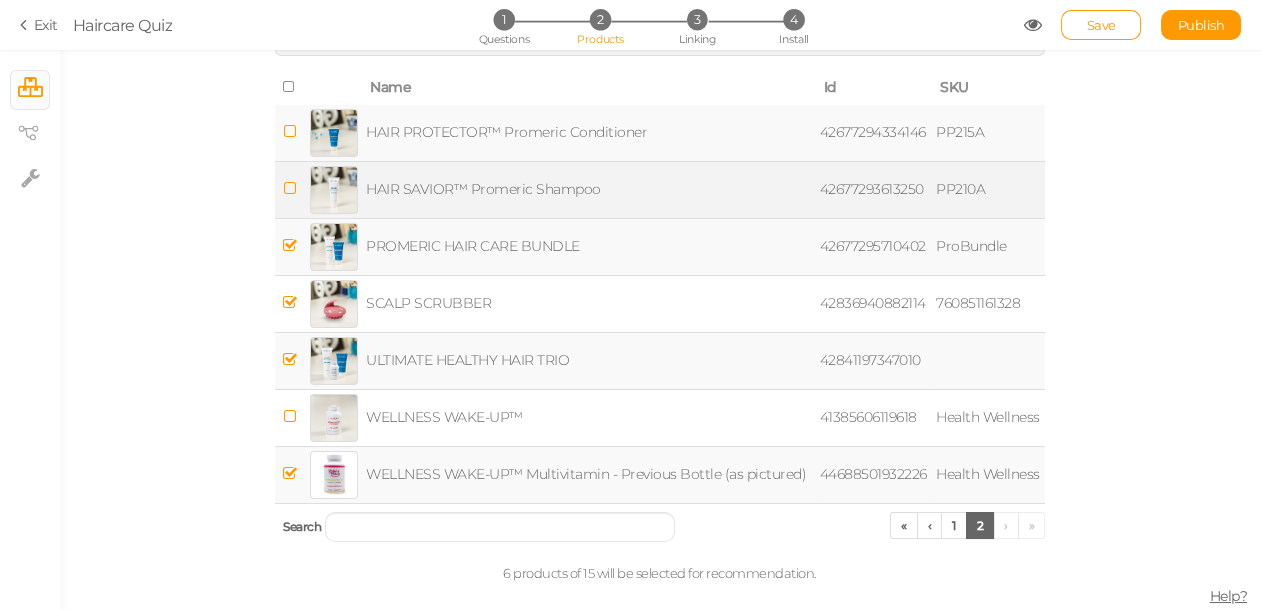 click at bounding box center (290, 188) 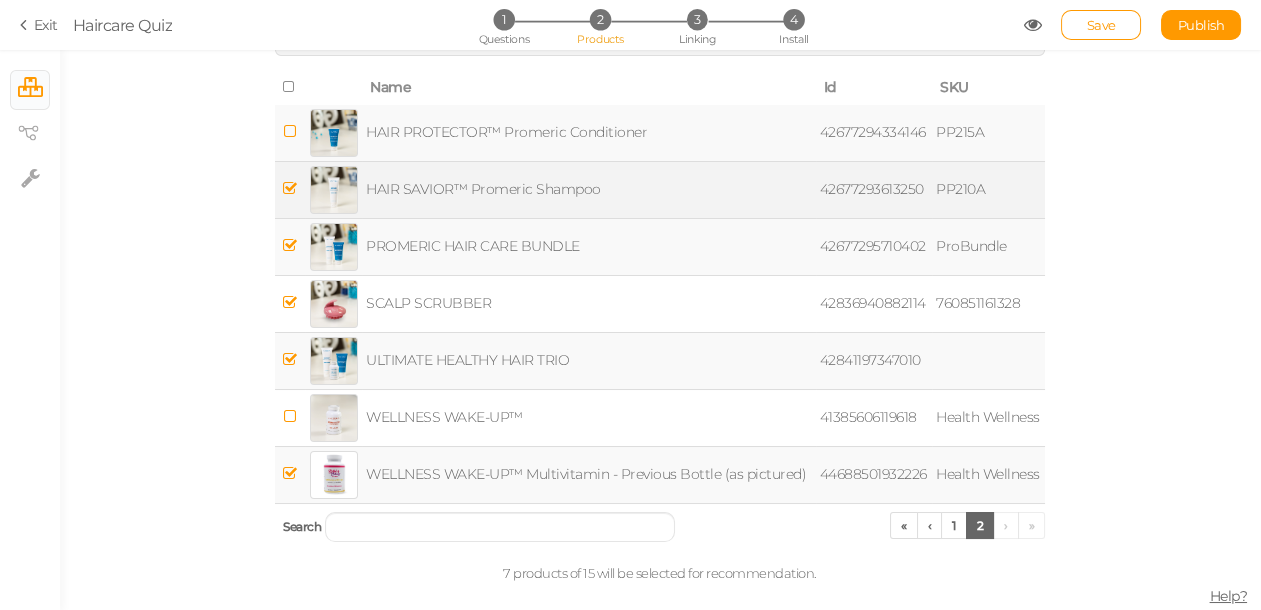 click at bounding box center [290, 131] 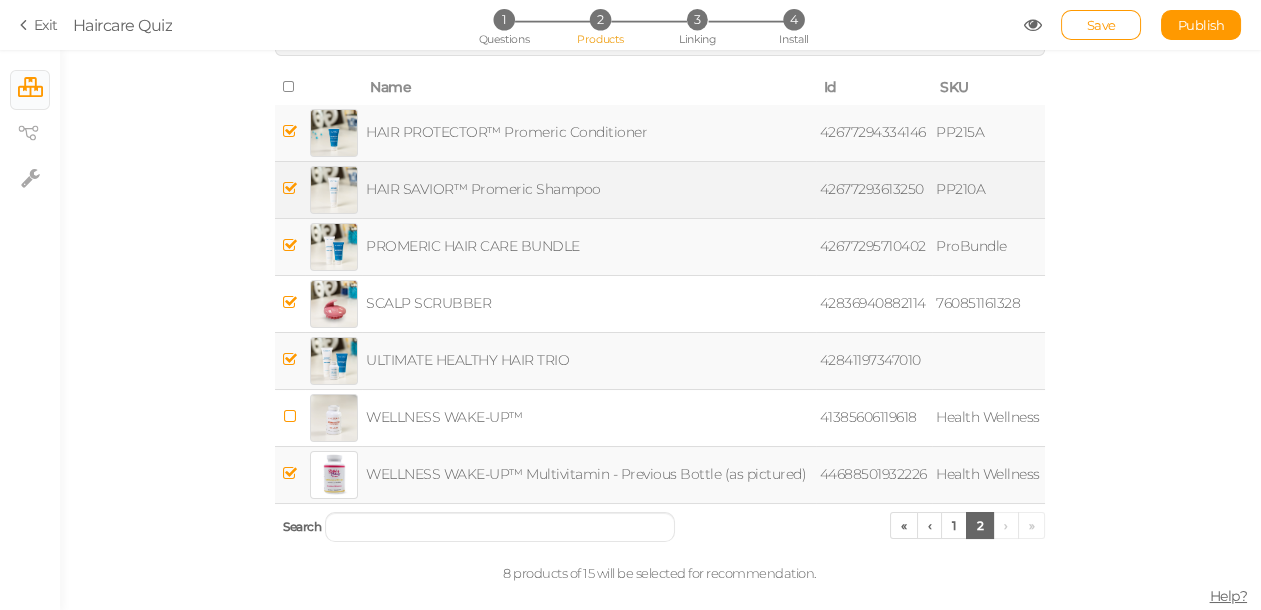 click at bounding box center [290, 473] 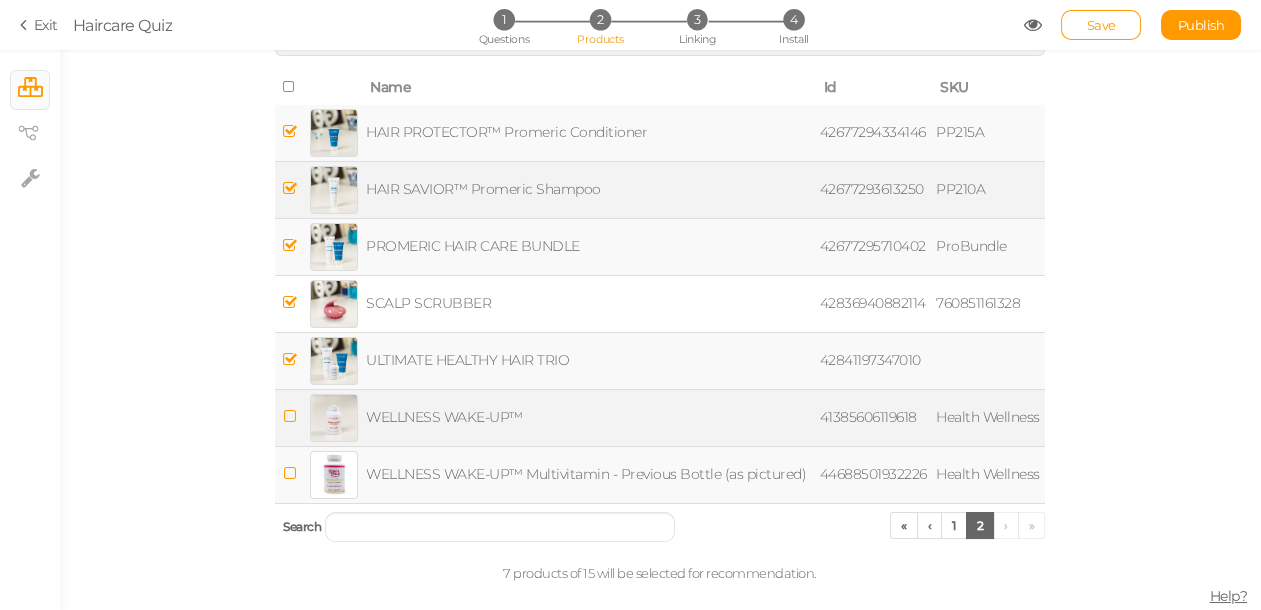 click at bounding box center [290, 416] 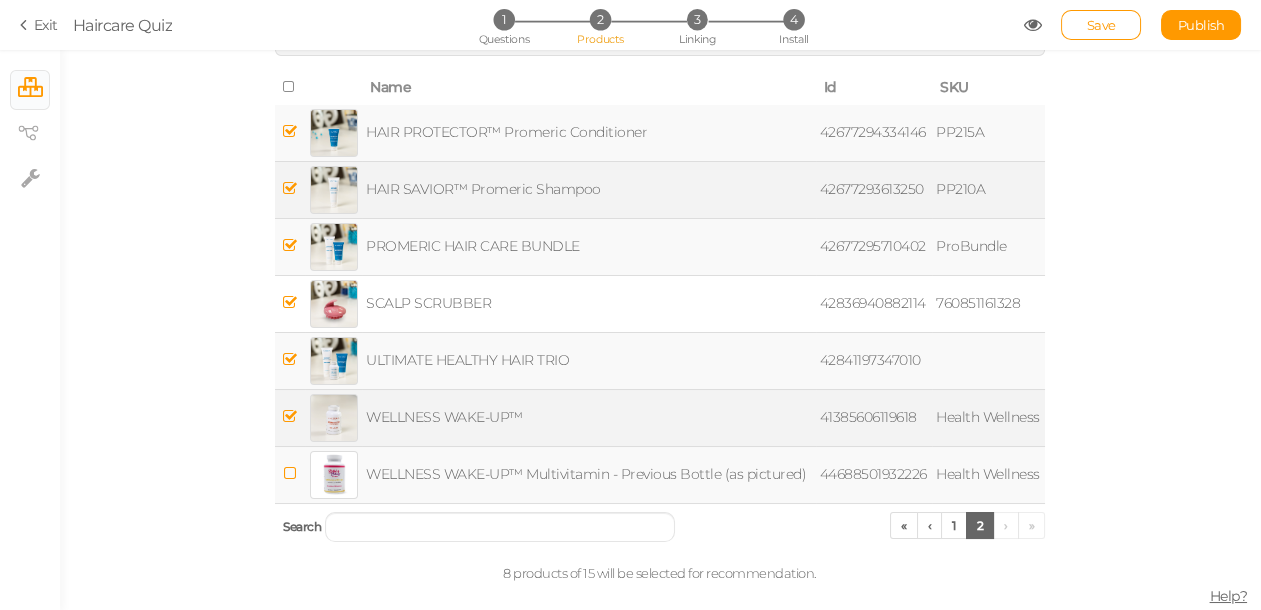 click at bounding box center (290, 245) 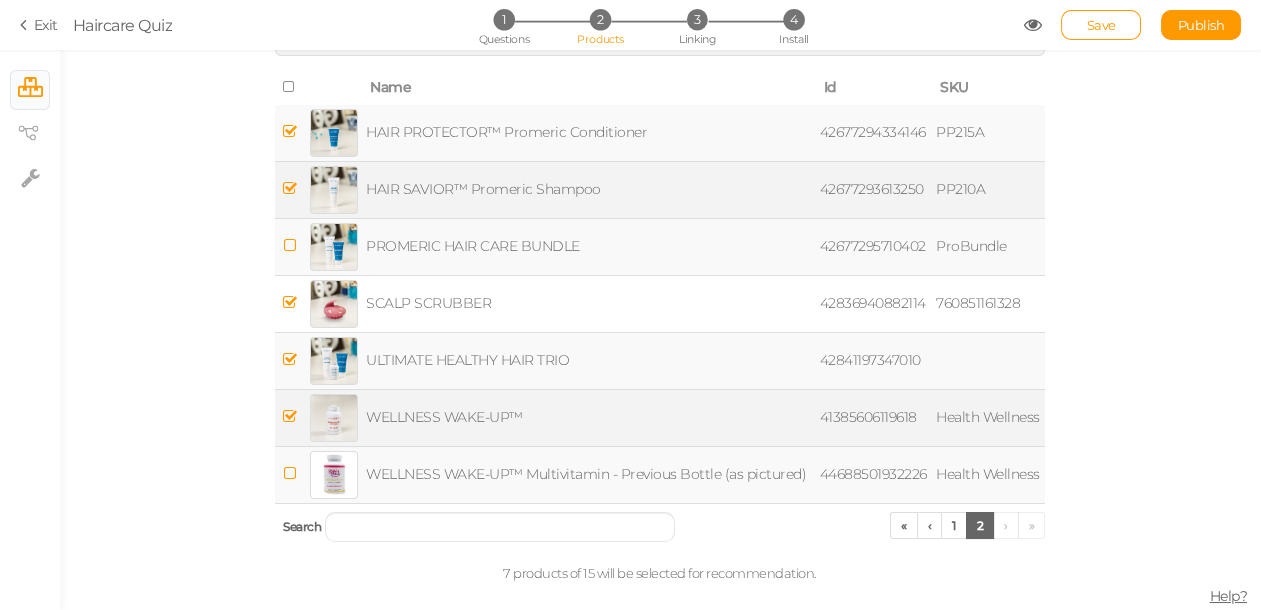click at bounding box center (290, 188) 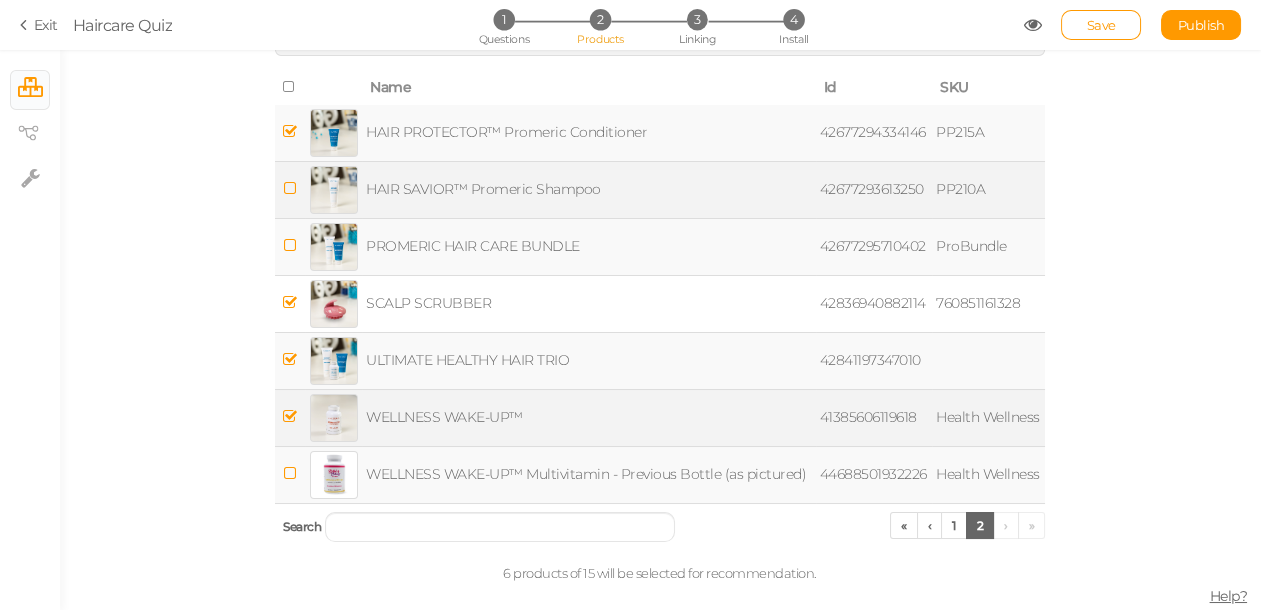 click at bounding box center (290, 131) 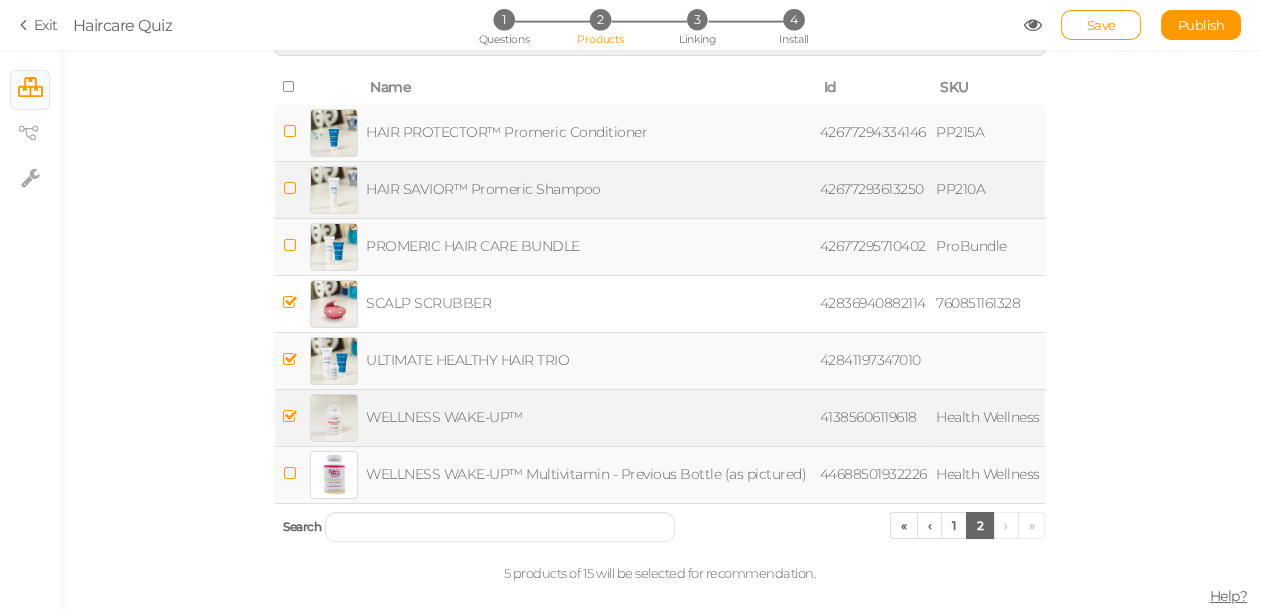 click on "«
‹
1 2
›
»" at bounding box center [967, 525] 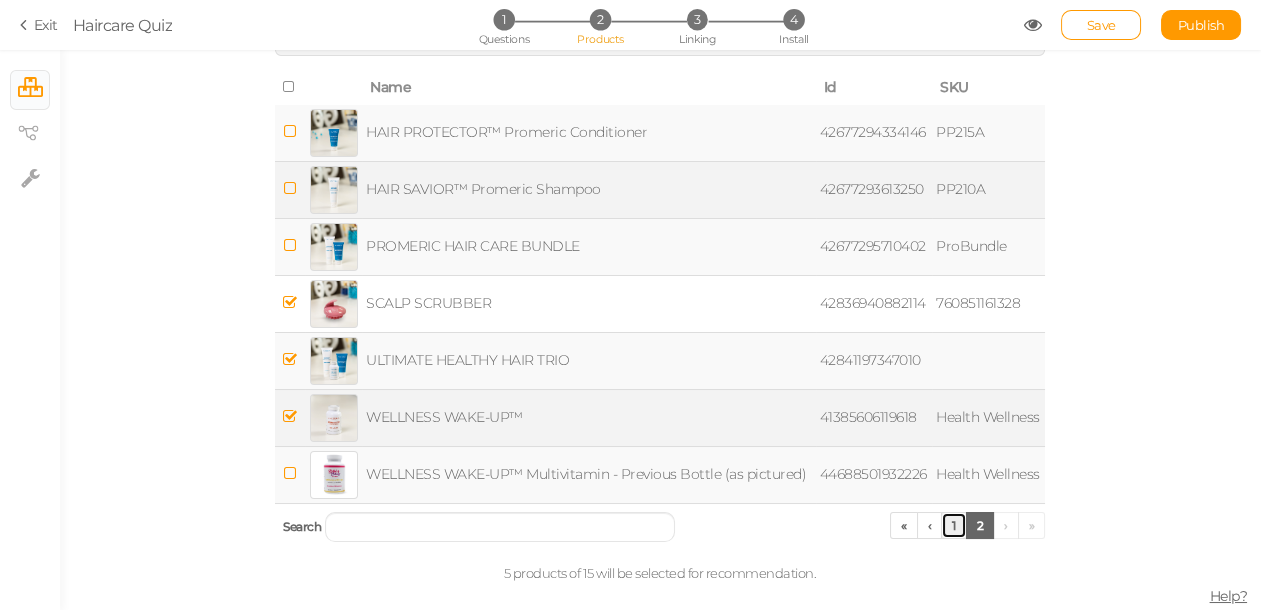 click on "1" at bounding box center [954, 525] 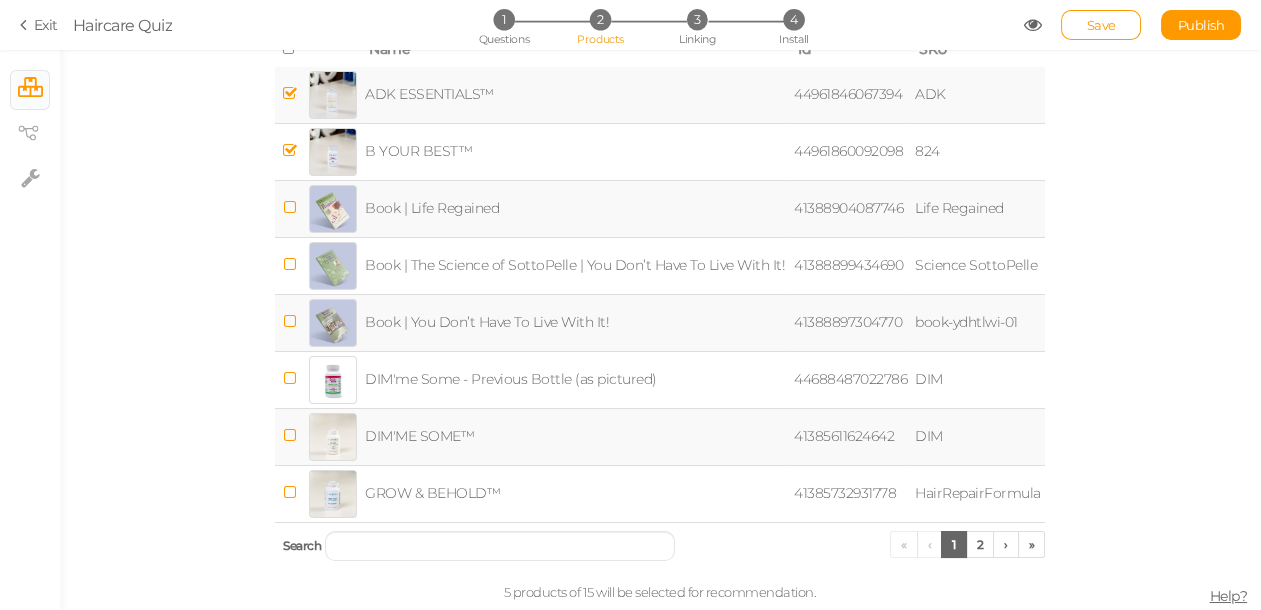 scroll, scrollTop: 88, scrollLeft: 0, axis: vertical 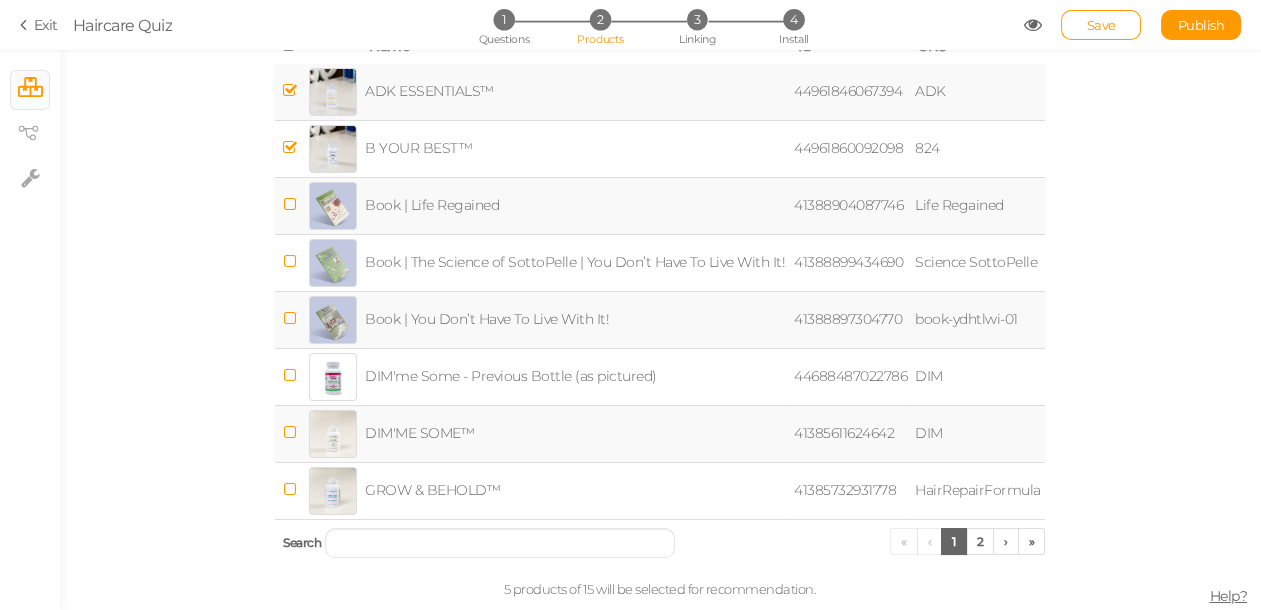 click at bounding box center [290, 432] 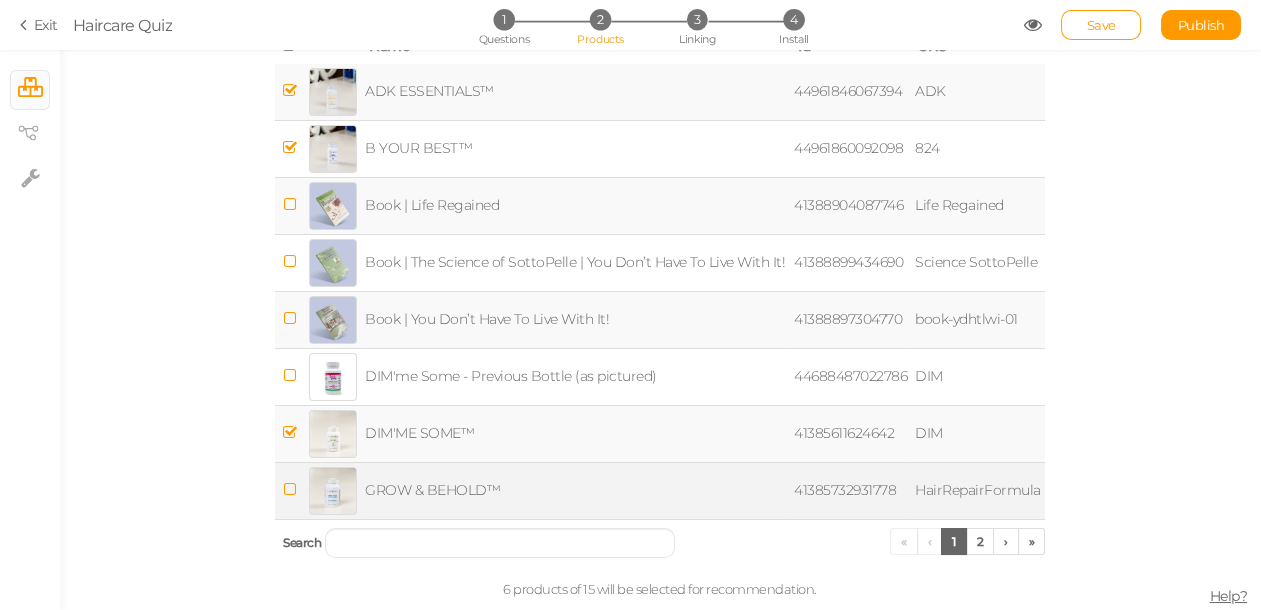 click at bounding box center [290, 489] 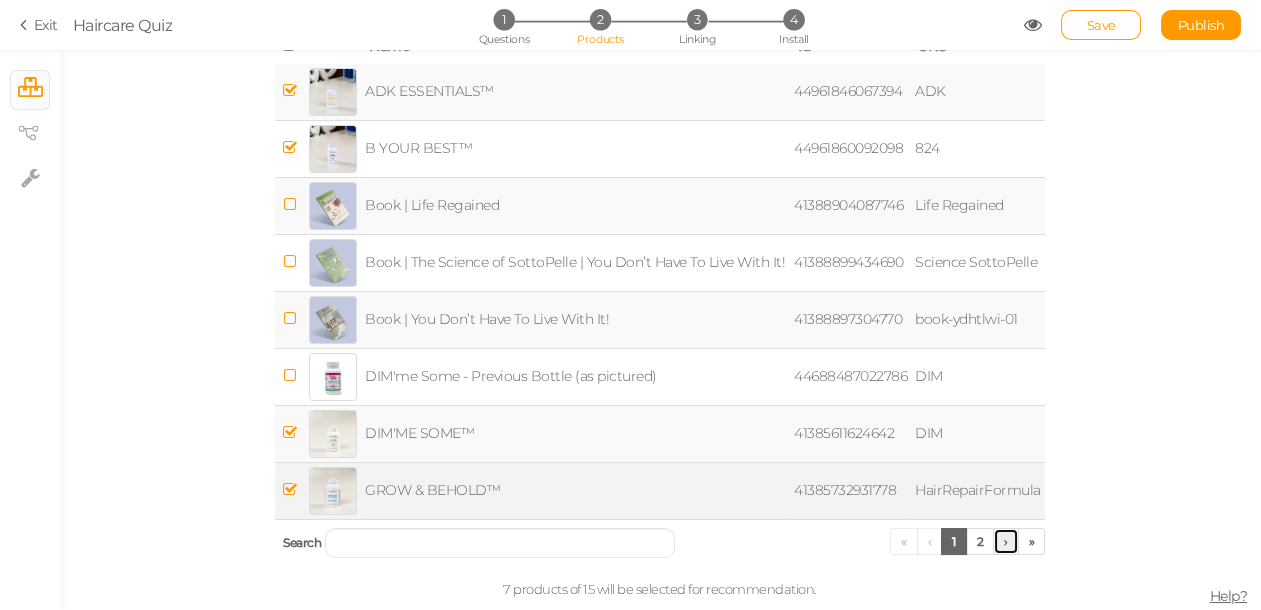 click on "›" at bounding box center (1006, 541) 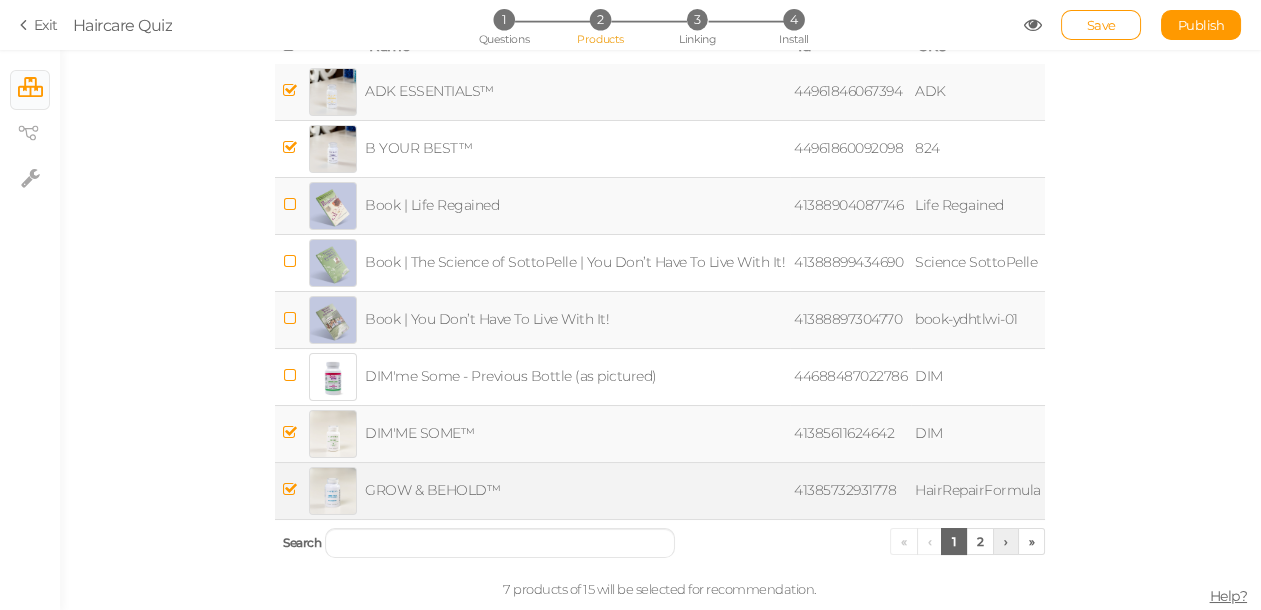 scroll, scrollTop: 47, scrollLeft: 0, axis: vertical 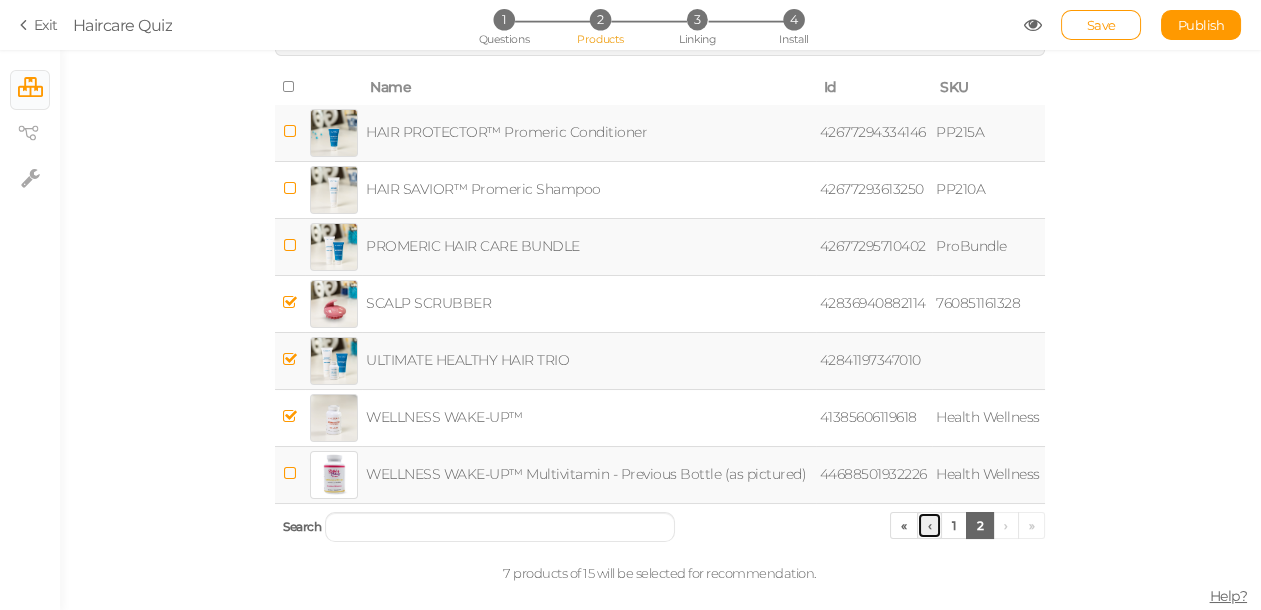 click on "‹" at bounding box center [930, 525] 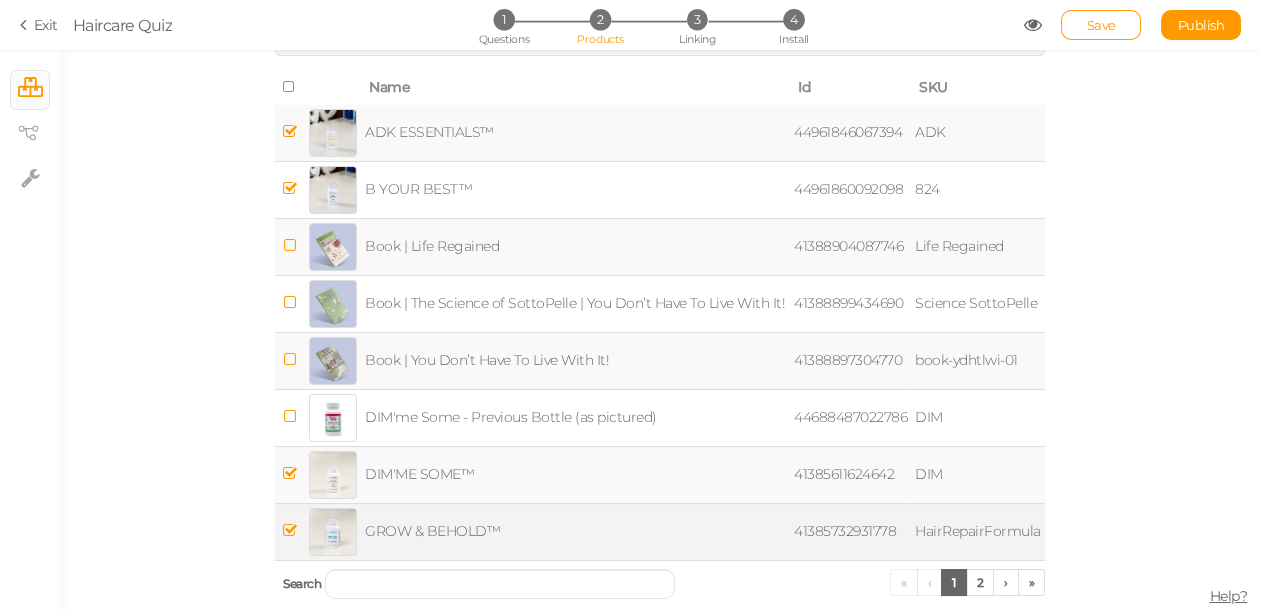click at bounding box center [290, 530] 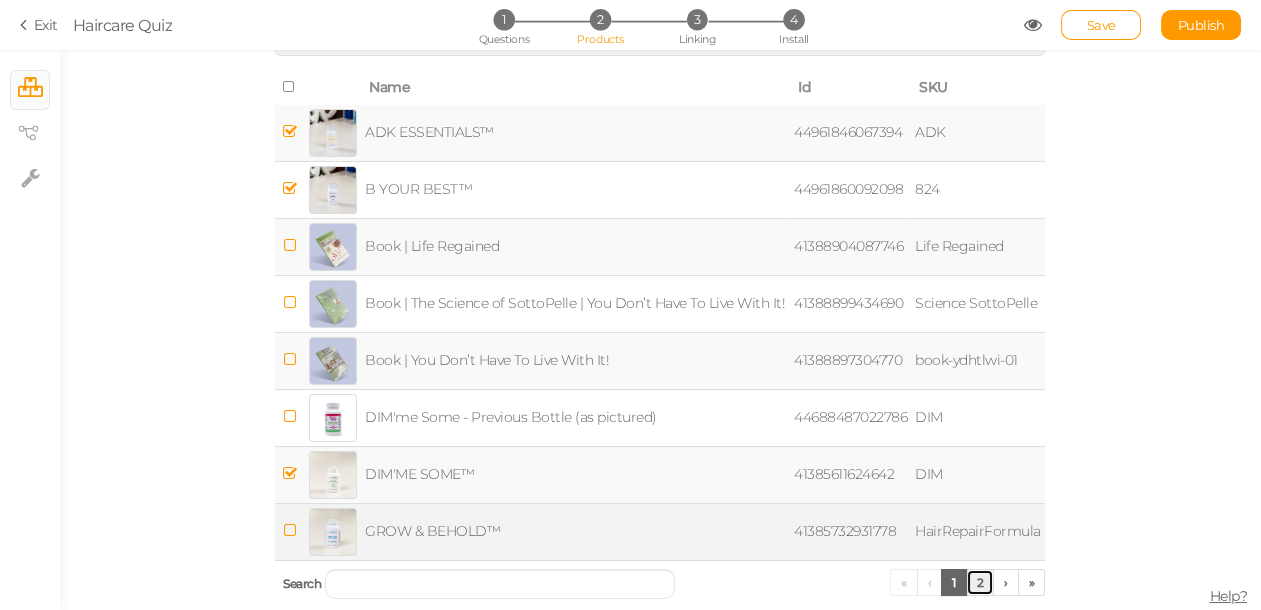 click on "2" at bounding box center (980, 582) 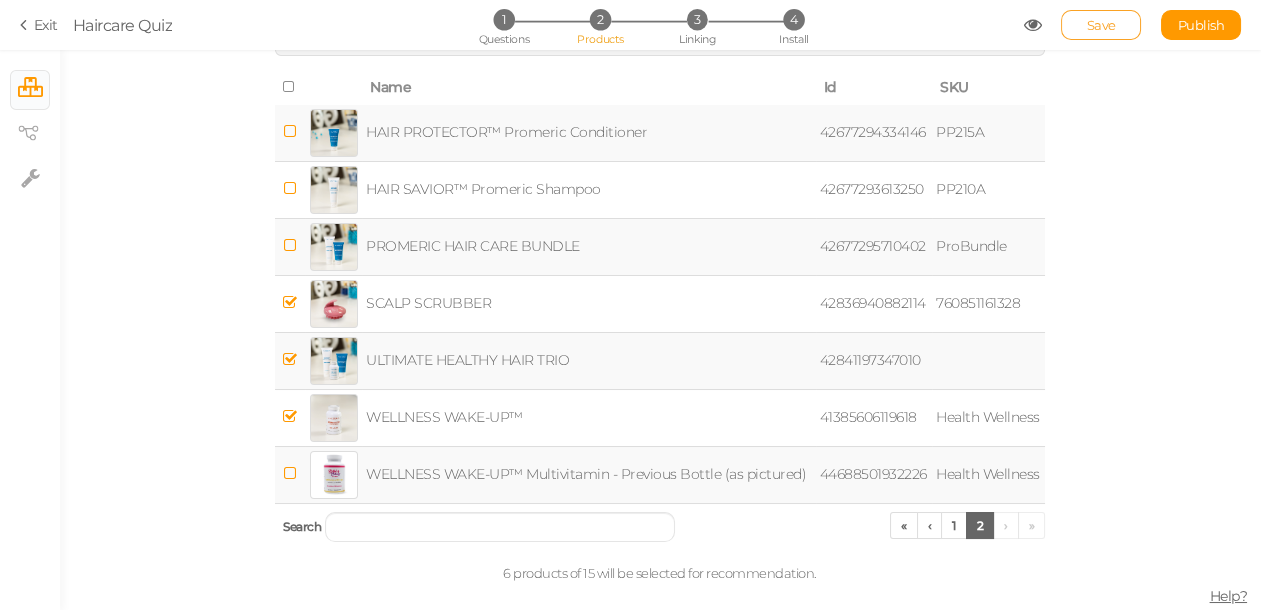 click on "Save" at bounding box center (1101, 25) 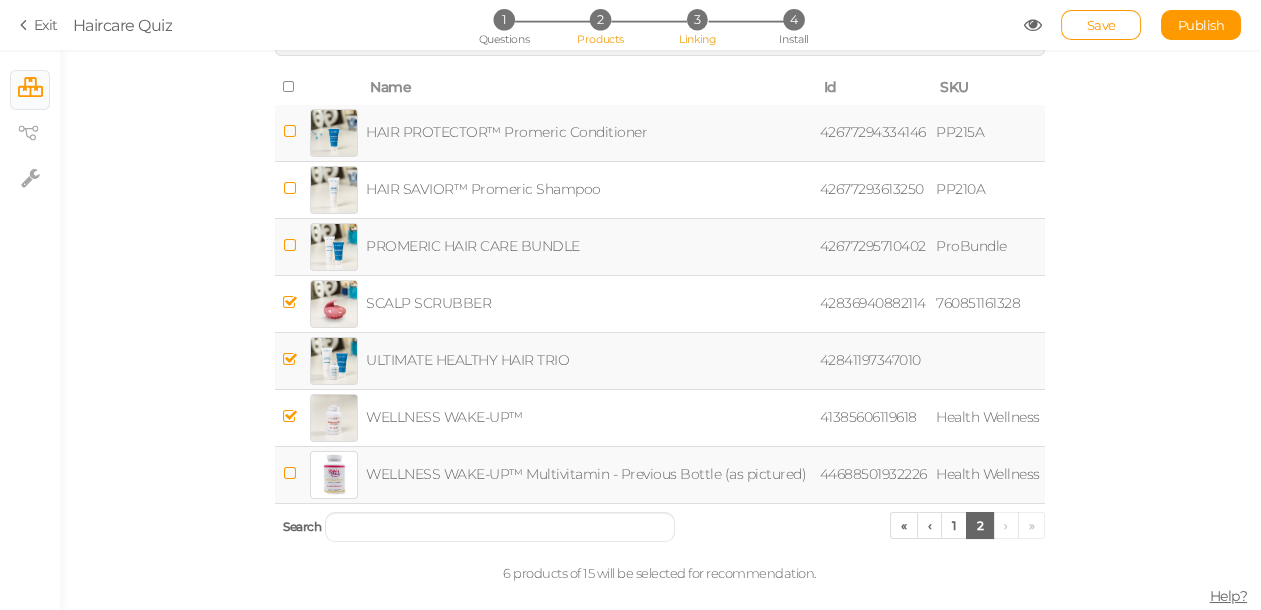 click on "Linking" at bounding box center [697, 39] 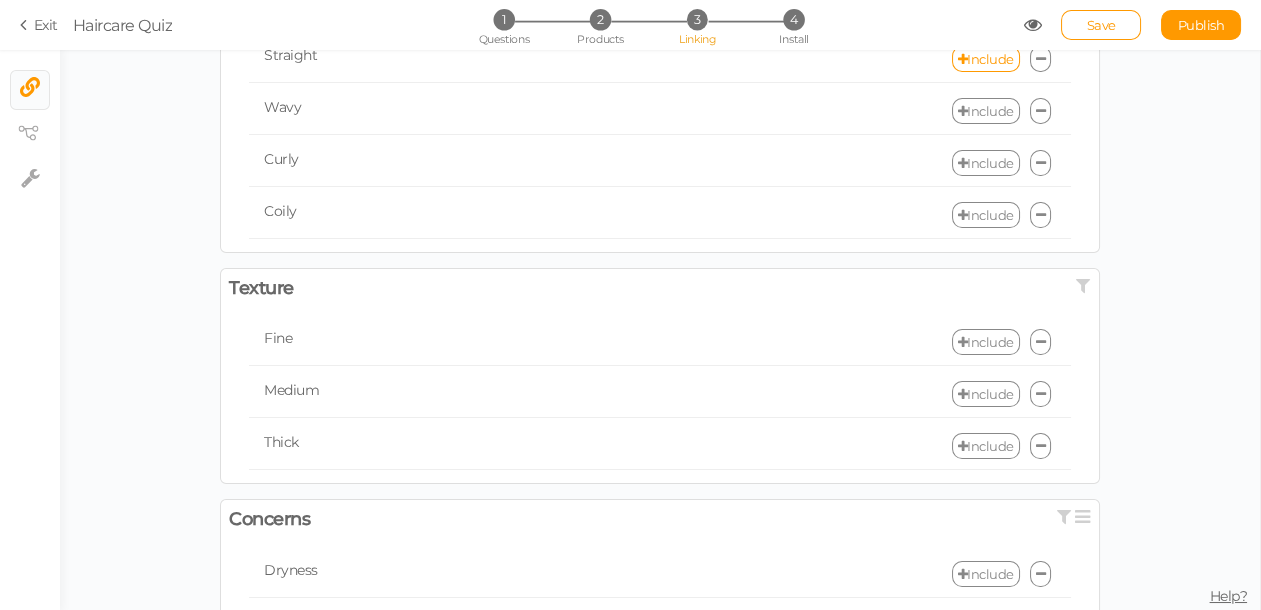 scroll, scrollTop: 0, scrollLeft: 0, axis: both 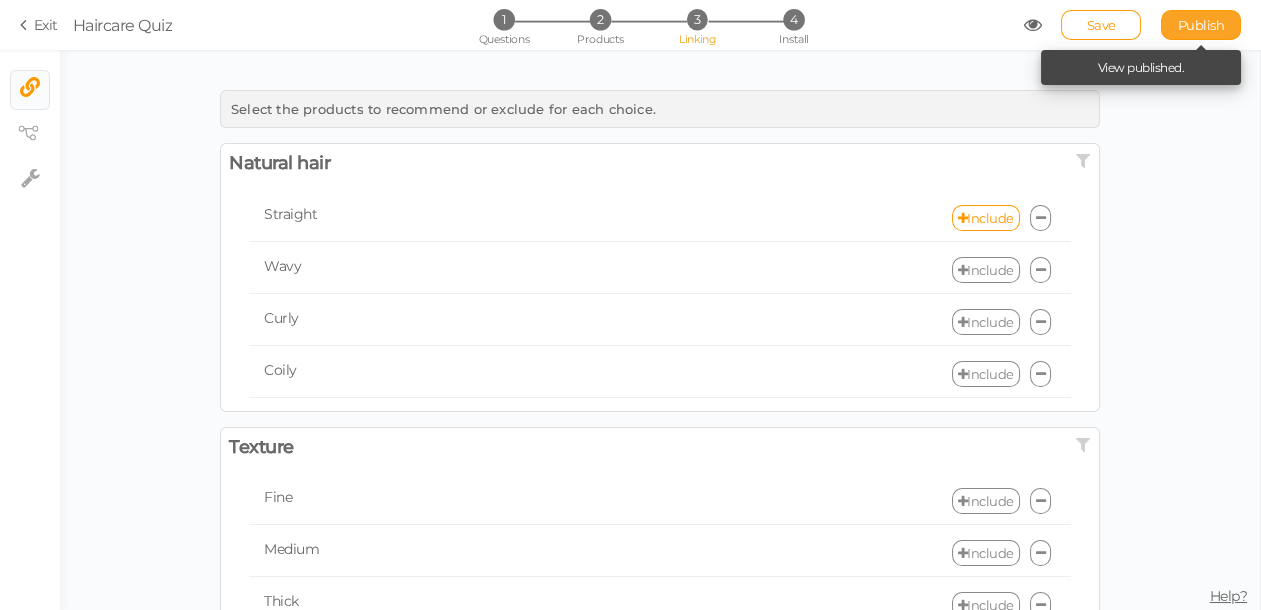 click on "Publish" at bounding box center (1201, 25) 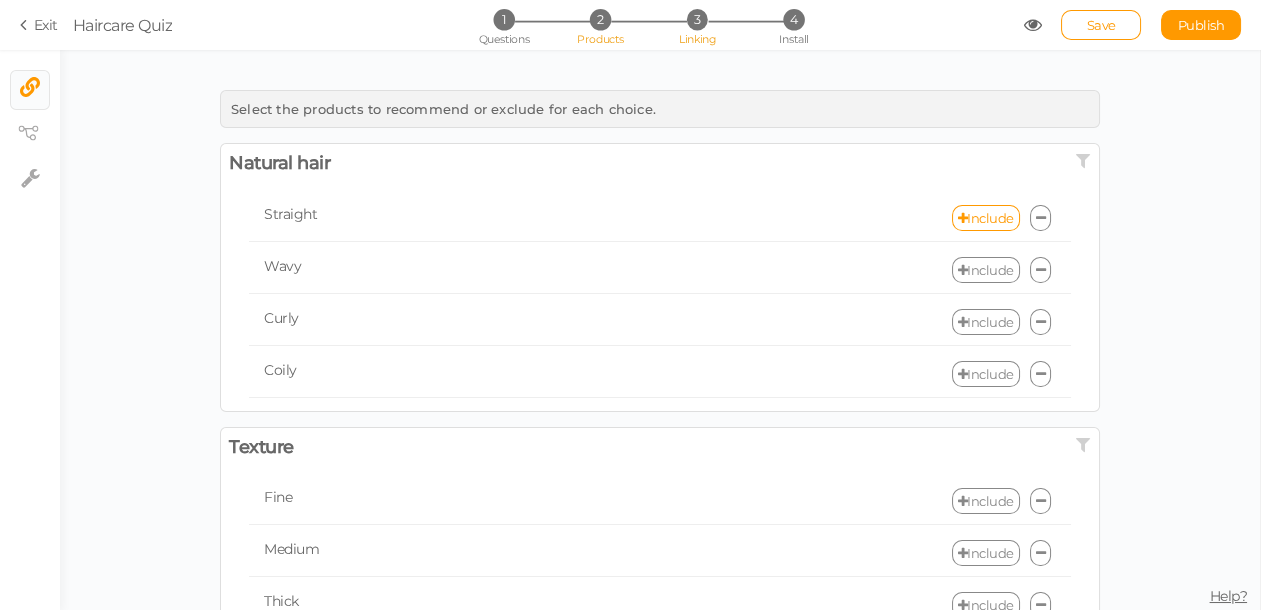 click on "Products" at bounding box center (600, 39) 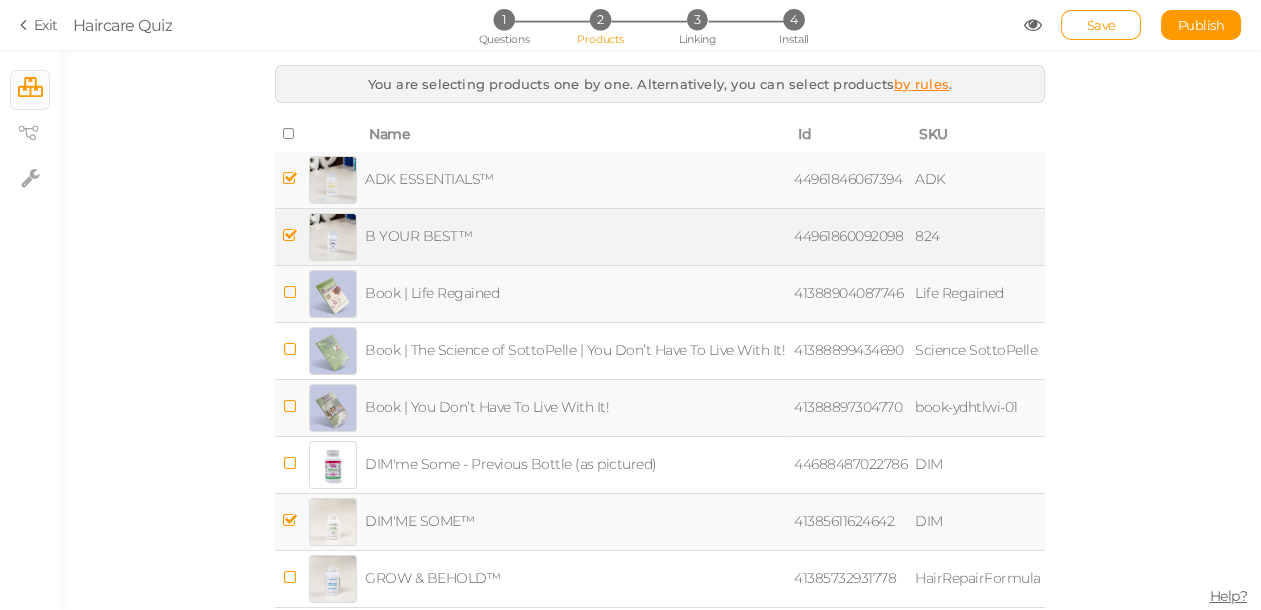 click at bounding box center (290, 235) 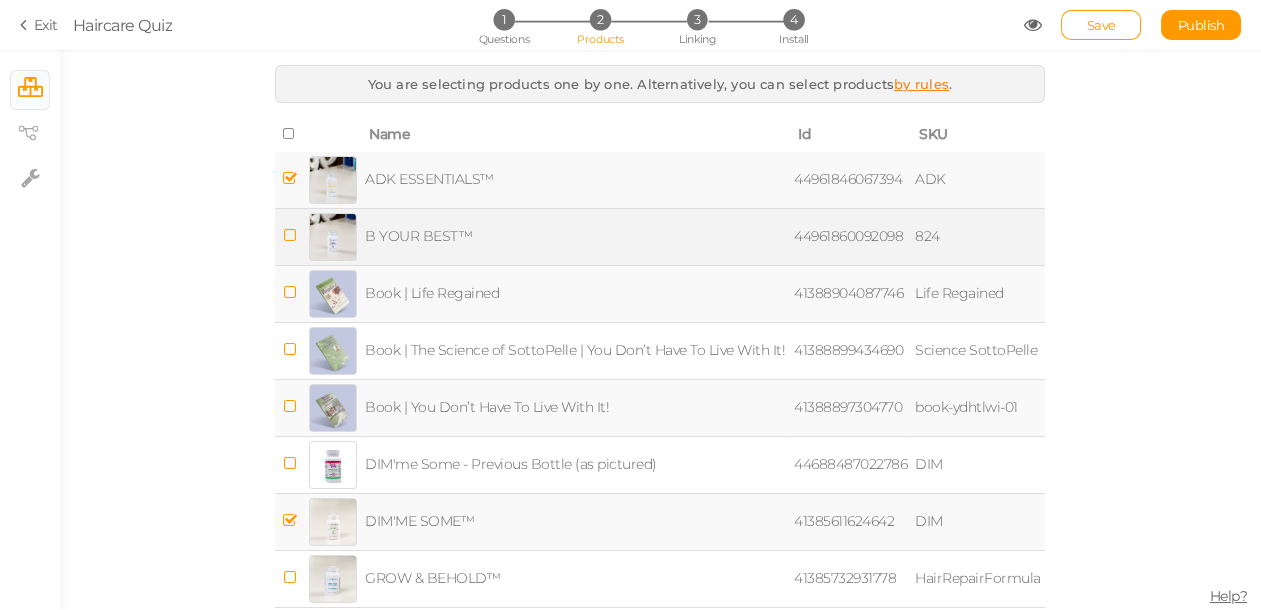click at bounding box center [290, 178] 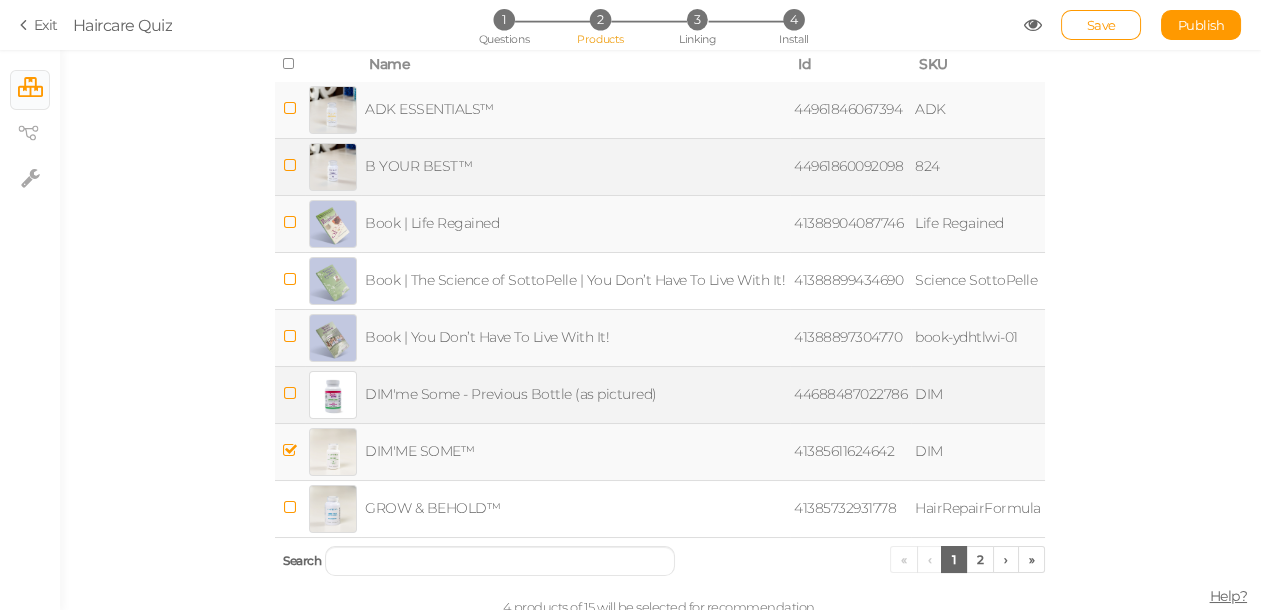 scroll, scrollTop: 102, scrollLeft: 0, axis: vertical 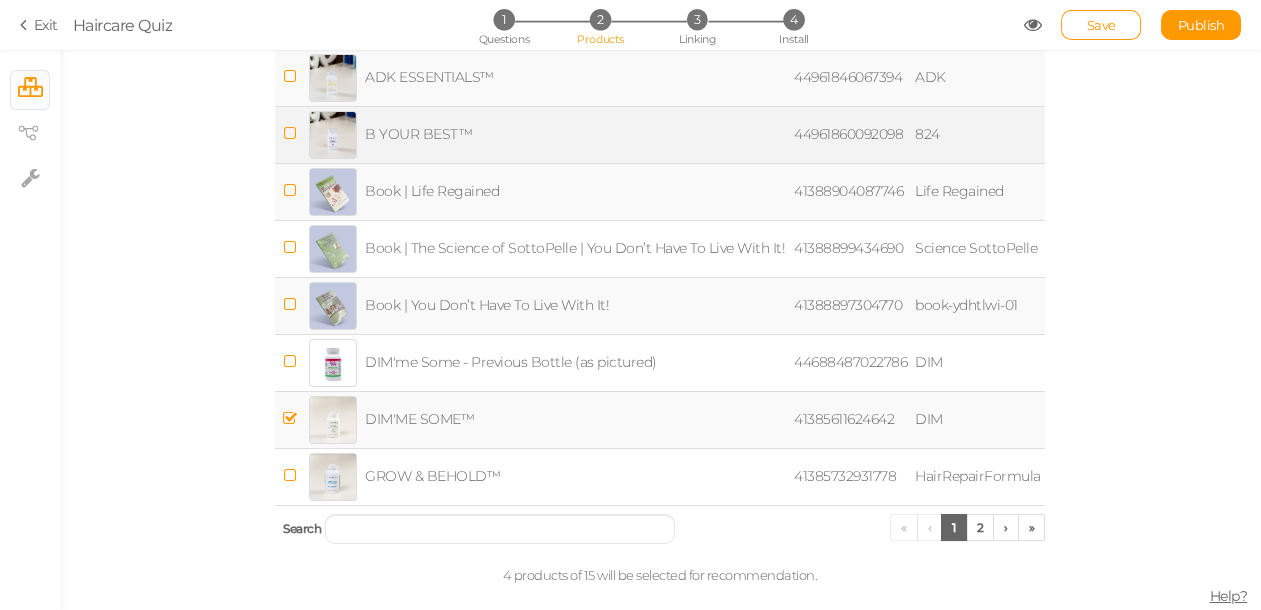 click at bounding box center (290, 418) 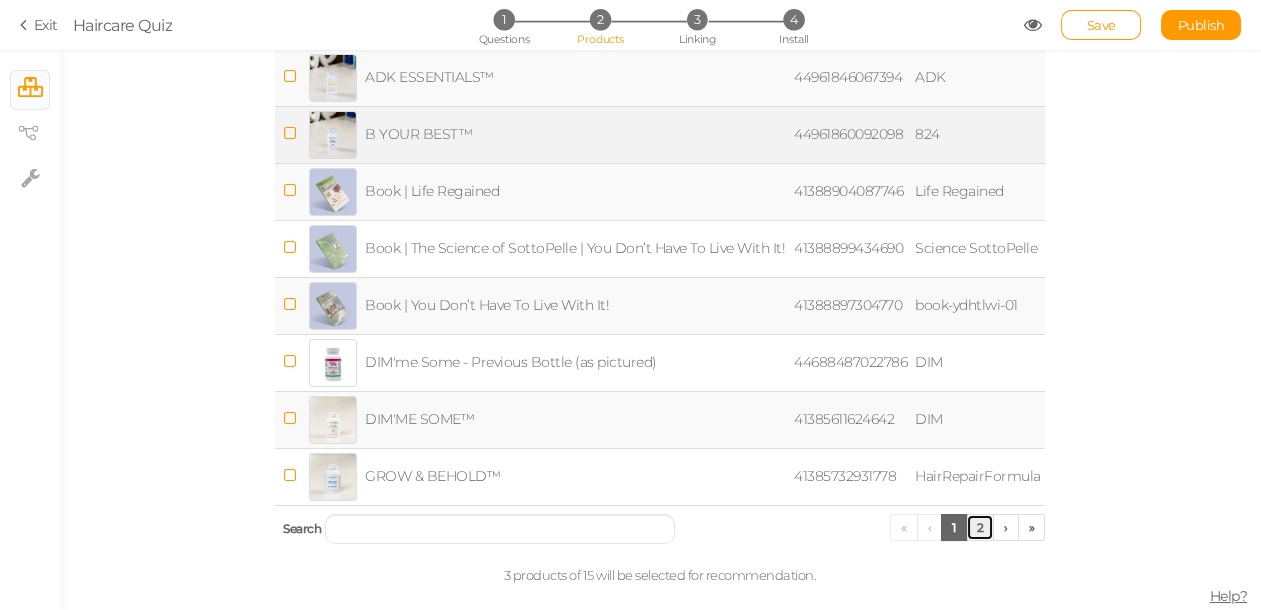 click on "2" at bounding box center (980, 527) 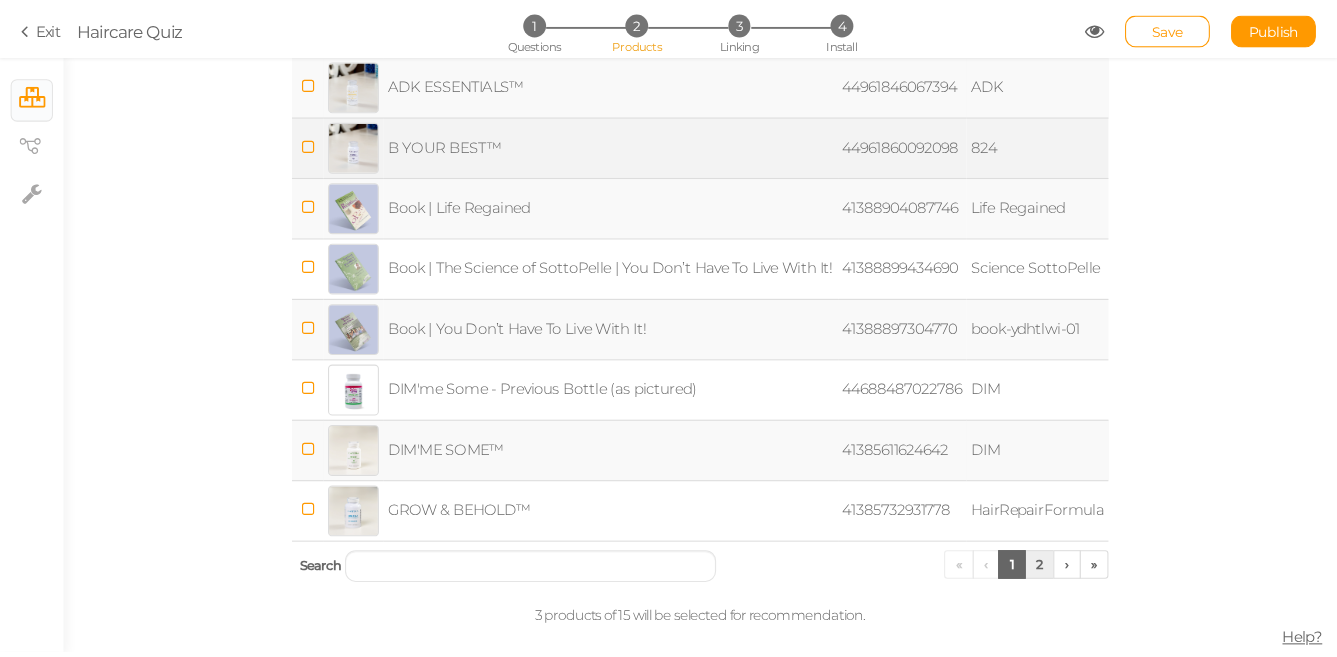 scroll, scrollTop: 47, scrollLeft: 0, axis: vertical 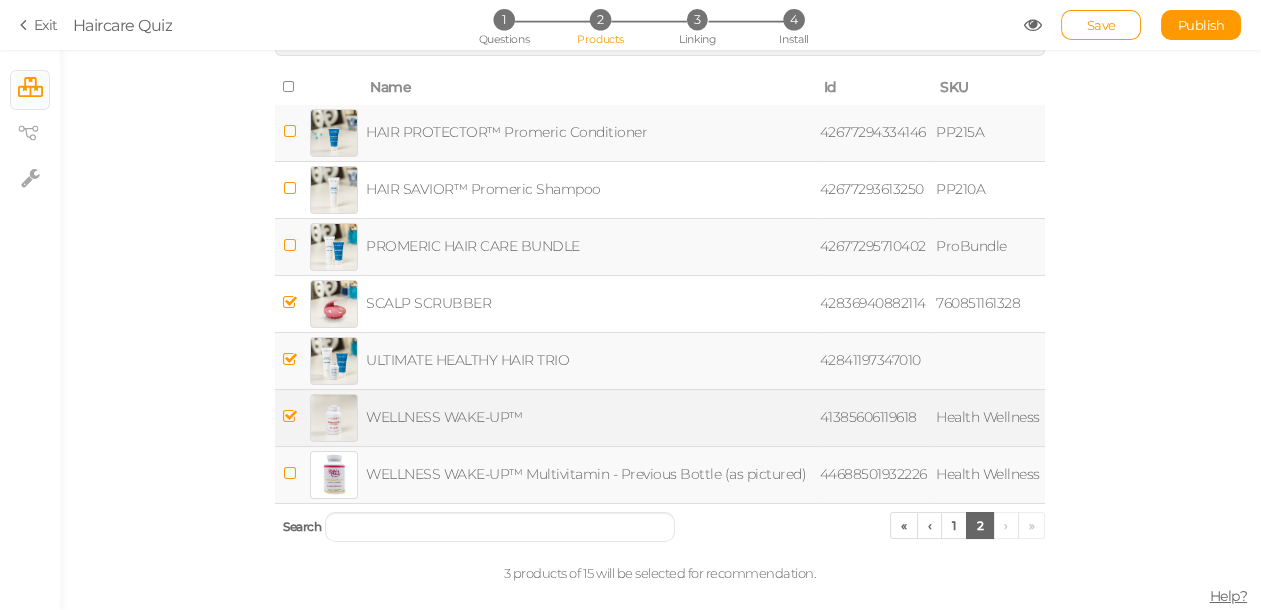 click at bounding box center (290, 416) 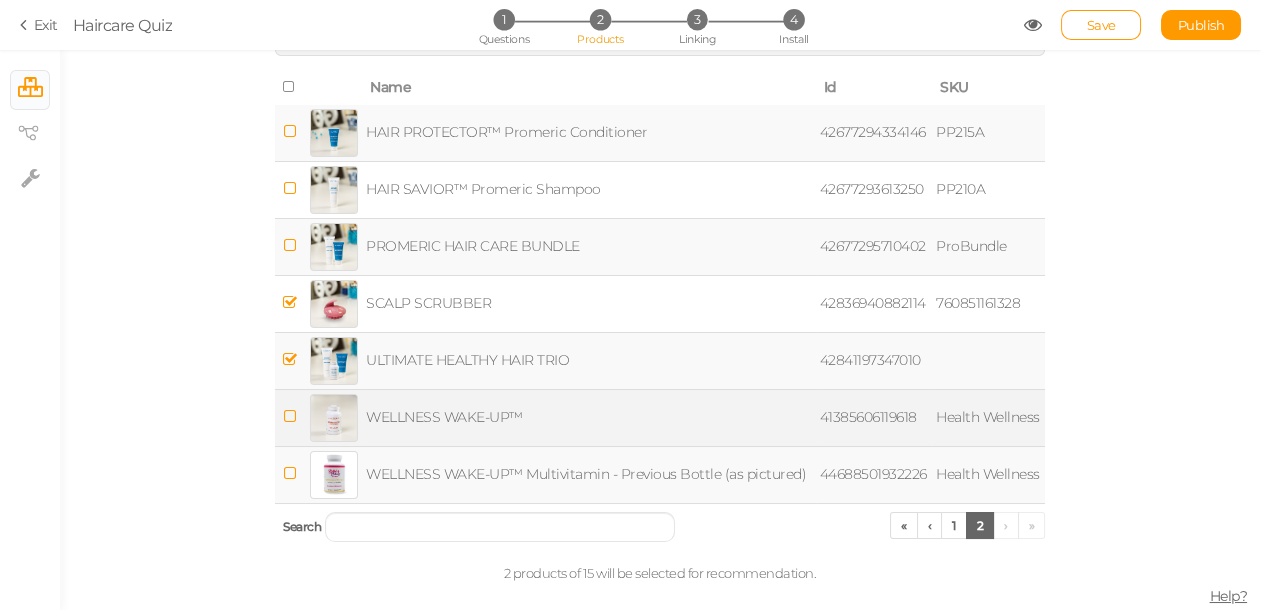 click at bounding box center (290, 359) 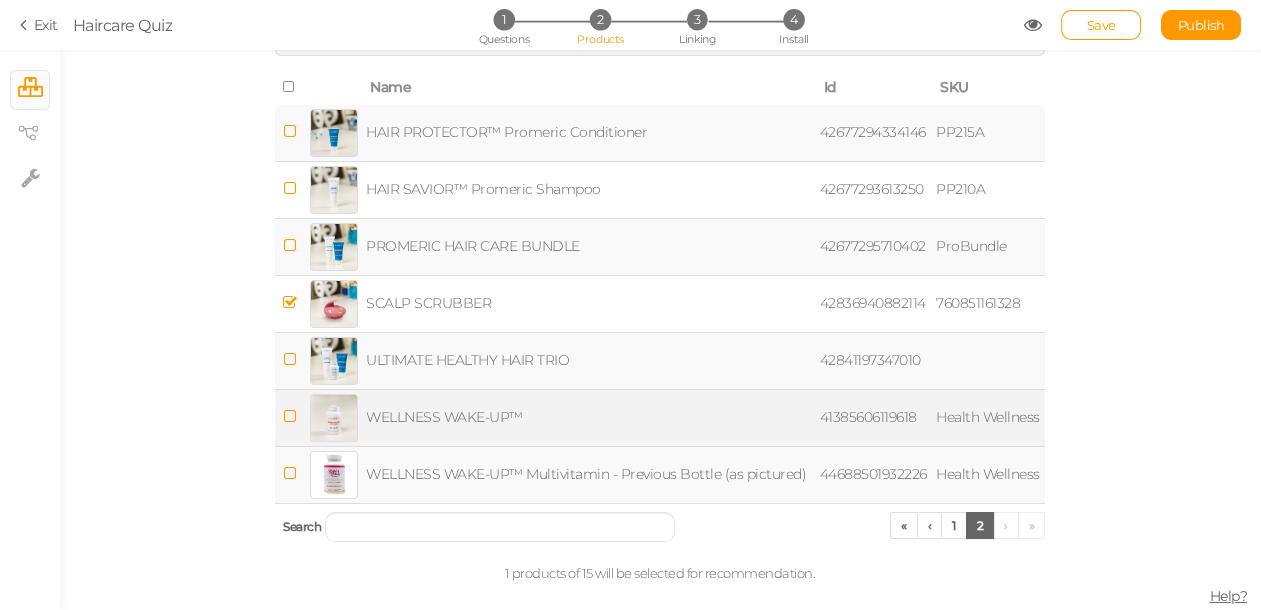 click at bounding box center (290, 245) 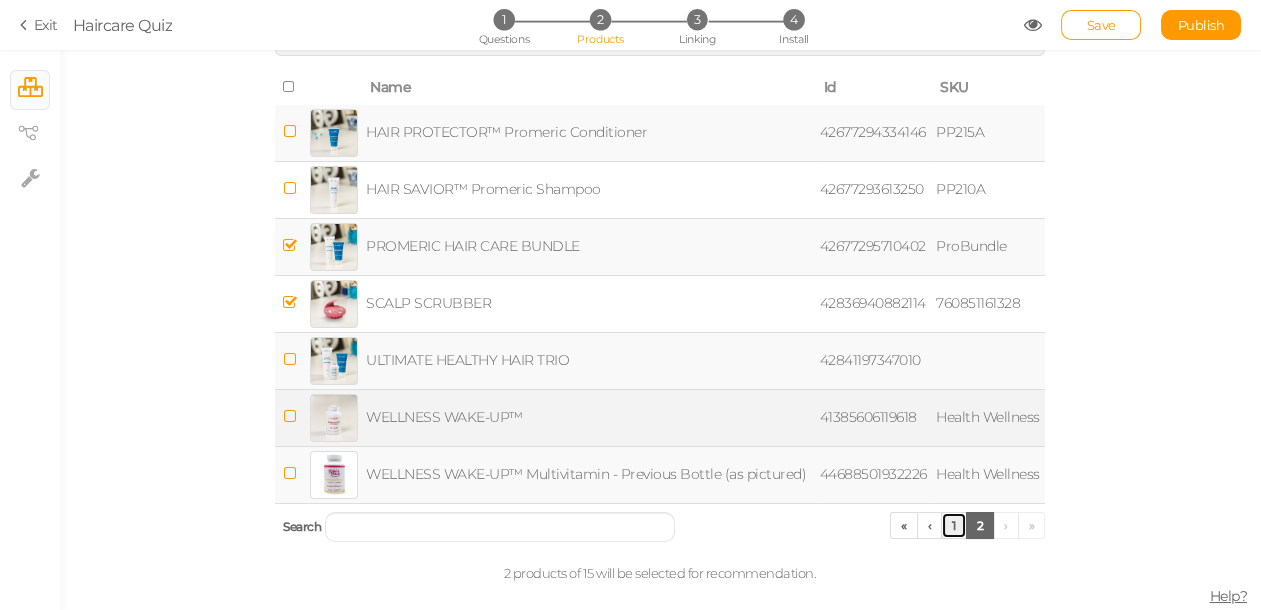 click on "1" at bounding box center (954, 525) 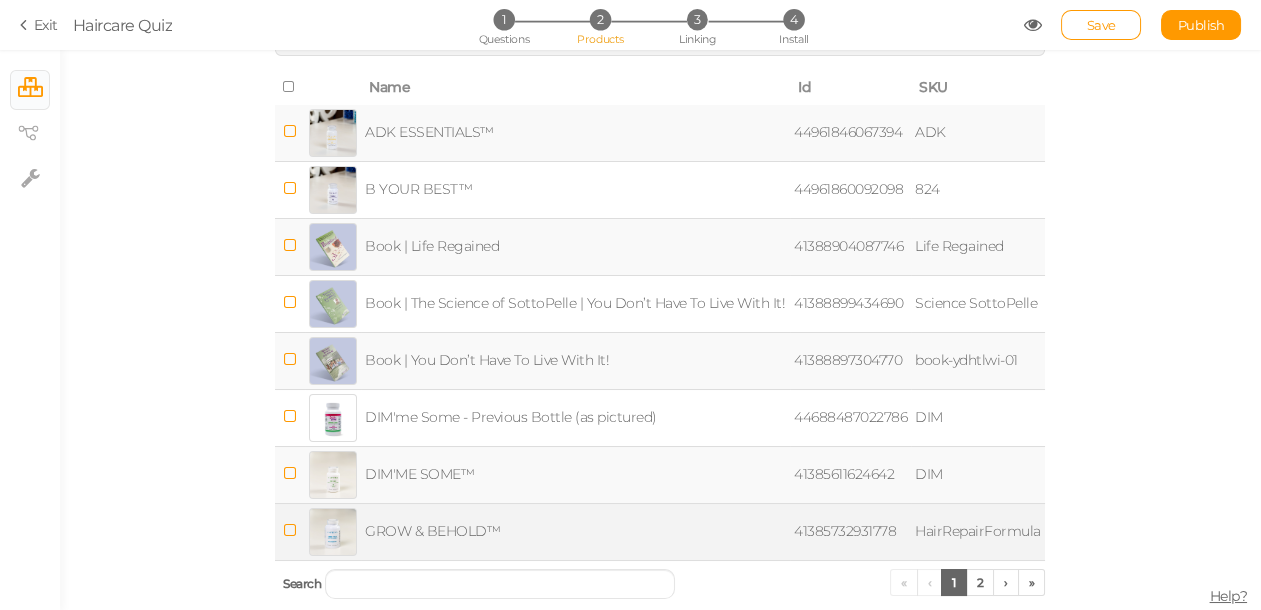 click at bounding box center [290, 530] 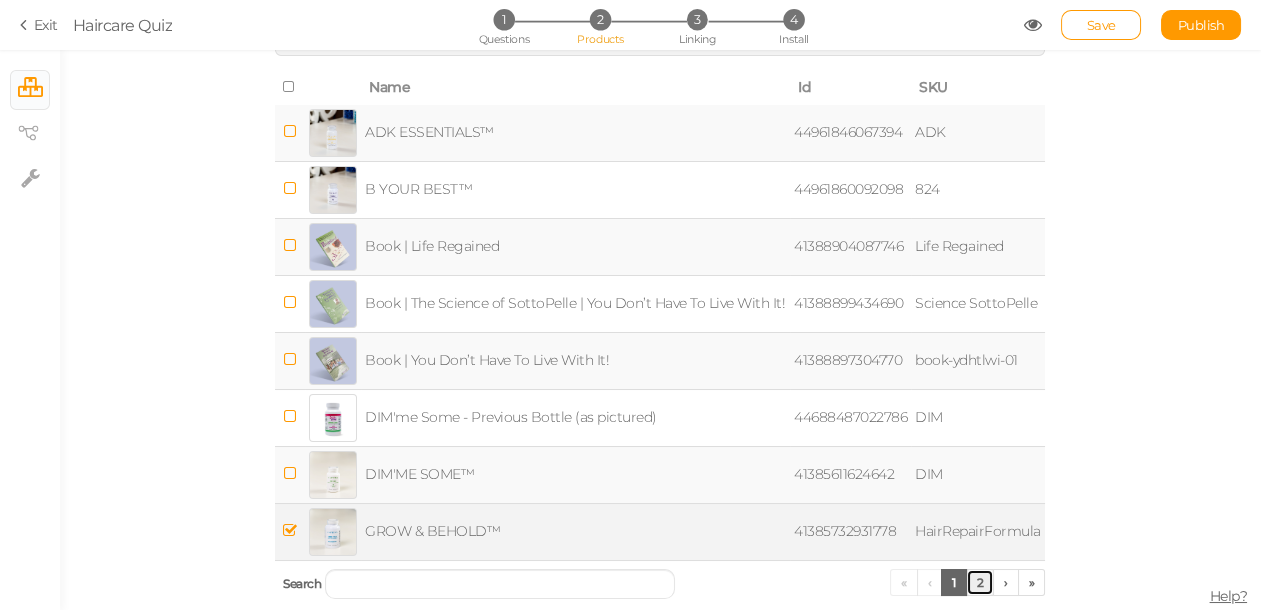 click on "2" at bounding box center [980, 582] 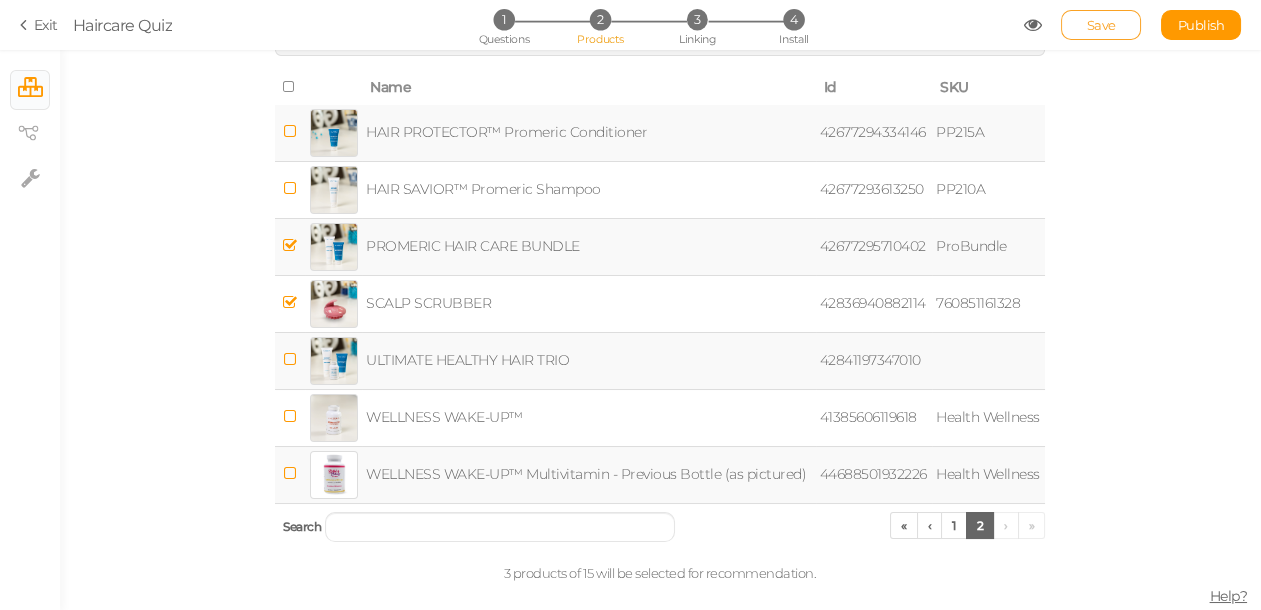 click on "Save" at bounding box center (1101, 25) 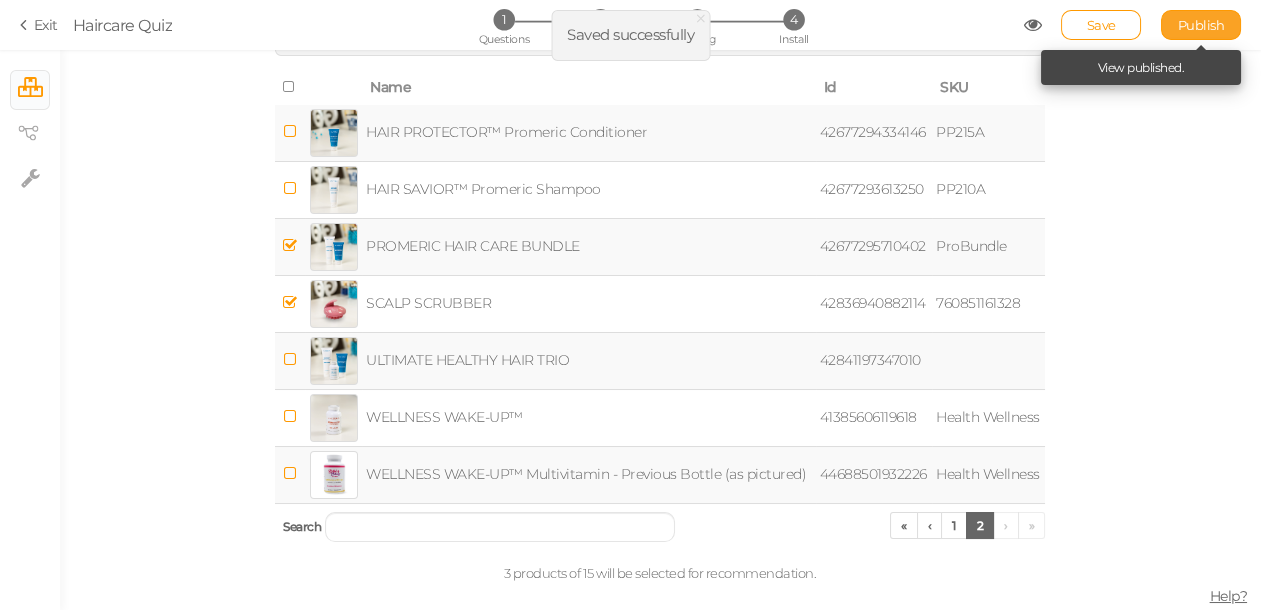 click on "Publish" at bounding box center (1201, 25) 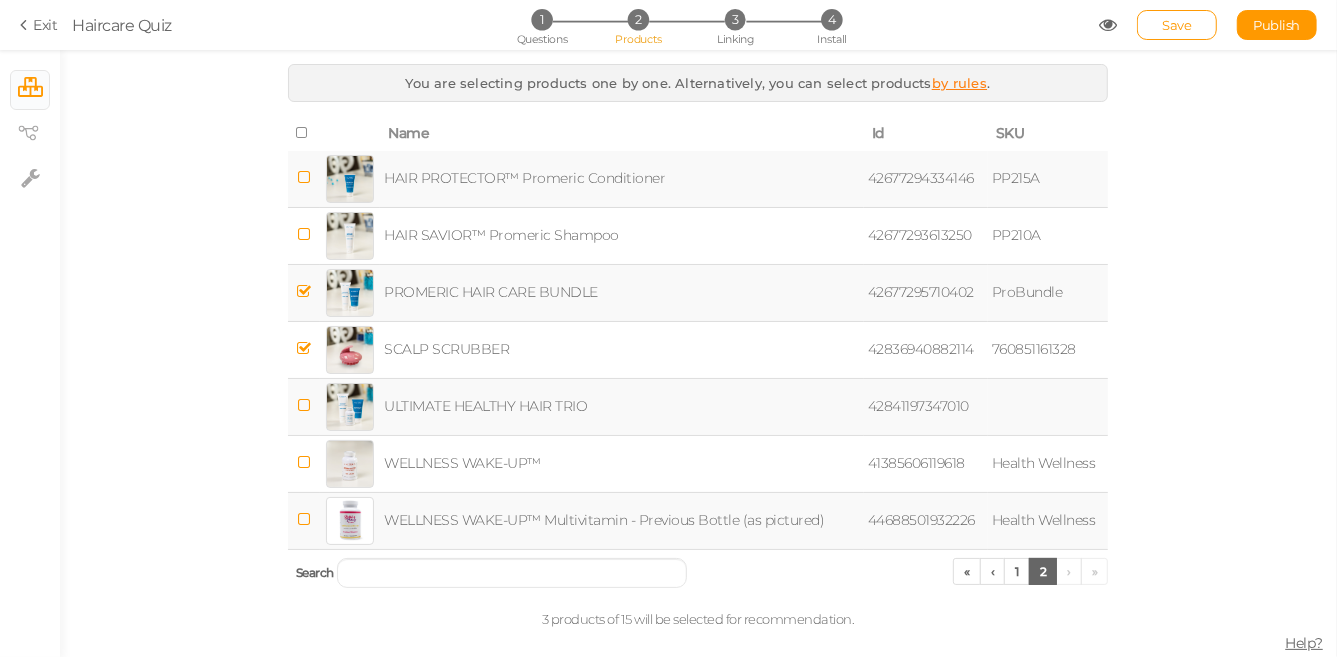 scroll, scrollTop: 0, scrollLeft: 0, axis: both 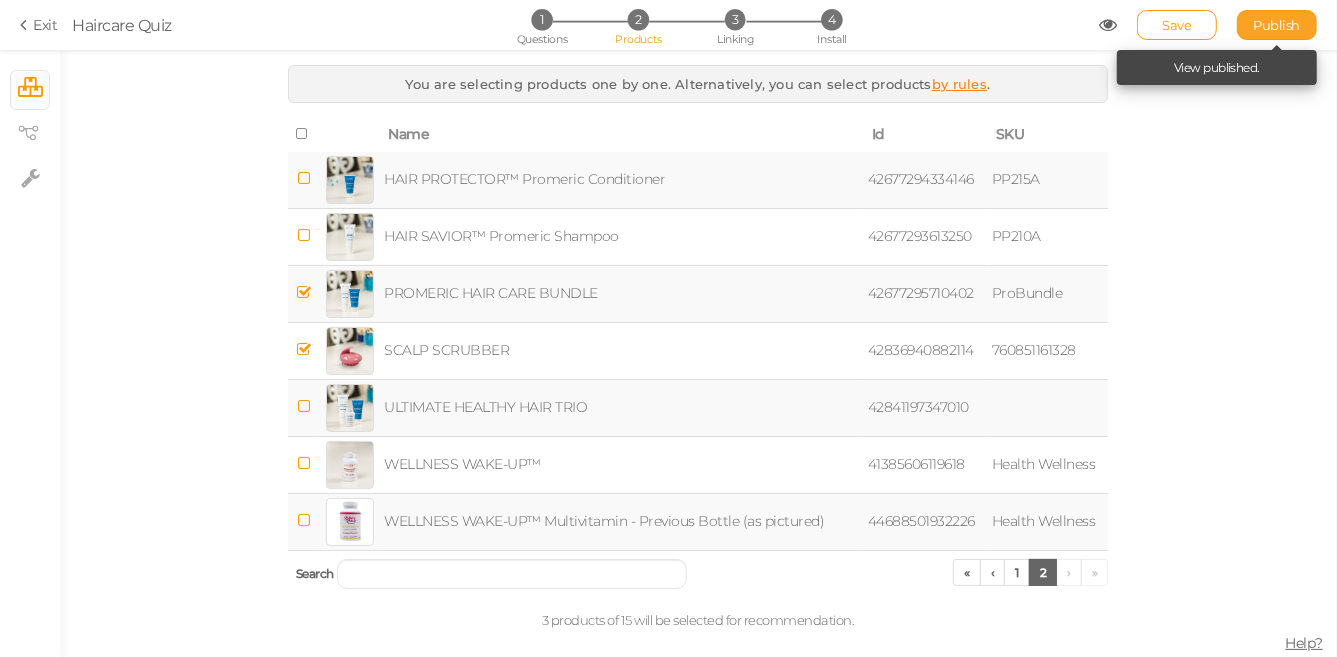click on "Publish" at bounding box center [1277, 25] 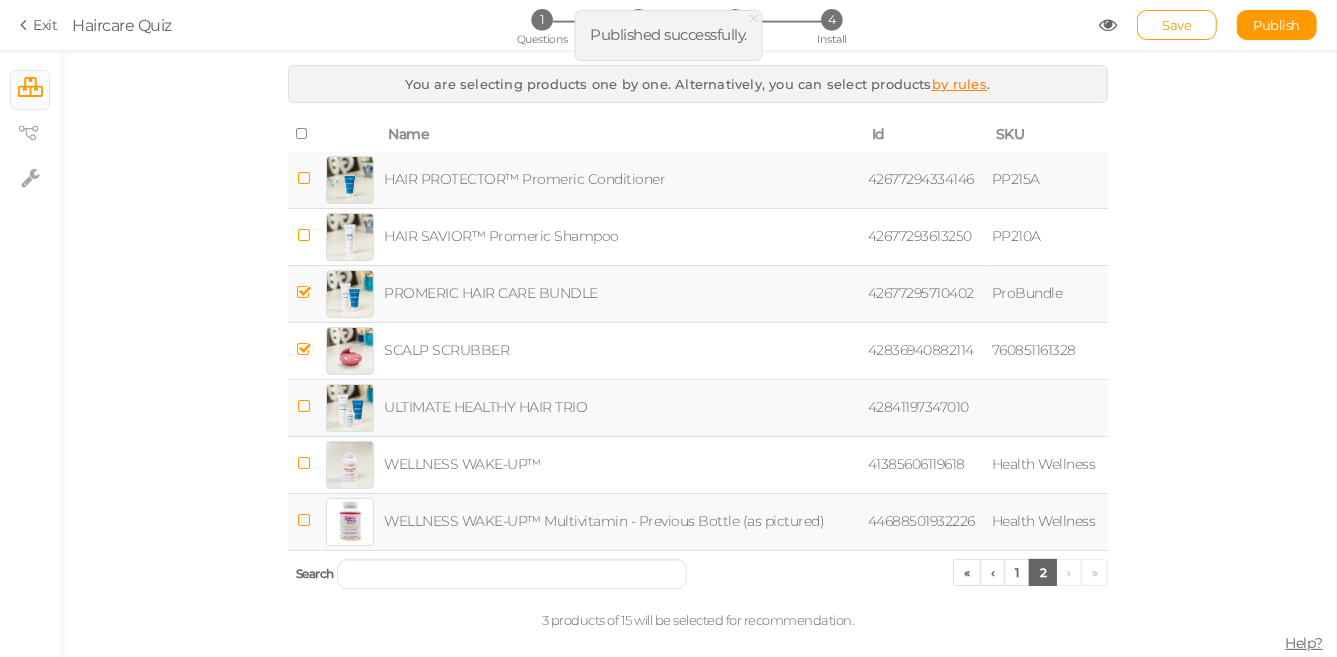 click on "Exit" at bounding box center [39, 25] 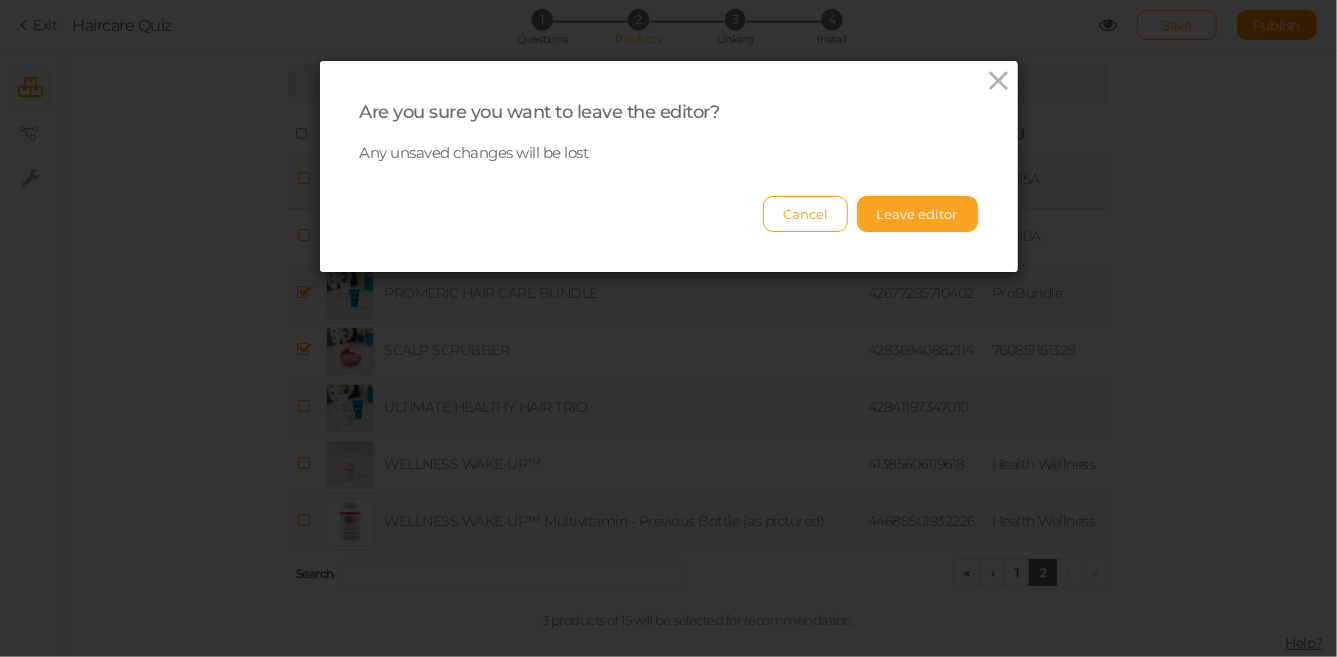 click on "Leave editor" at bounding box center [917, 214] 